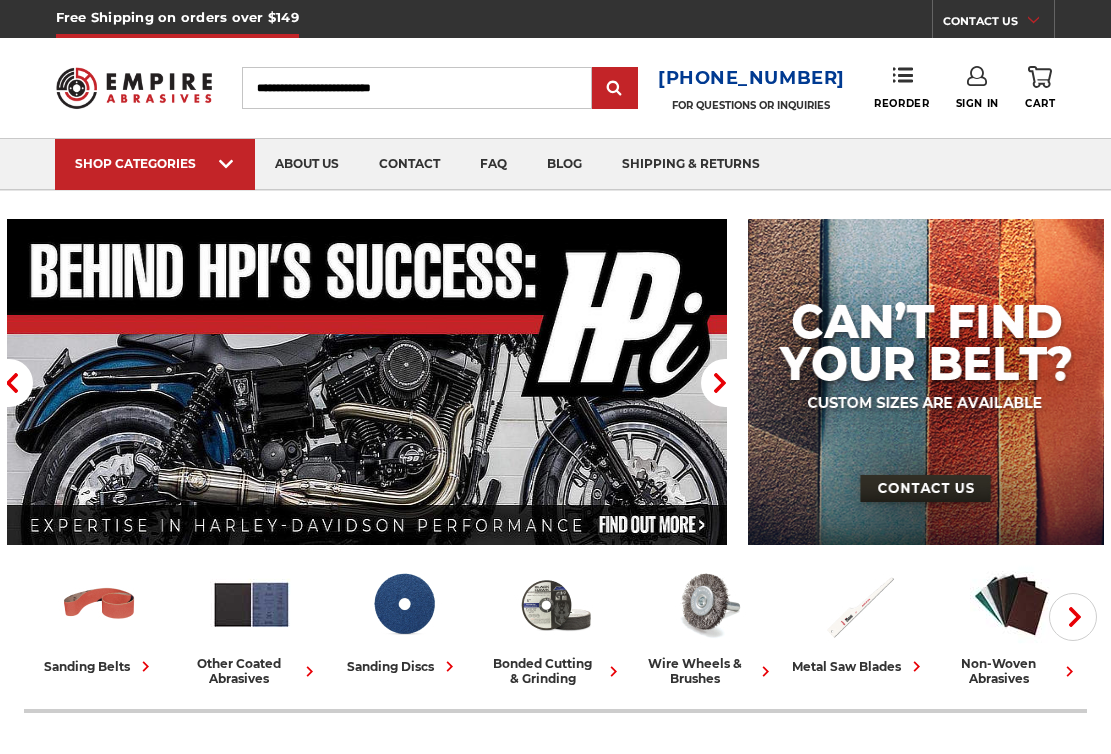 scroll, scrollTop: 339, scrollLeft: 0, axis: vertical 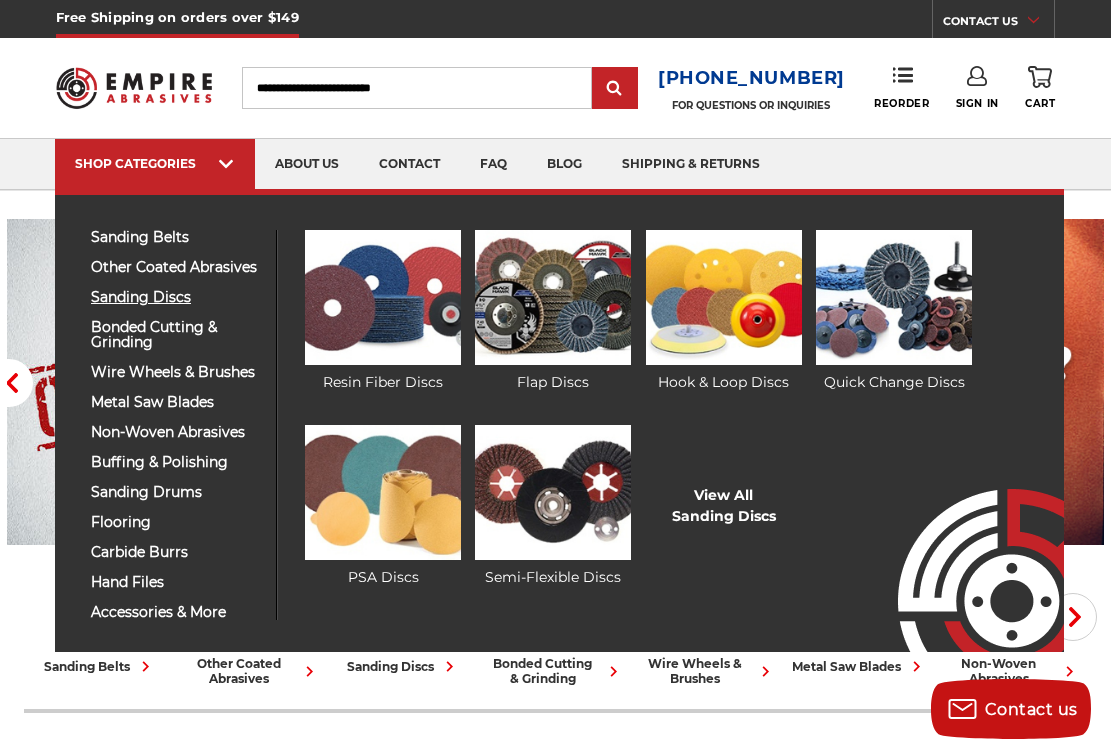 click on "sanding discs" at bounding box center [176, 297] 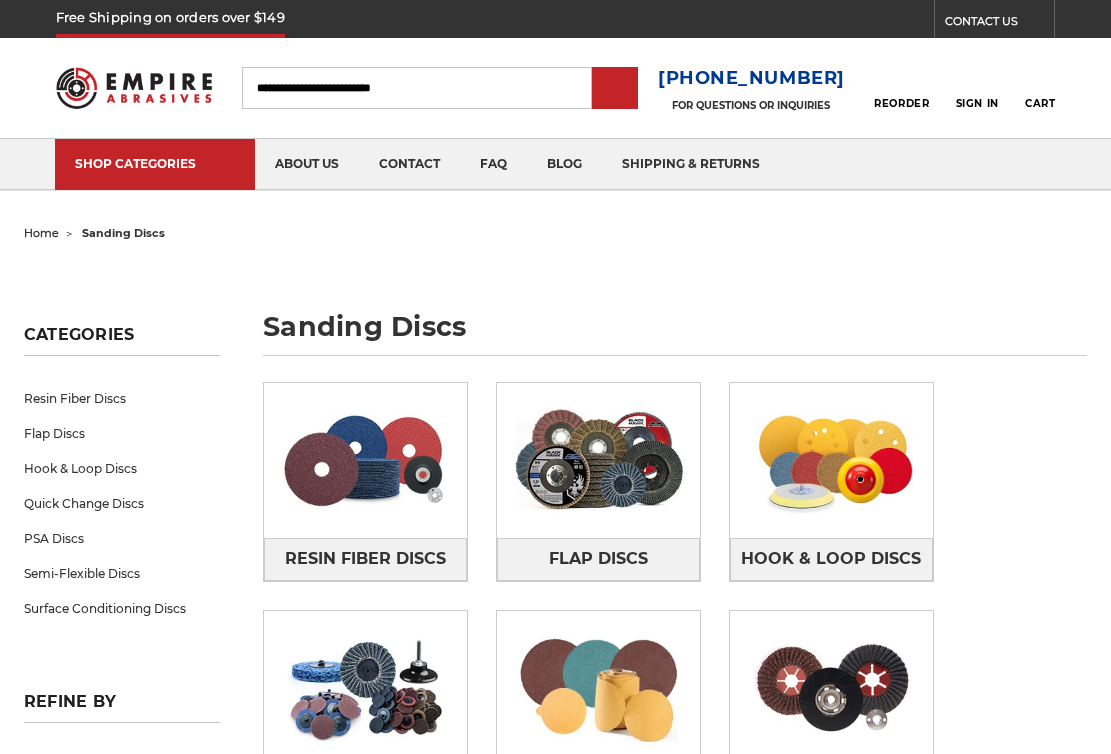 scroll, scrollTop: 0, scrollLeft: 0, axis: both 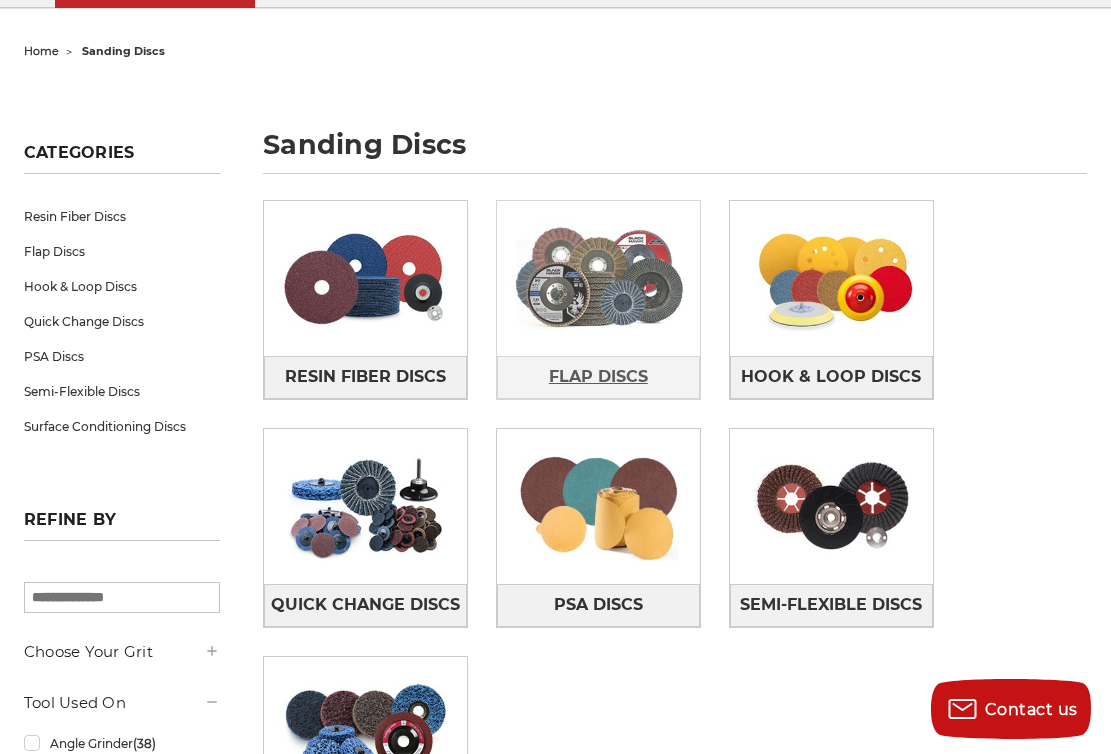 click on "Flap Discs" at bounding box center (598, 377) 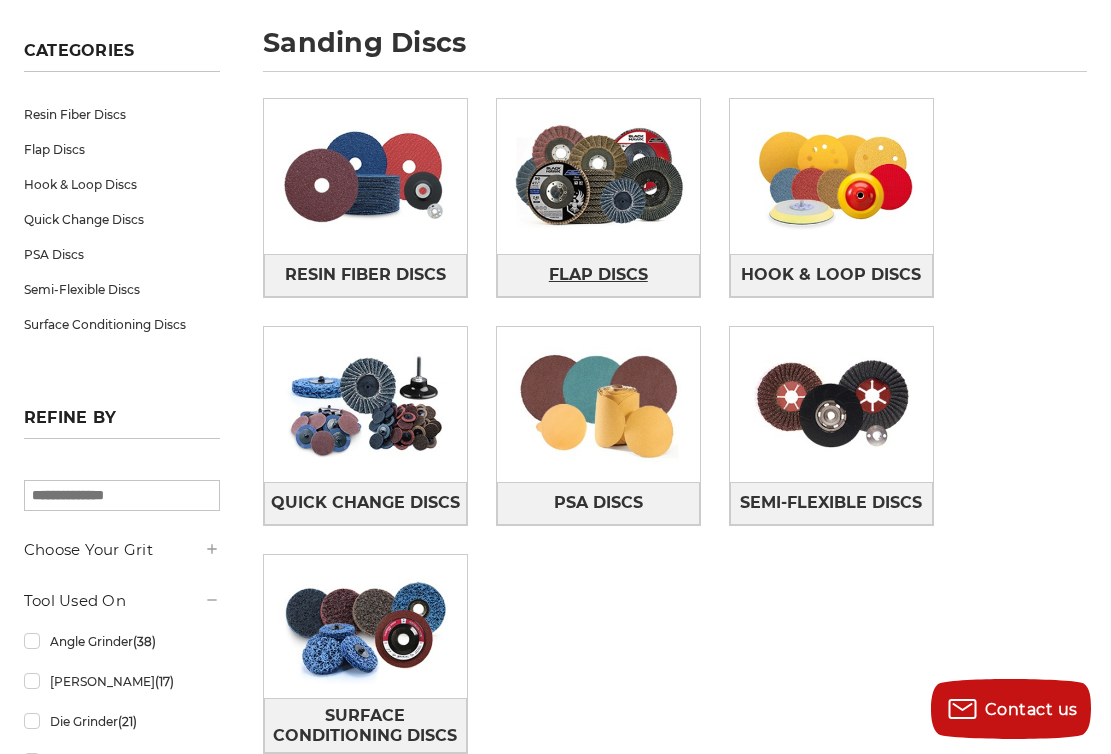 scroll, scrollTop: 311, scrollLeft: 0, axis: vertical 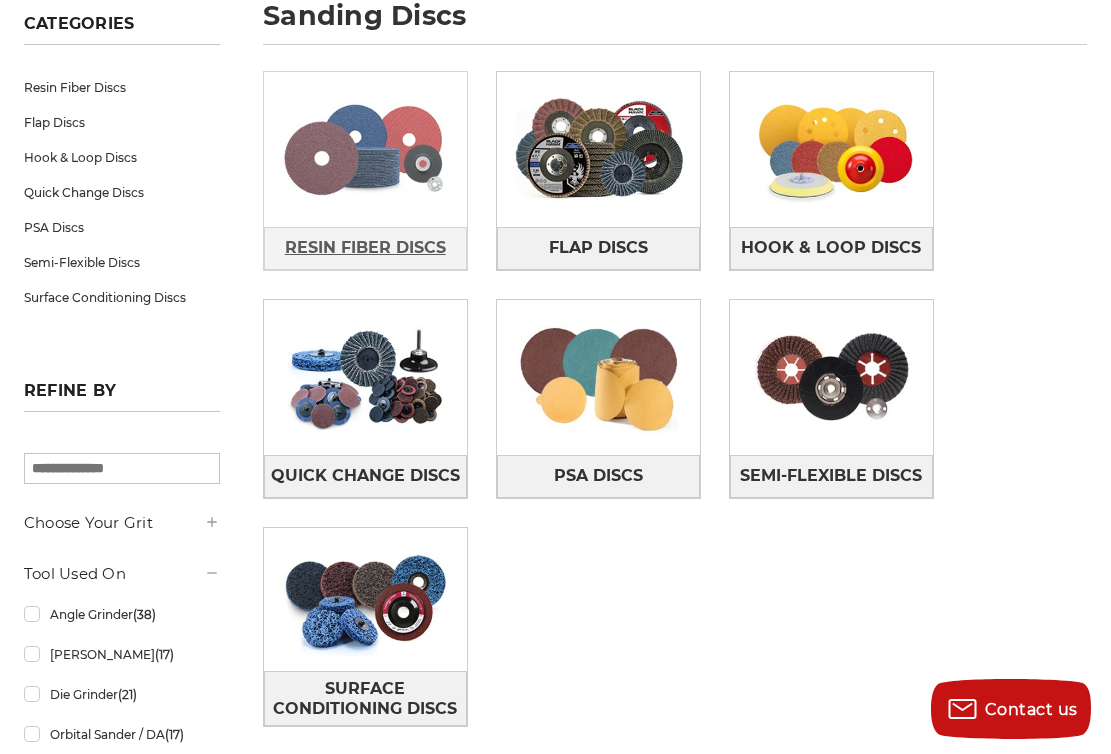 click on "Resin Fiber Discs" at bounding box center [365, 248] 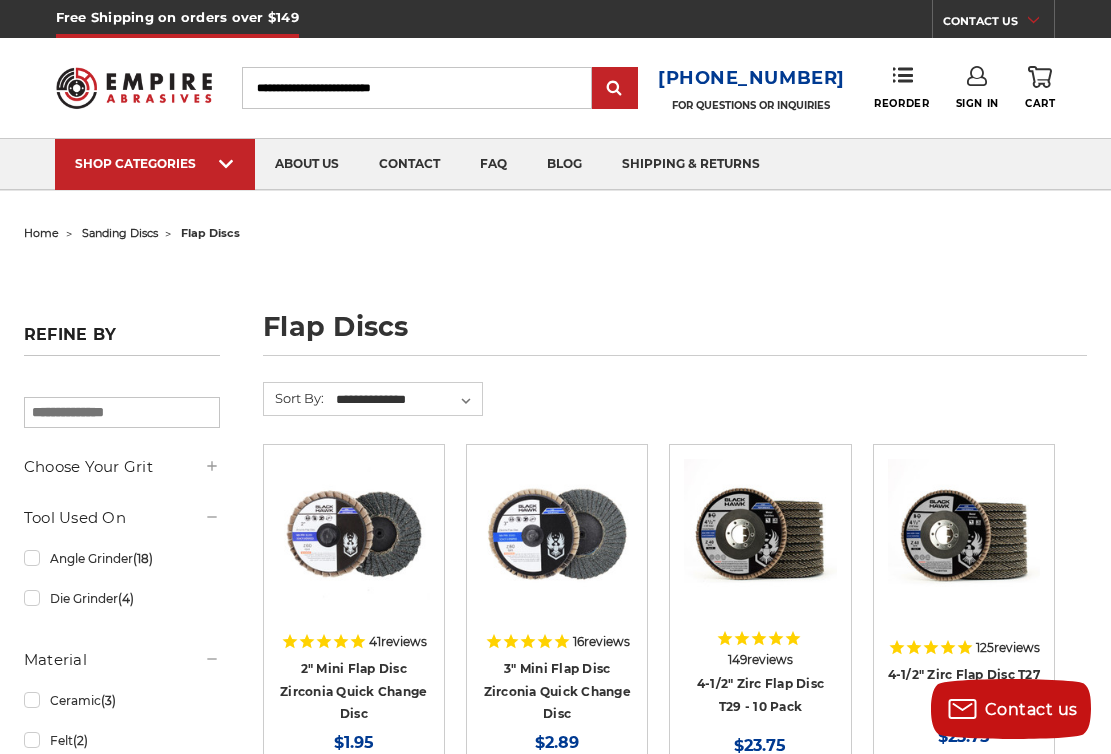 scroll, scrollTop: 0, scrollLeft: 0, axis: both 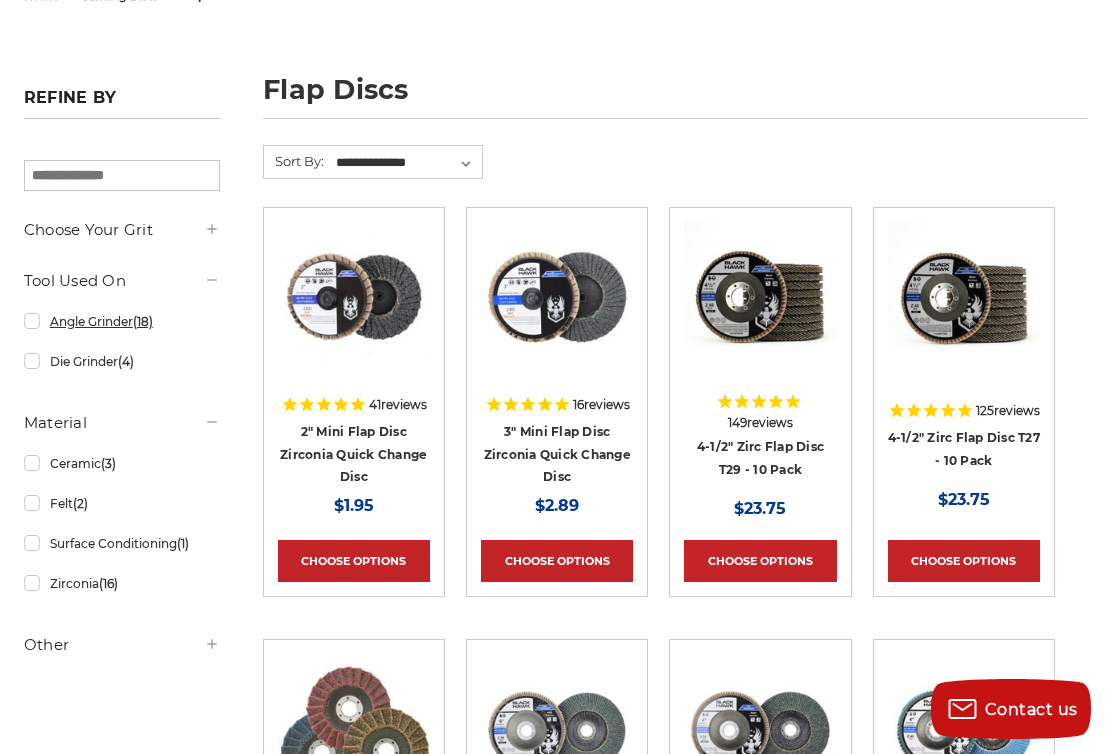 click on "Angle Grinder
(18)" at bounding box center (122, 321) 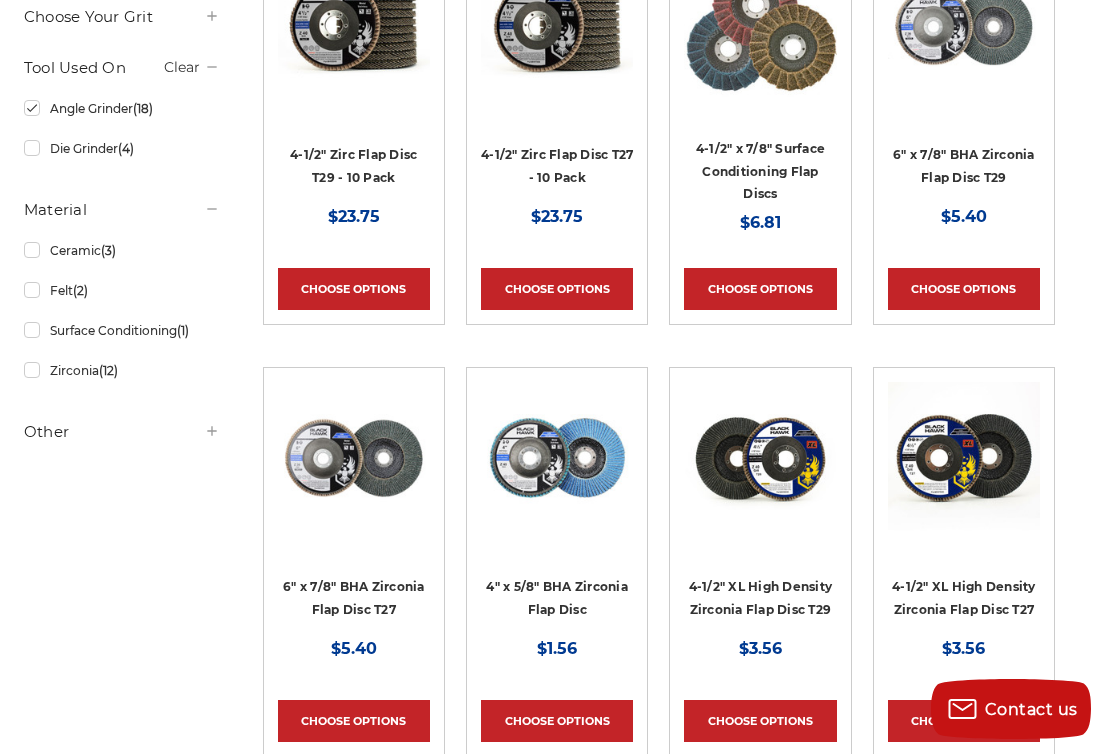 scroll, scrollTop: 489, scrollLeft: 0, axis: vertical 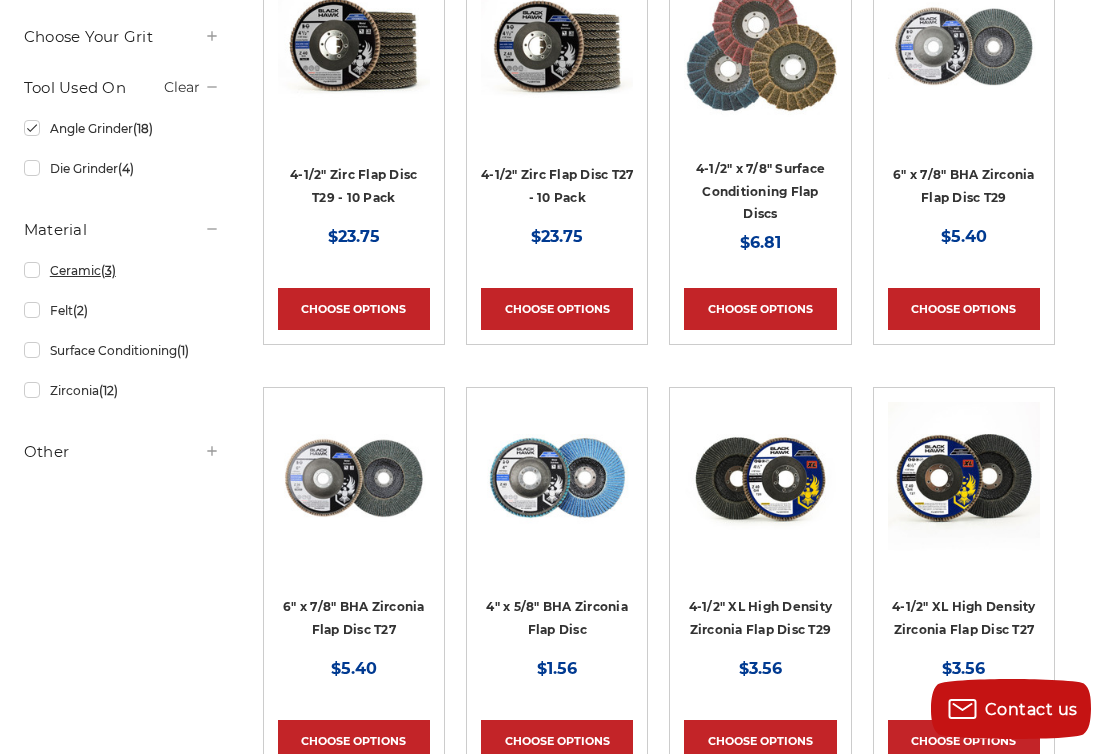 click on "Ceramic
(3)" at bounding box center [122, 270] 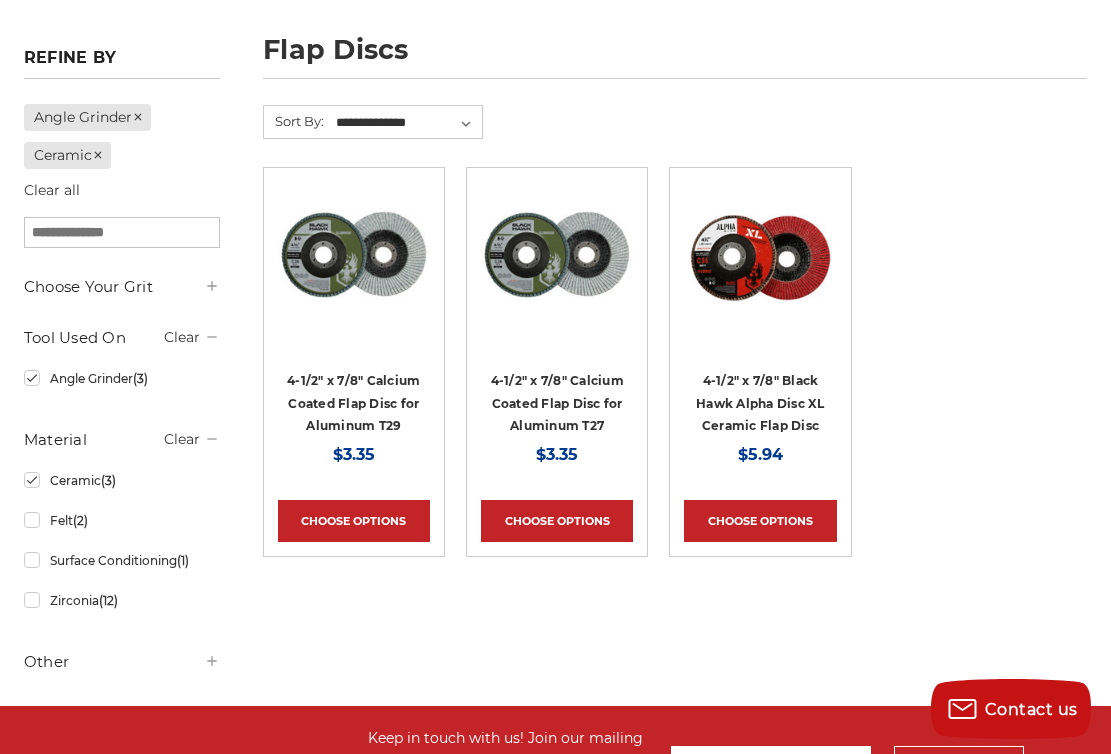 scroll, scrollTop: 316, scrollLeft: 0, axis: vertical 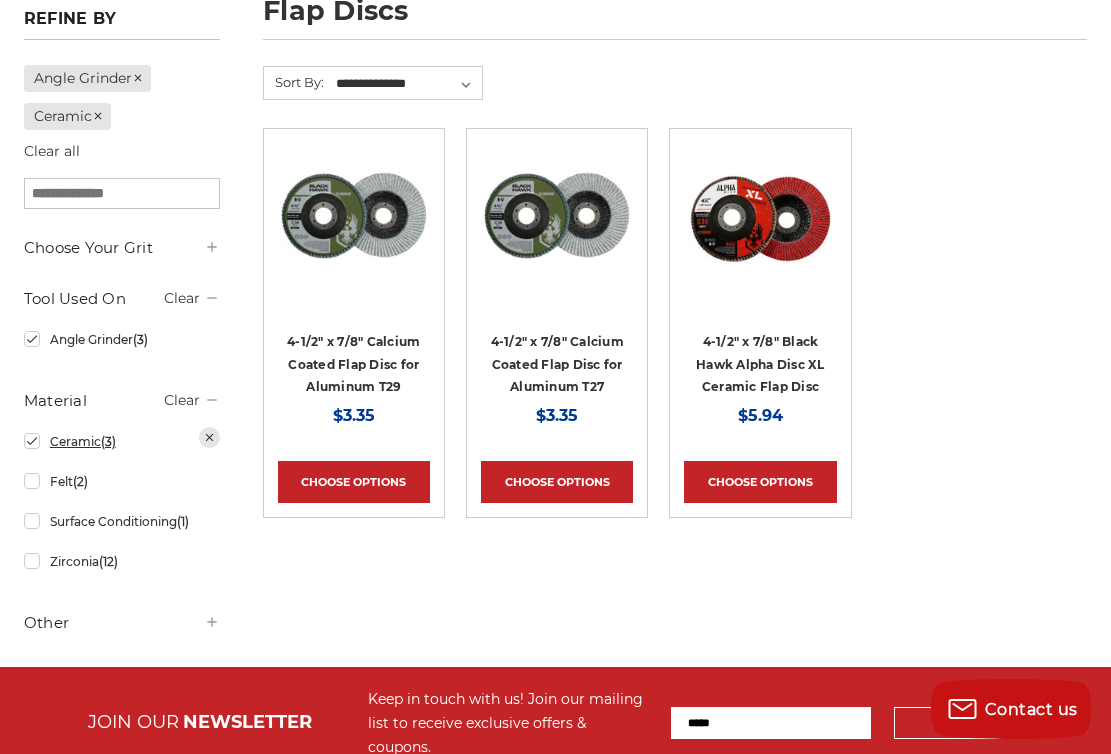 click on "Ceramic
(3)" at bounding box center (122, 441) 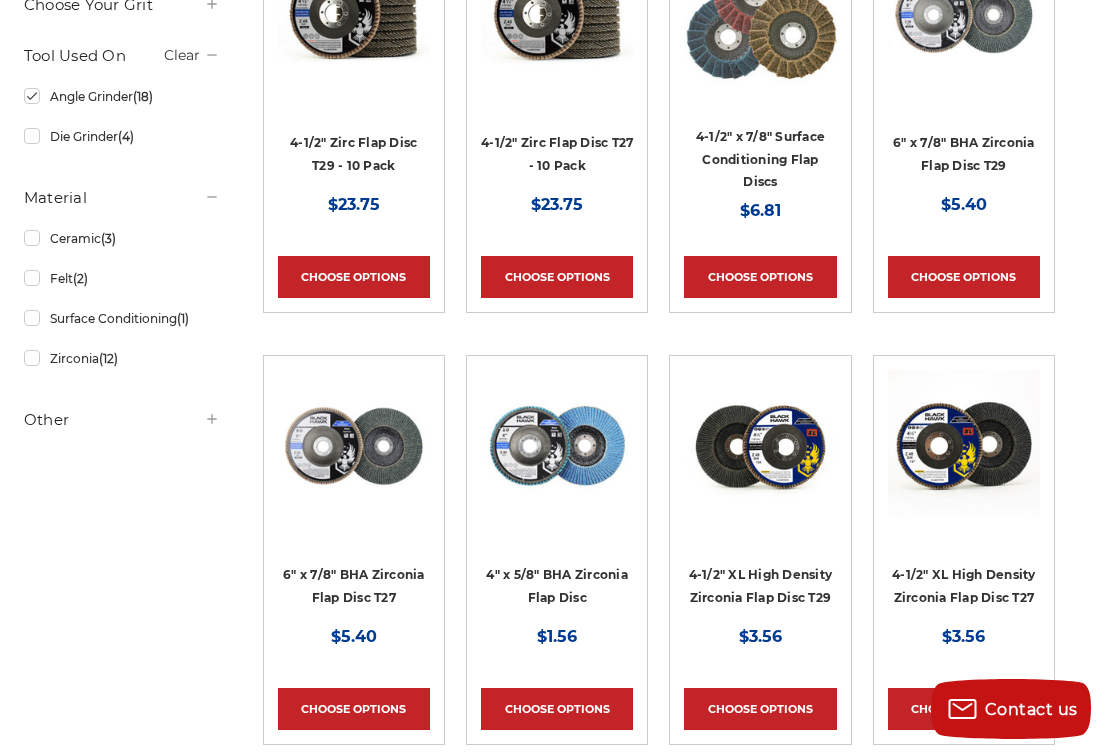 scroll, scrollTop: 483, scrollLeft: 0, axis: vertical 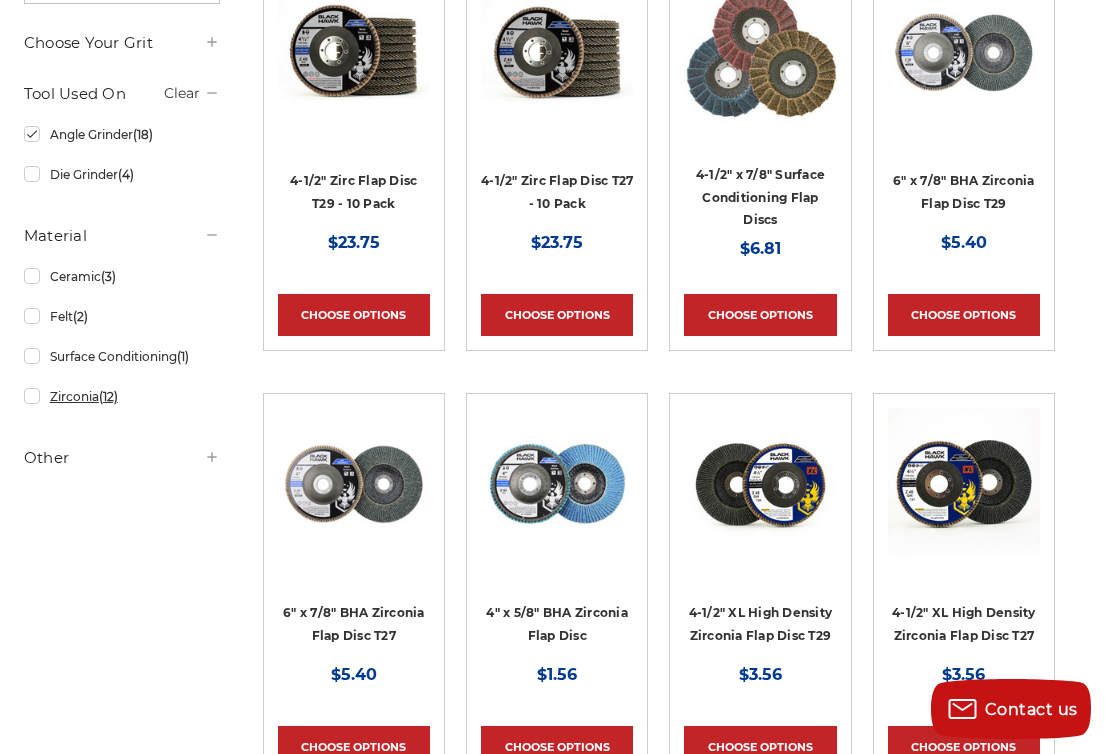 click on "Zirconia
(12)" at bounding box center [122, 396] 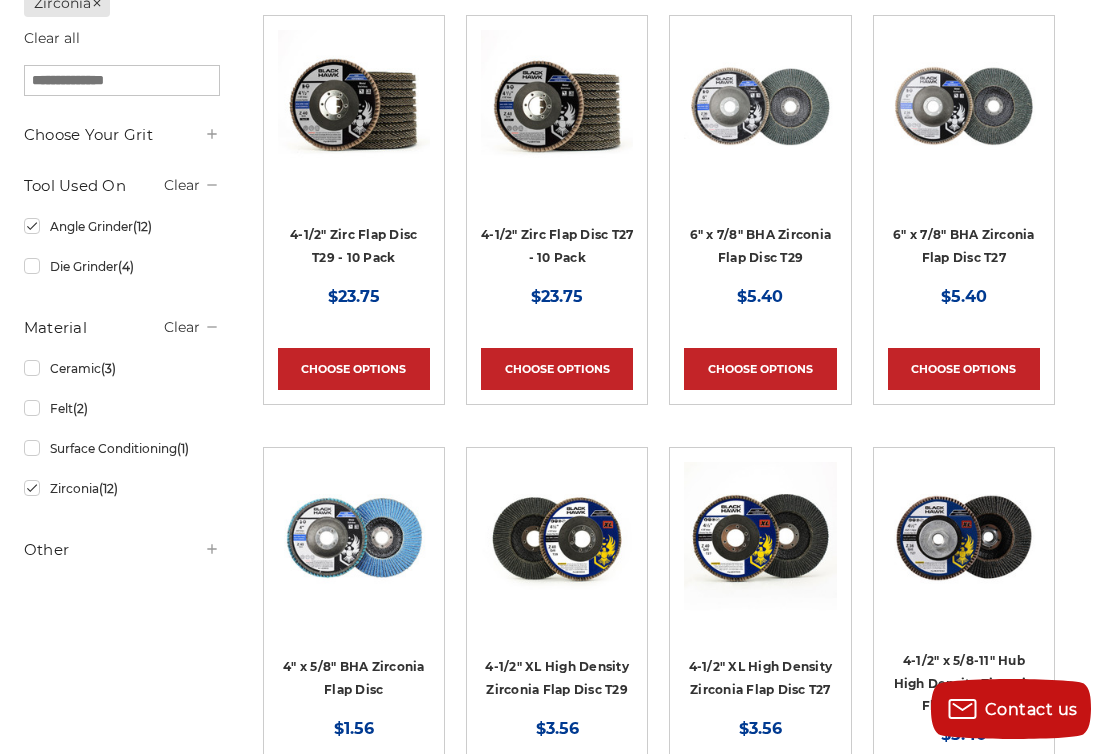scroll, scrollTop: 433, scrollLeft: 0, axis: vertical 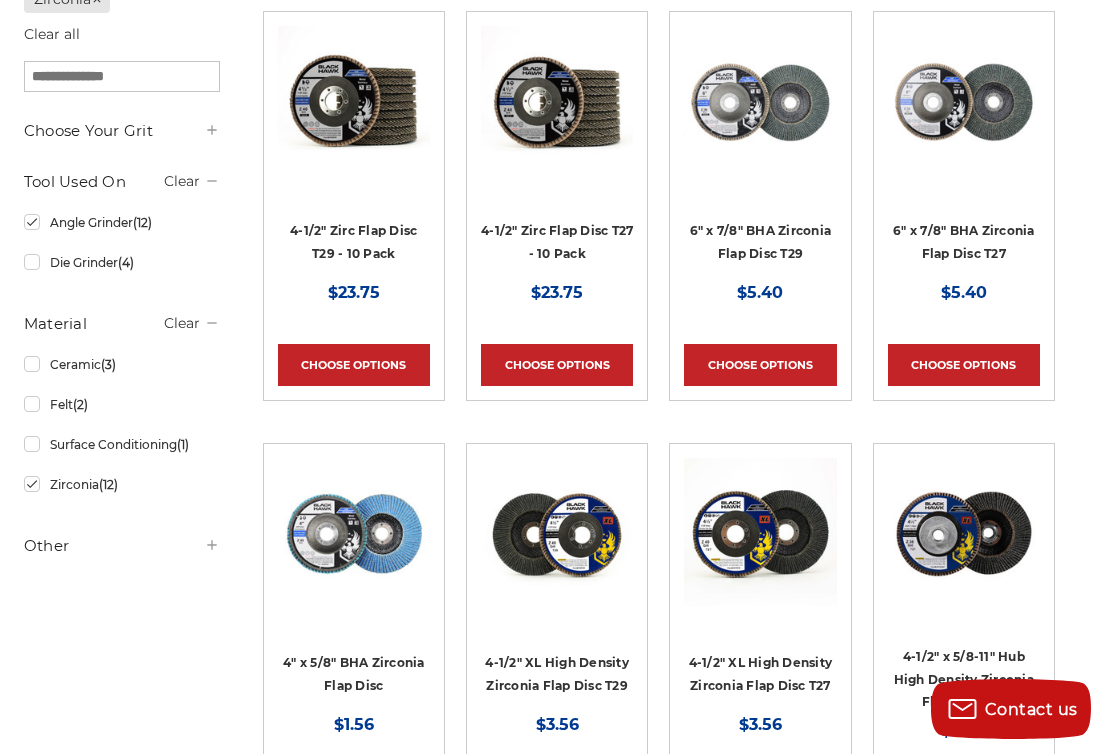 click on "Other" at bounding box center [122, 546] 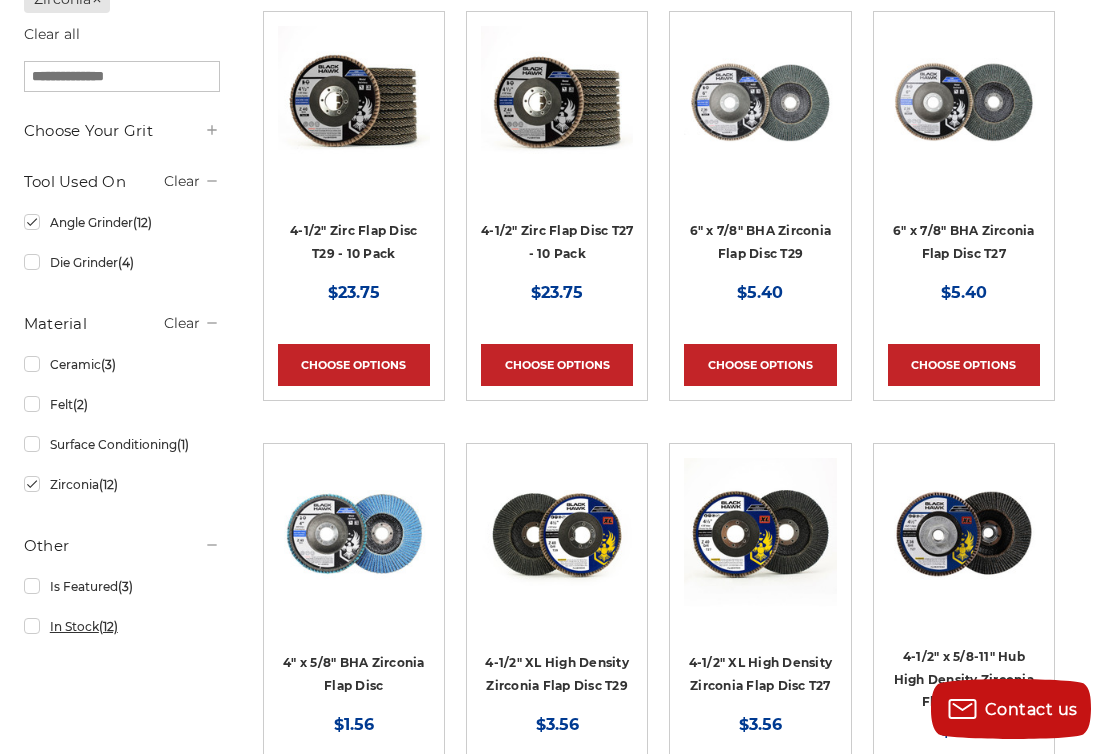 click on "In Stock
(12)" at bounding box center [122, 626] 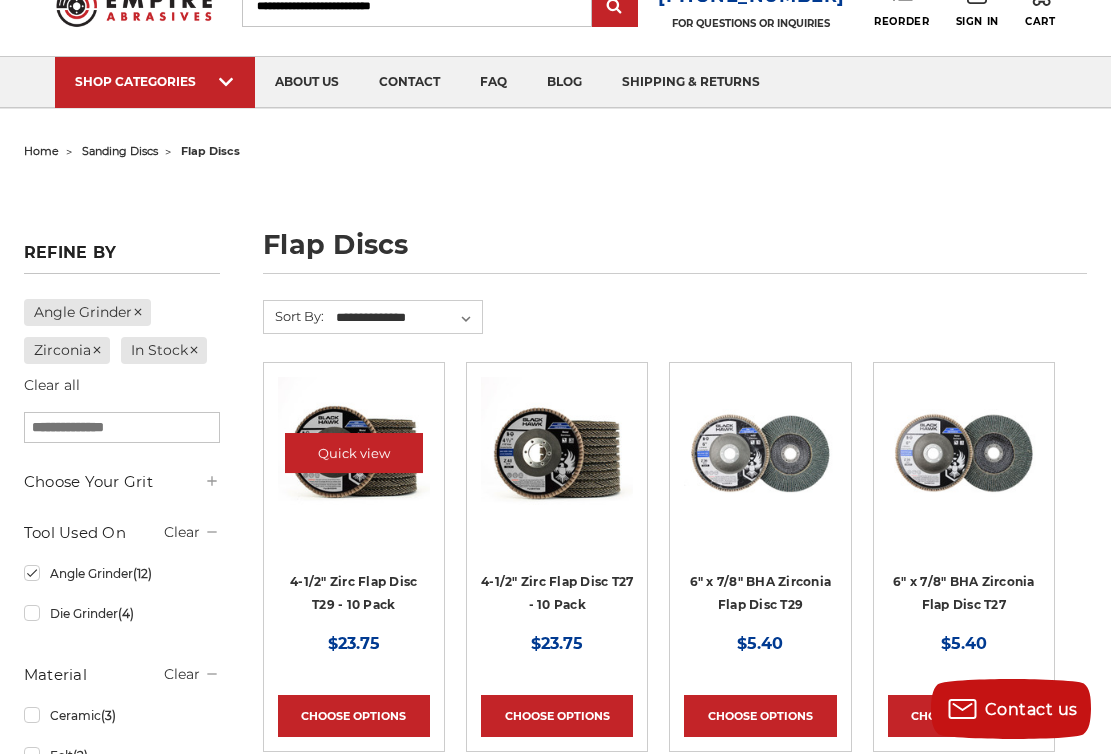 scroll, scrollTop: 99, scrollLeft: 0, axis: vertical 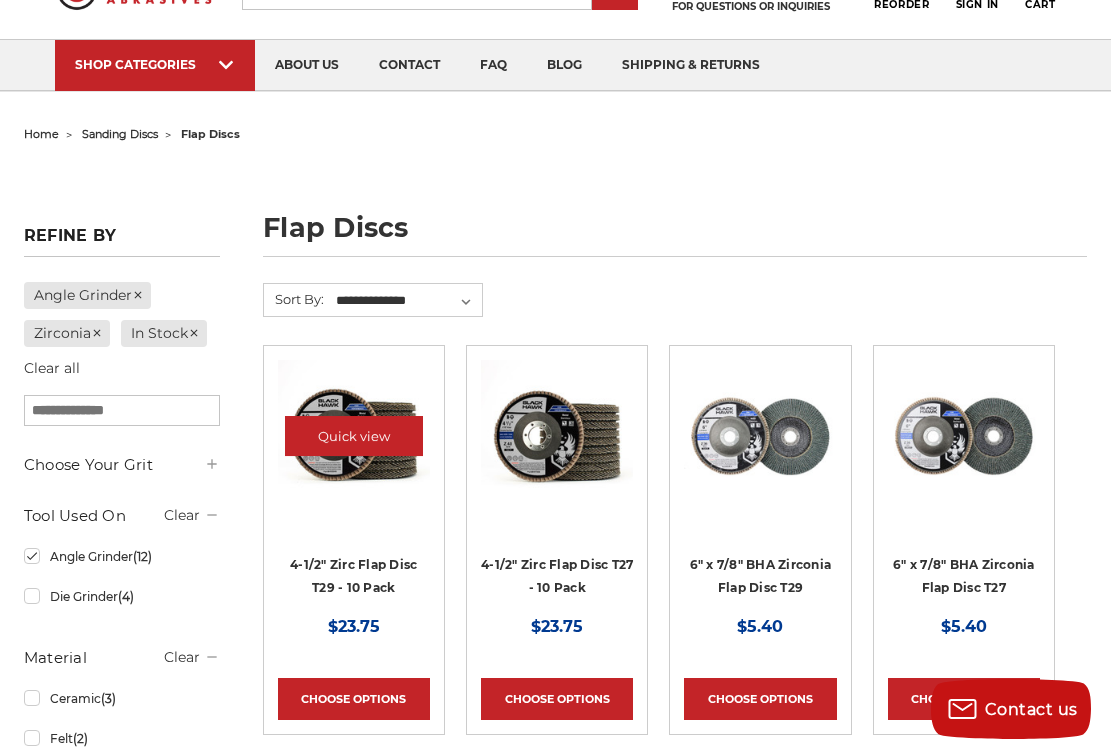 click at bounding box center [354, 436] 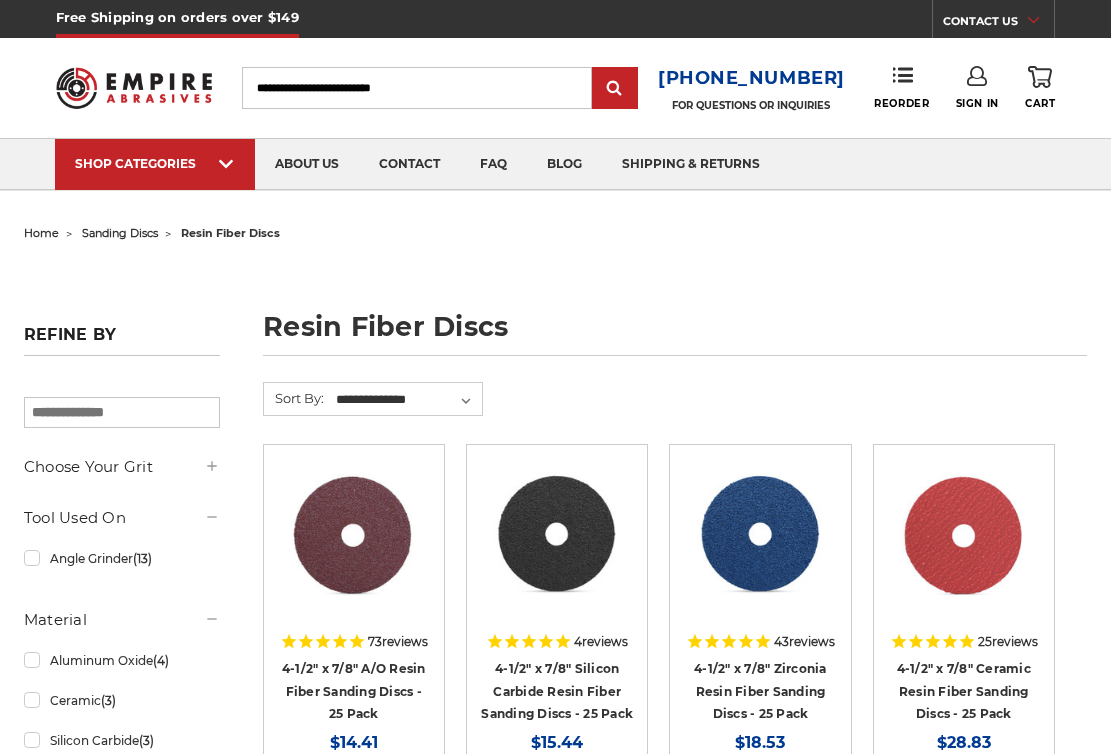 scroll, scrollTop: 0, scrollLeft: 0, axis: both 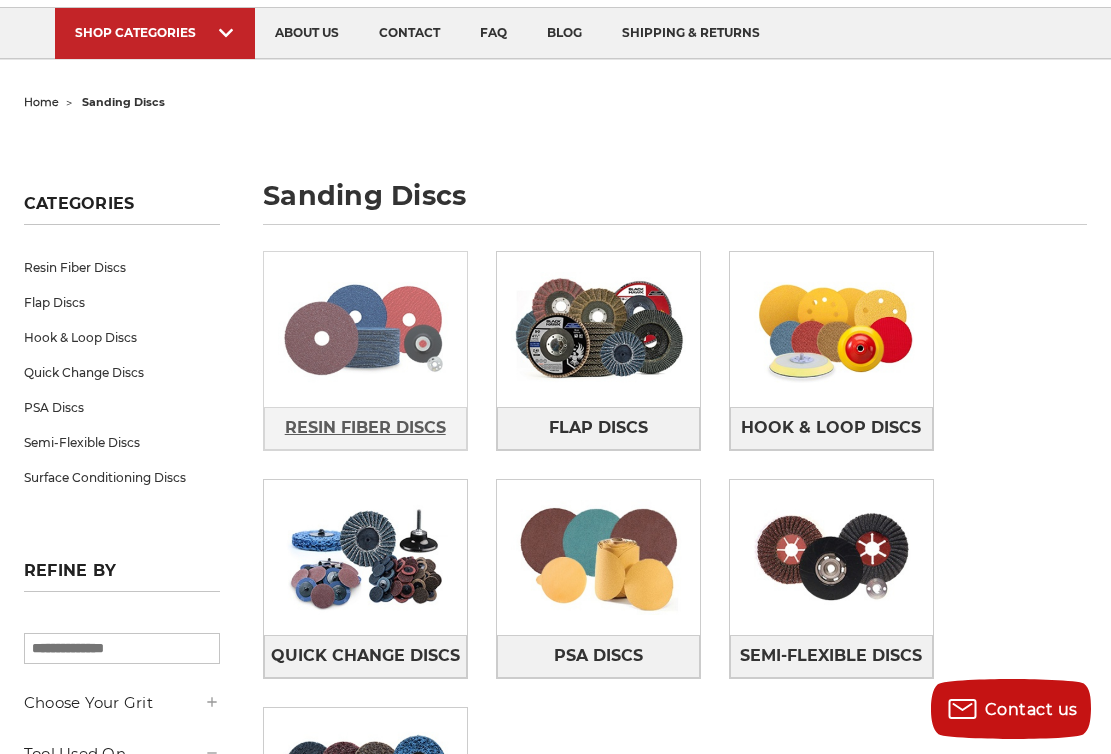 click on "Resin Fiber Discs" at bounding box center (365, 428) 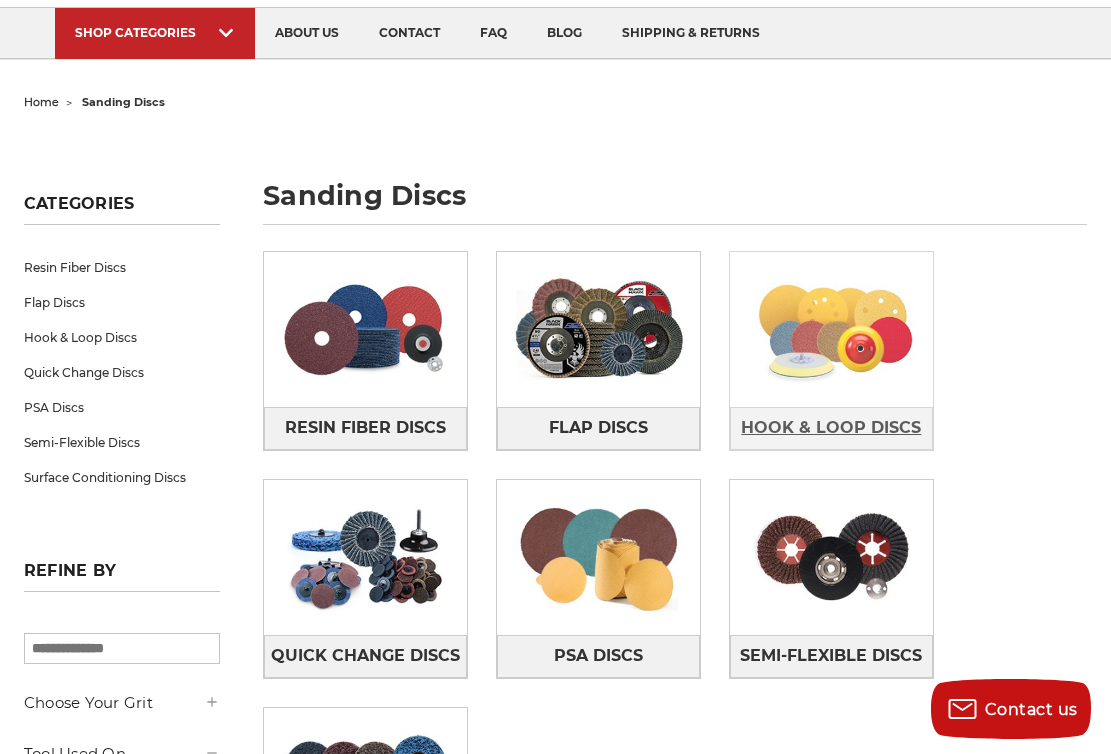click on "Hook & Loop Discs" at bounding box center [831, 428] 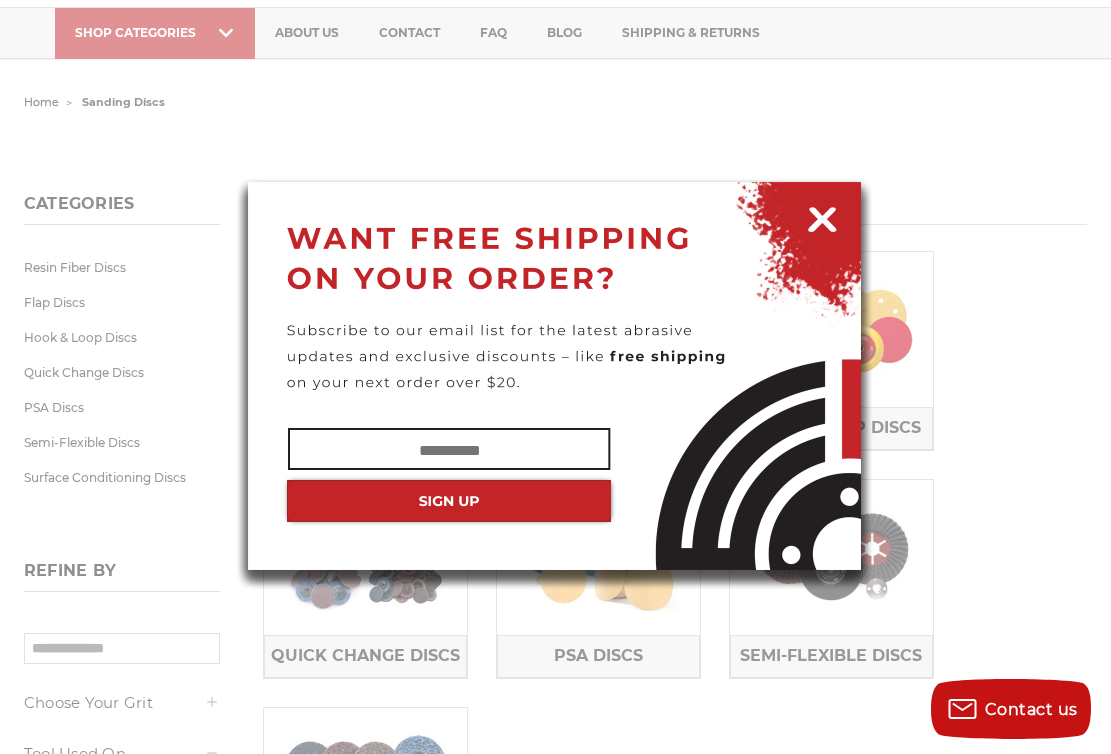 click at bounding box center (822, 216) 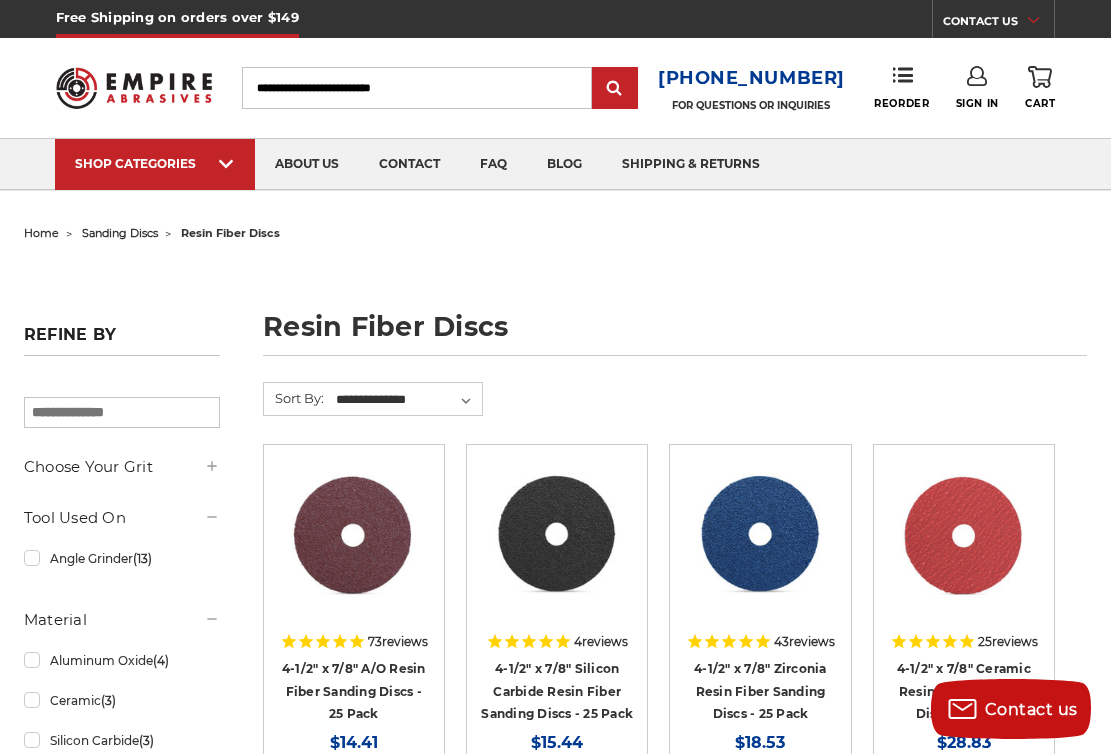 scroll, scrollTop: 0, scrollLeft: 0, axis: both 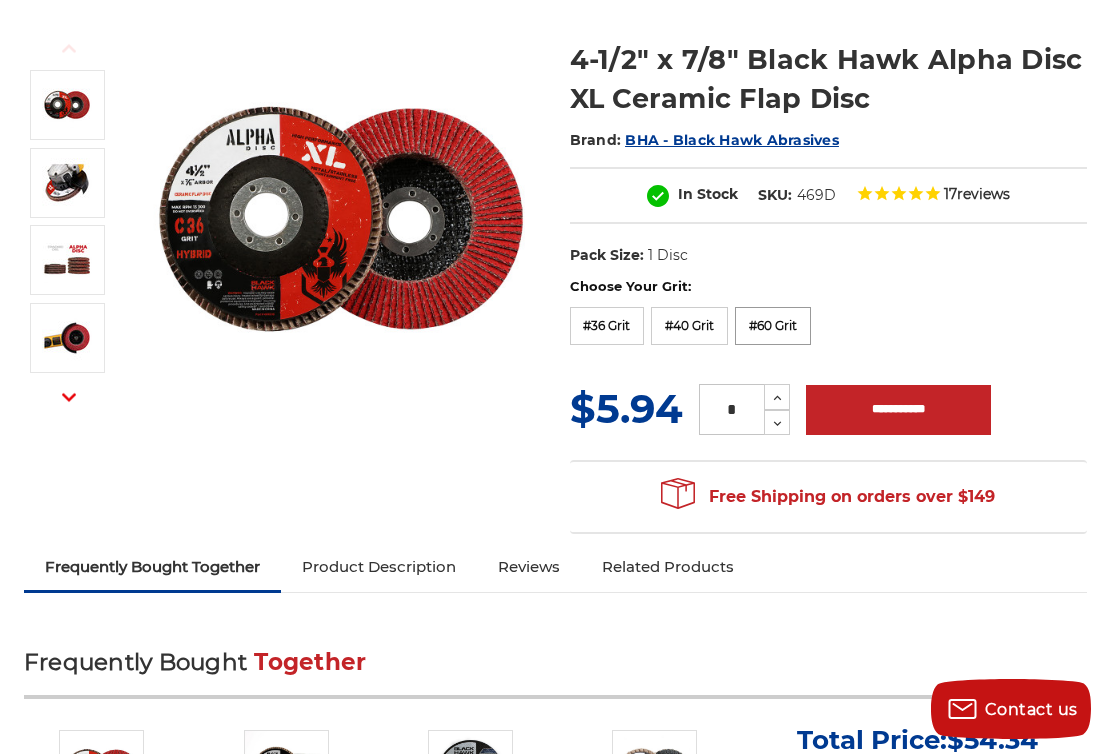 click on "#60 Grit" at bounding box center [773, 326] 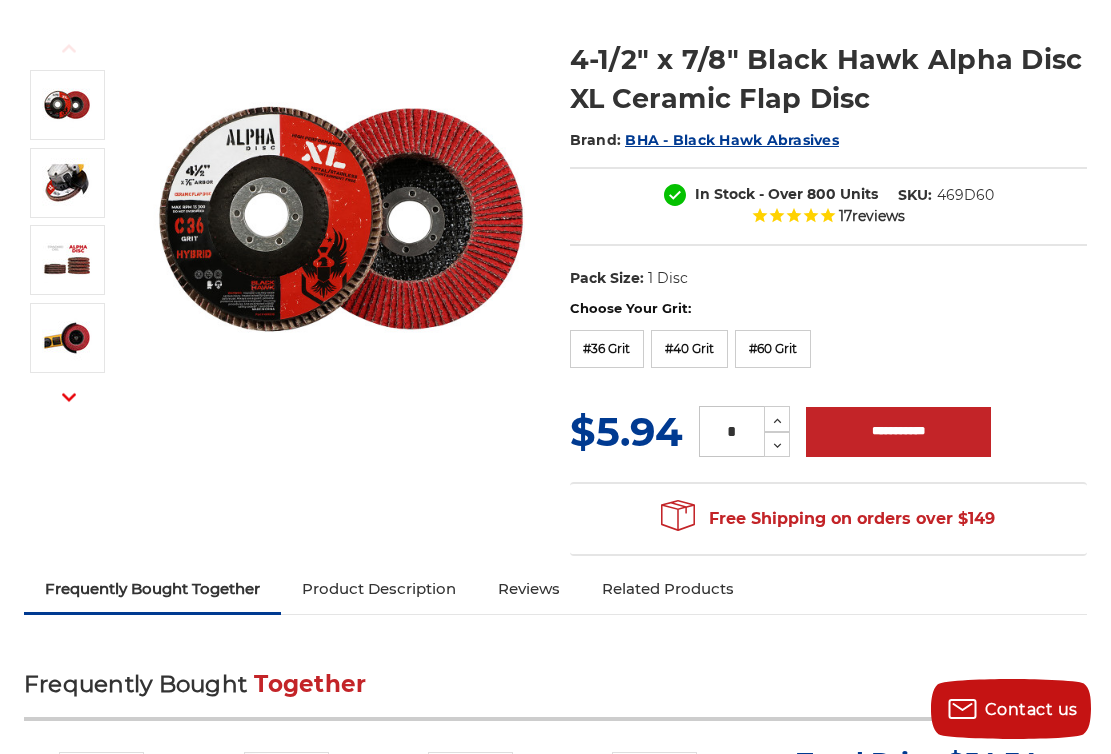 click on "Choose Your Grit:" at bounding box center (829, 309) 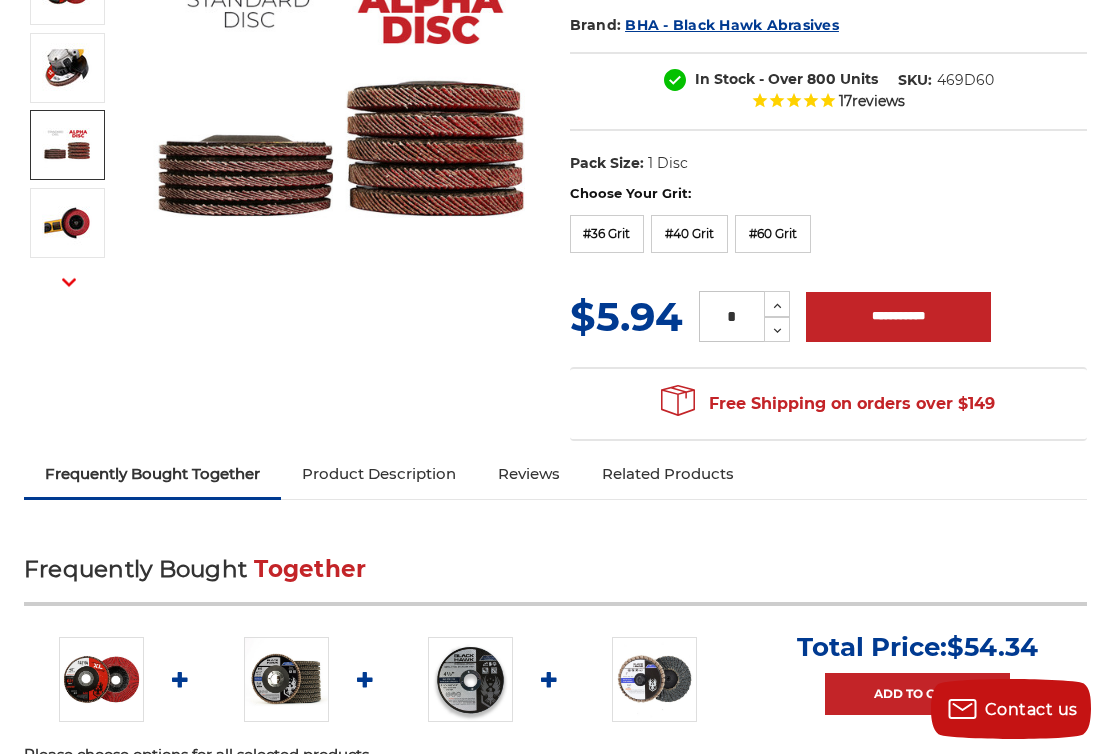 scroll, scrollTop: 360, scrollLeft: 0, axis: vertical 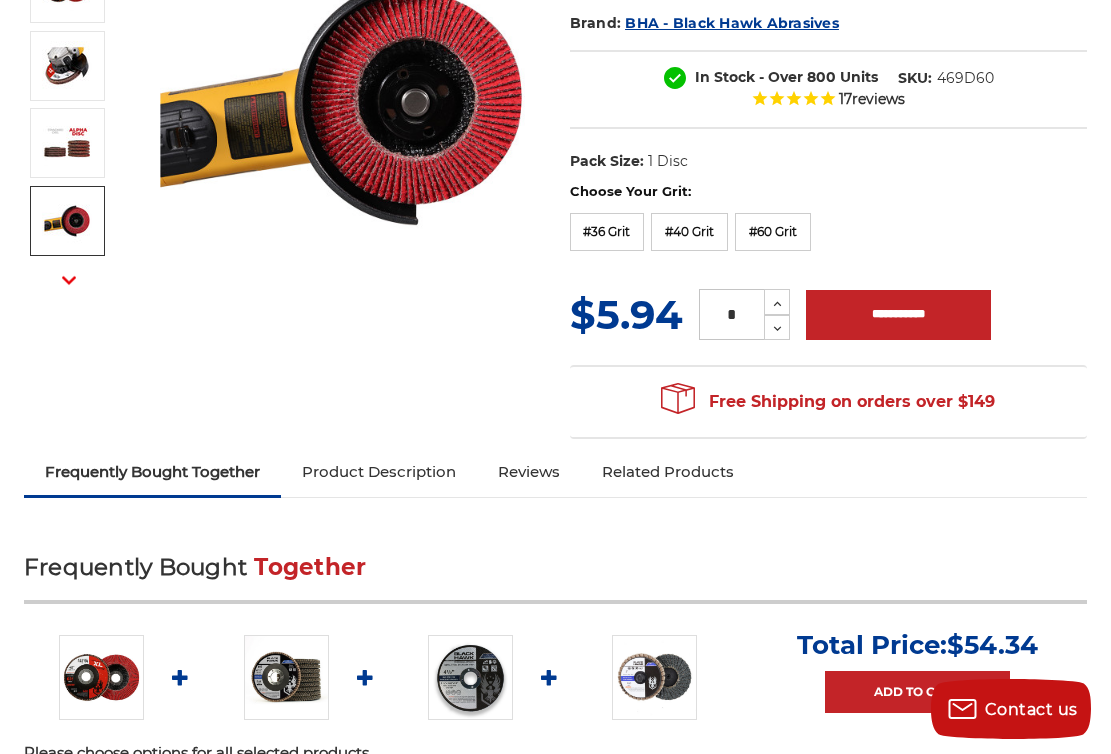 click 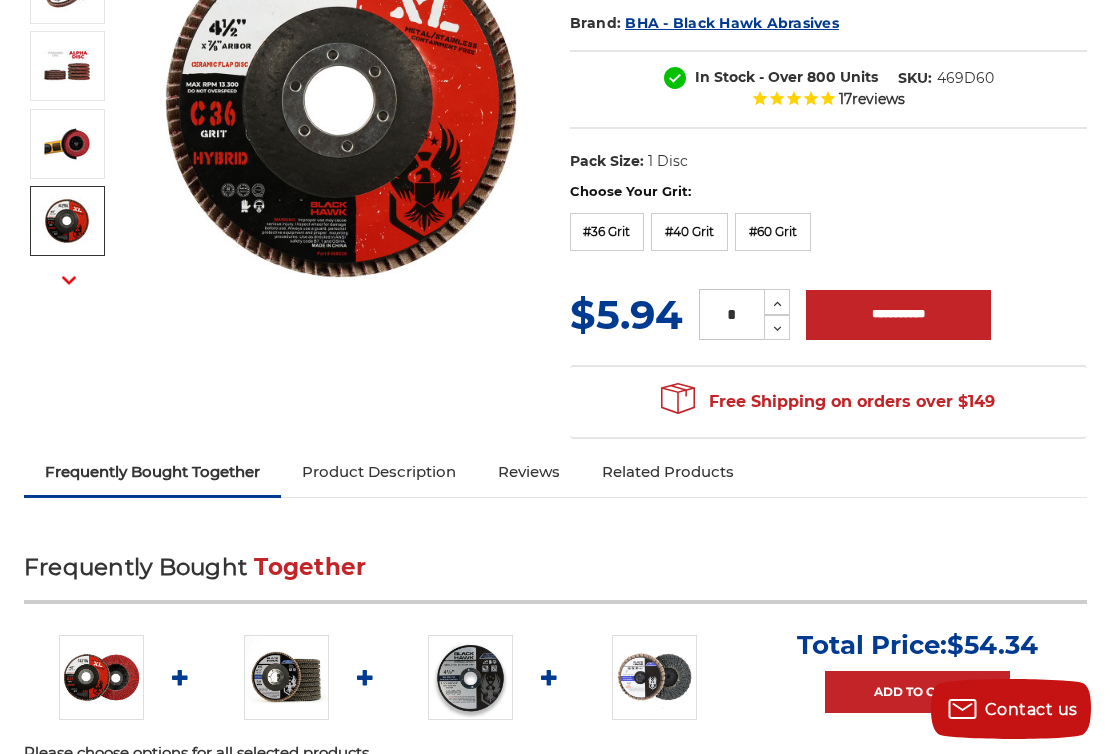 click at bounding box center (67, 221) 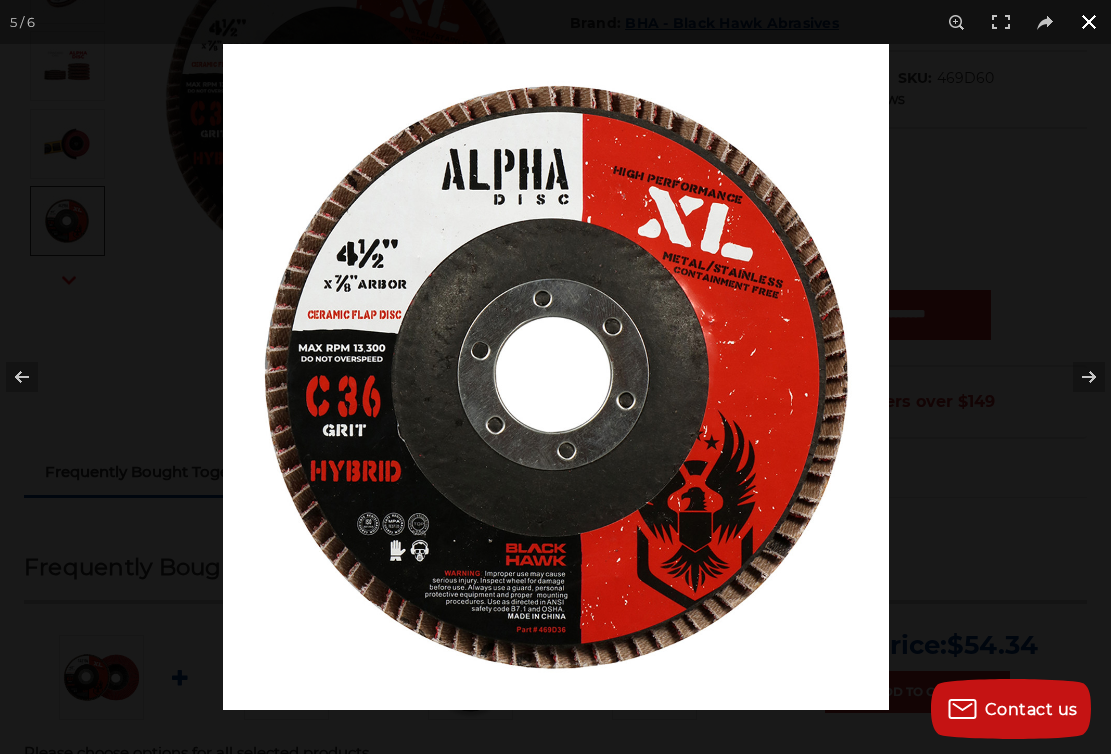 click at bounding box center [555, 377] 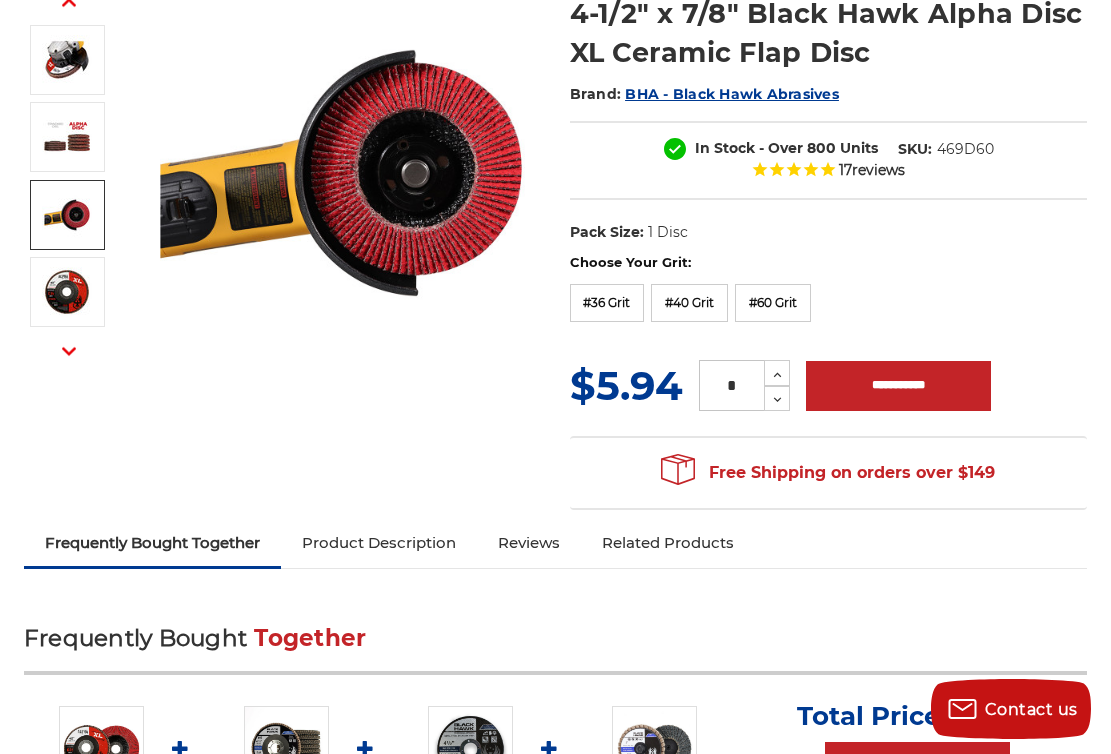 scroll, scrollTop: 319, scrollLeft: 0, axis: vertical 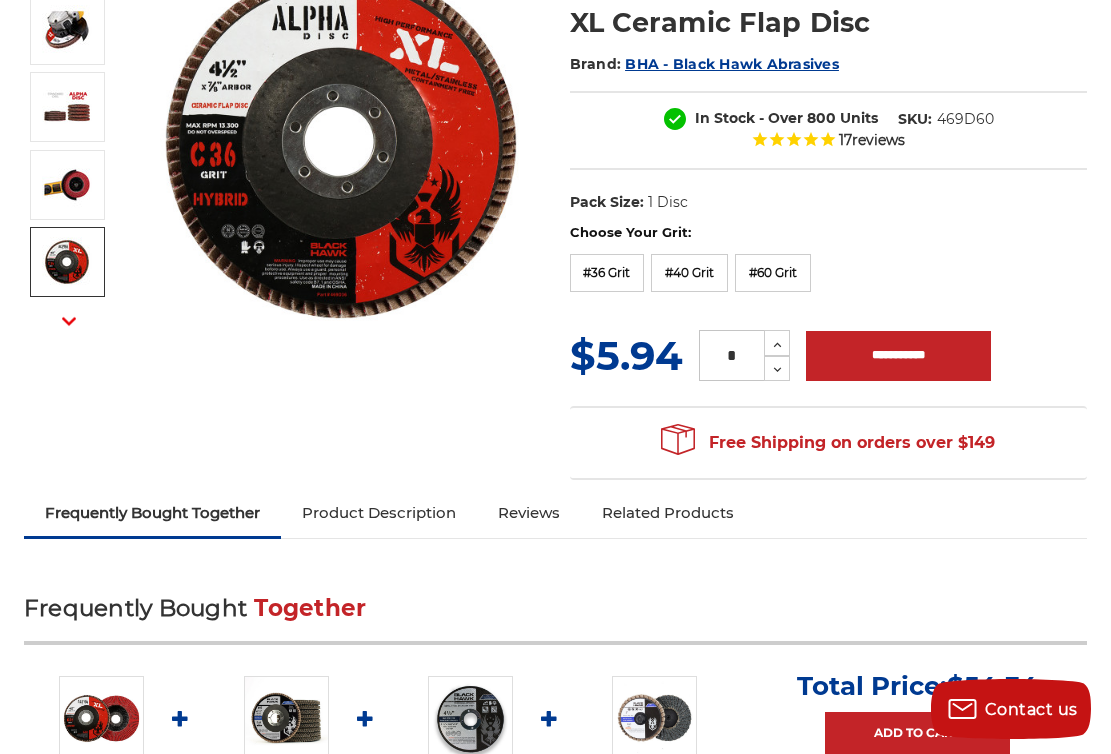 click 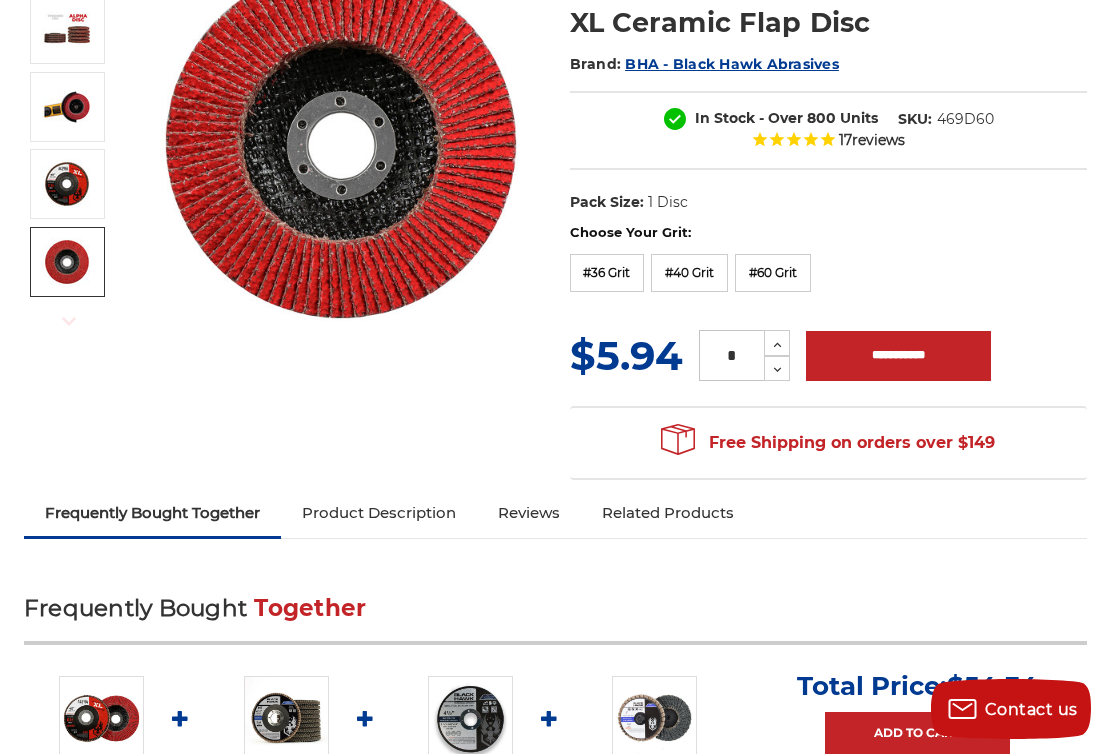 click at bounding box center [67, 262] 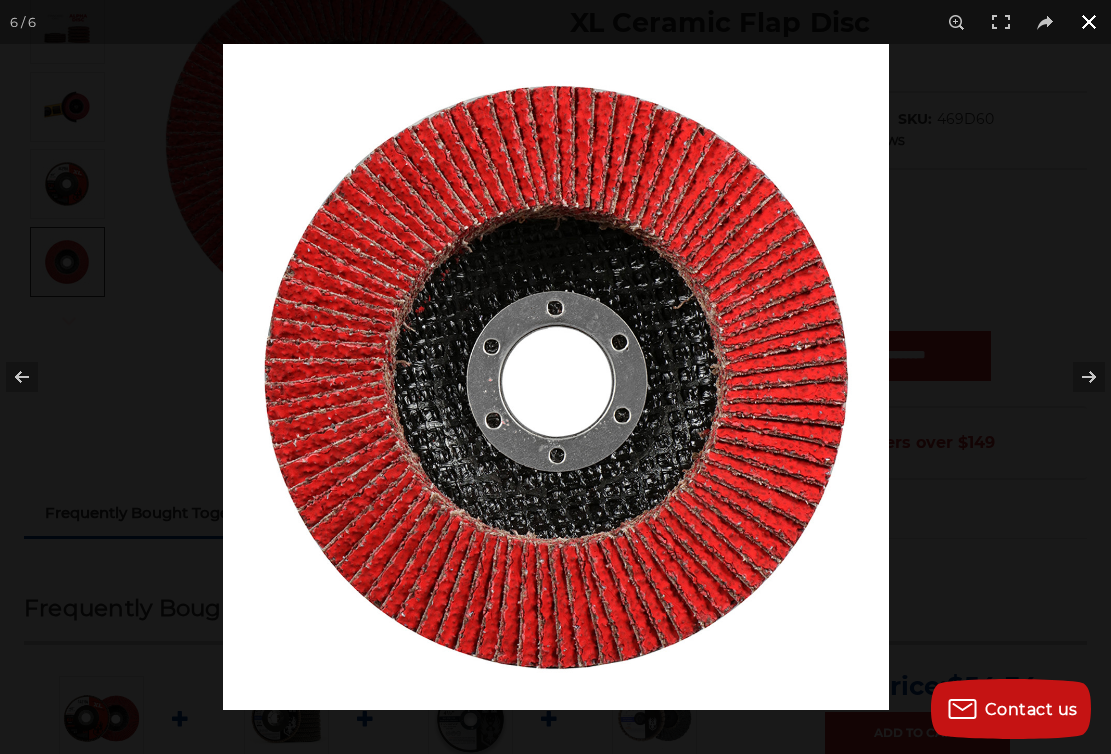 click at bounding box center [555, 377] 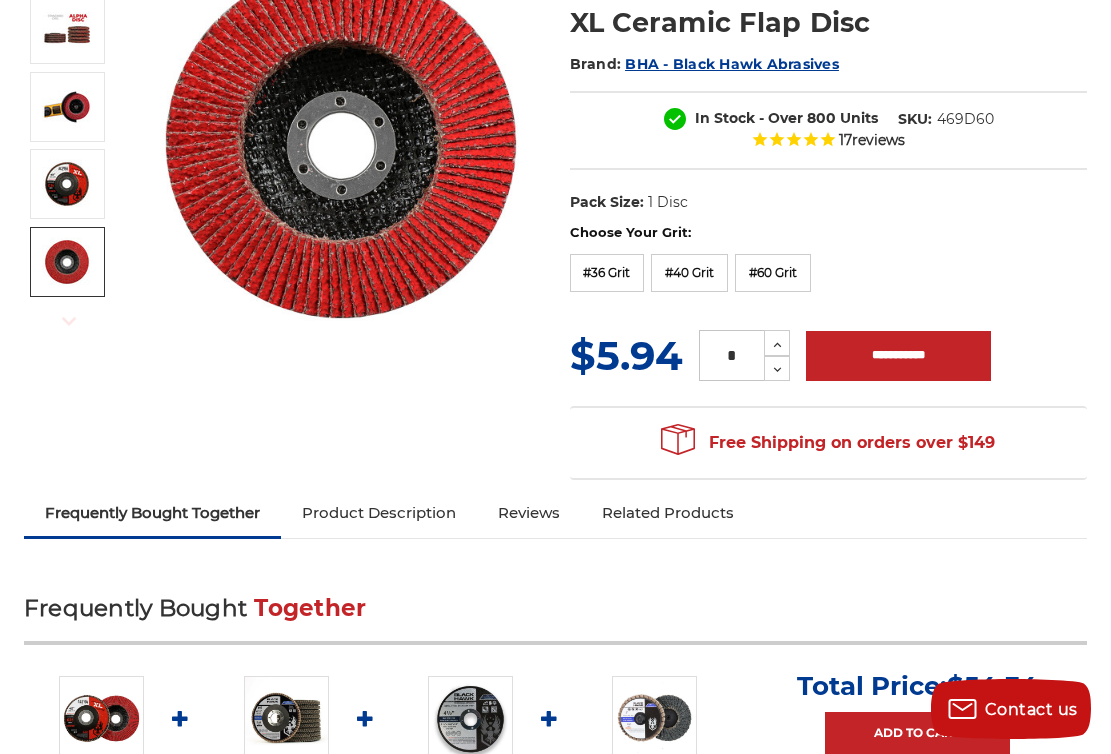 scroll, scrollTop: 0, scrollLeft: 0, axis: both 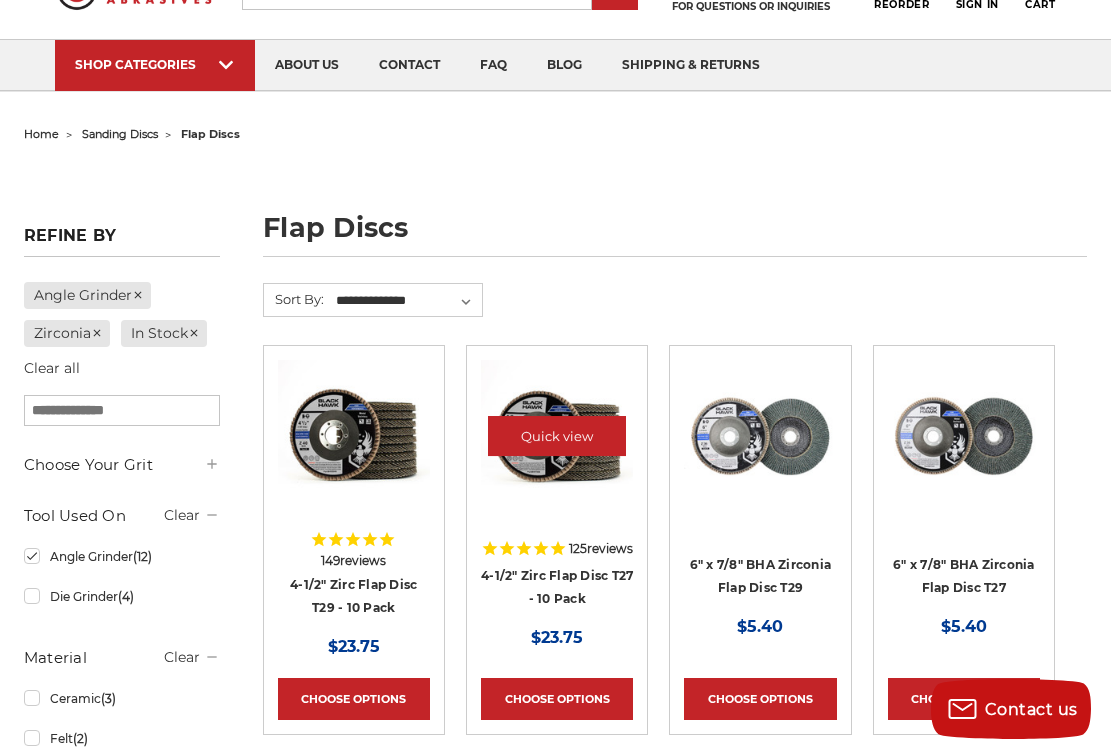 click at bounding box center (557, 436) 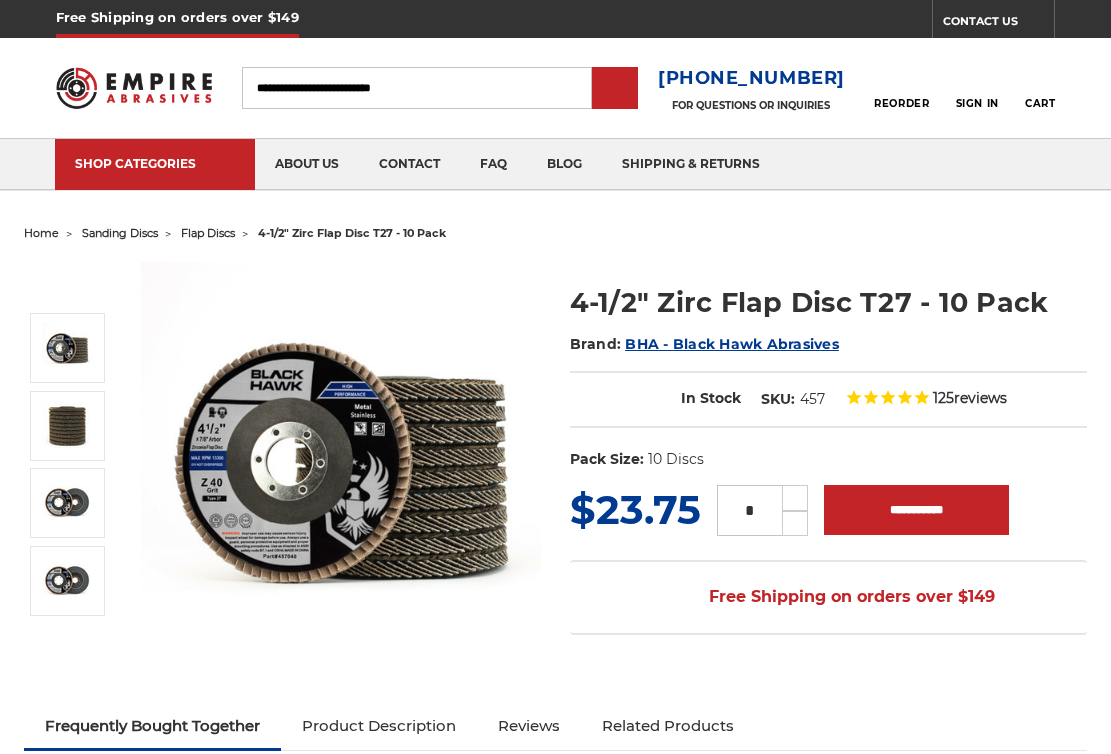 scroll, scrollTop: 0, scrollLeft: 0, axis: both 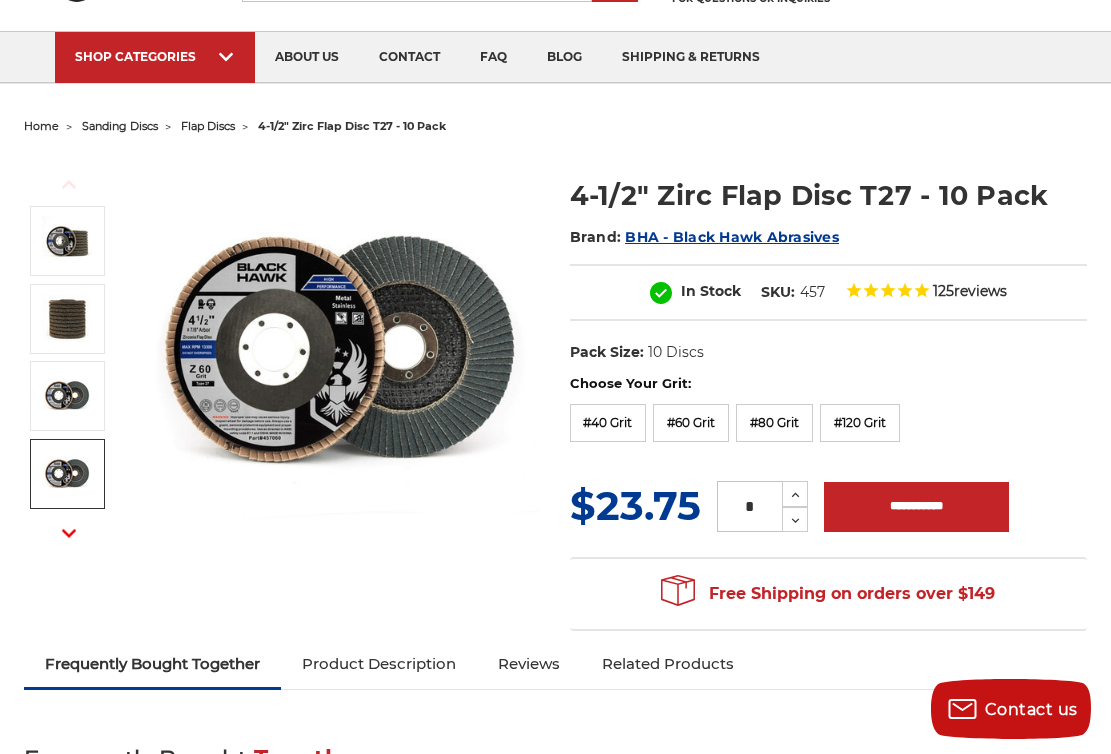 click 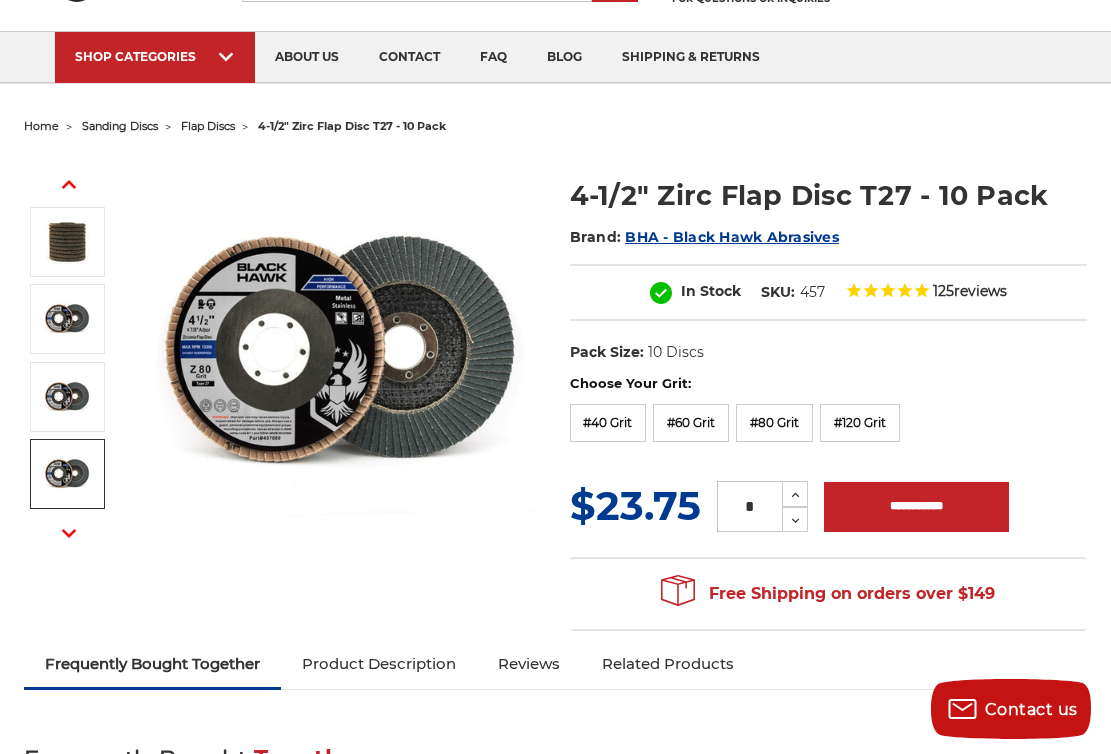 click at bounding box center [67, 474] 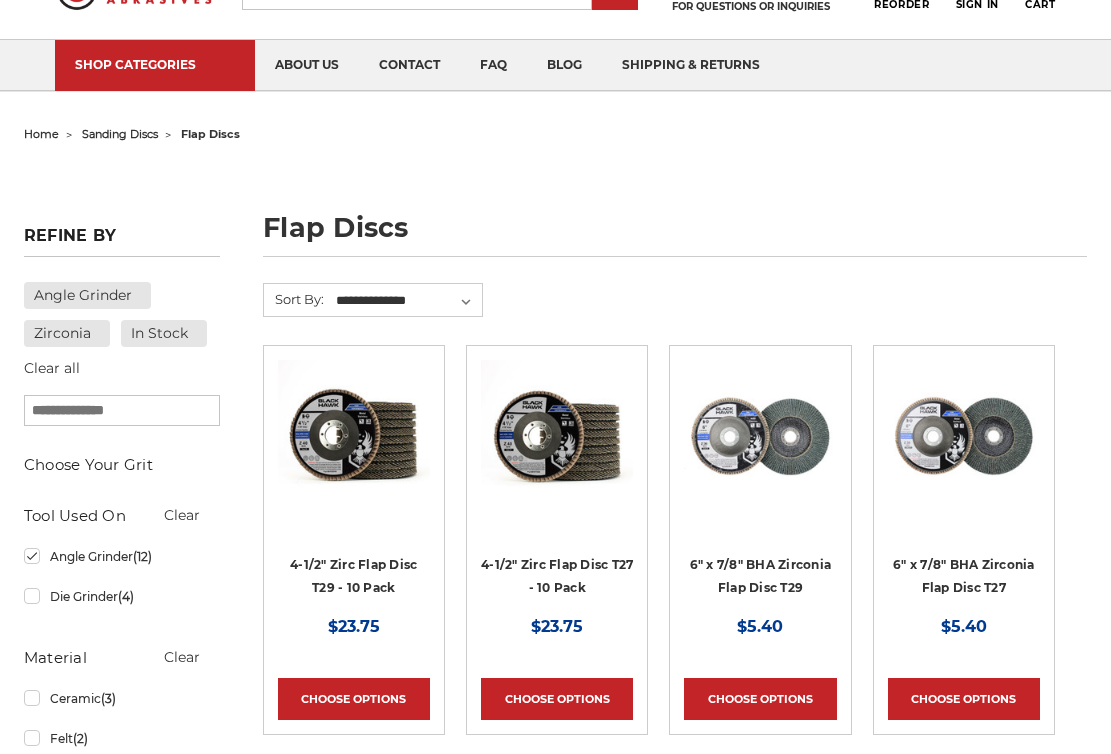 scroll, scrollTop: 99, scrollLeft: 0, axis: vertical 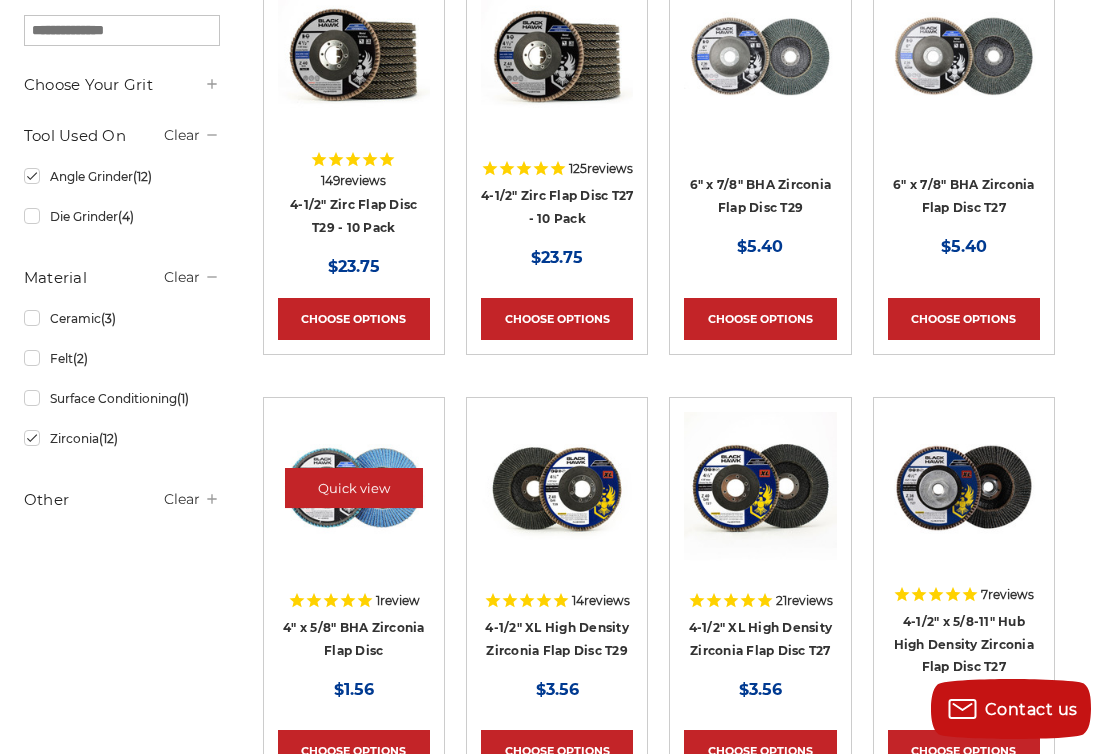 click at bounding box center [354, 488] 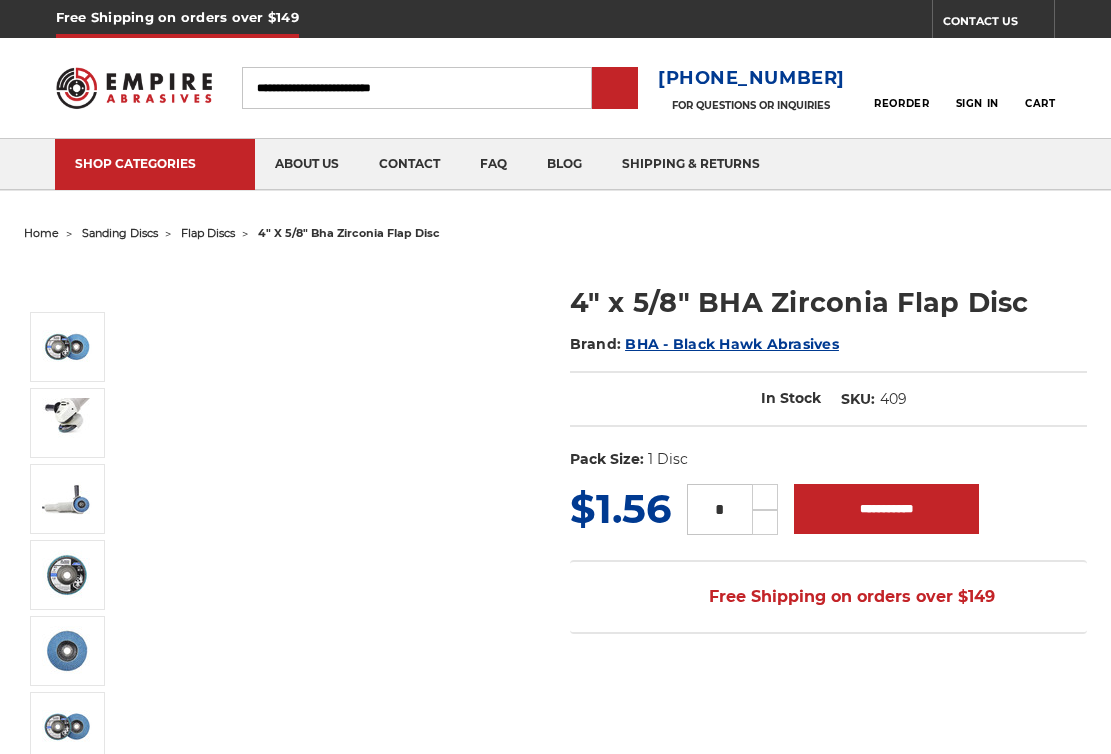 scroll, scrollTop: 0, scrollLeft: 0, axis: both 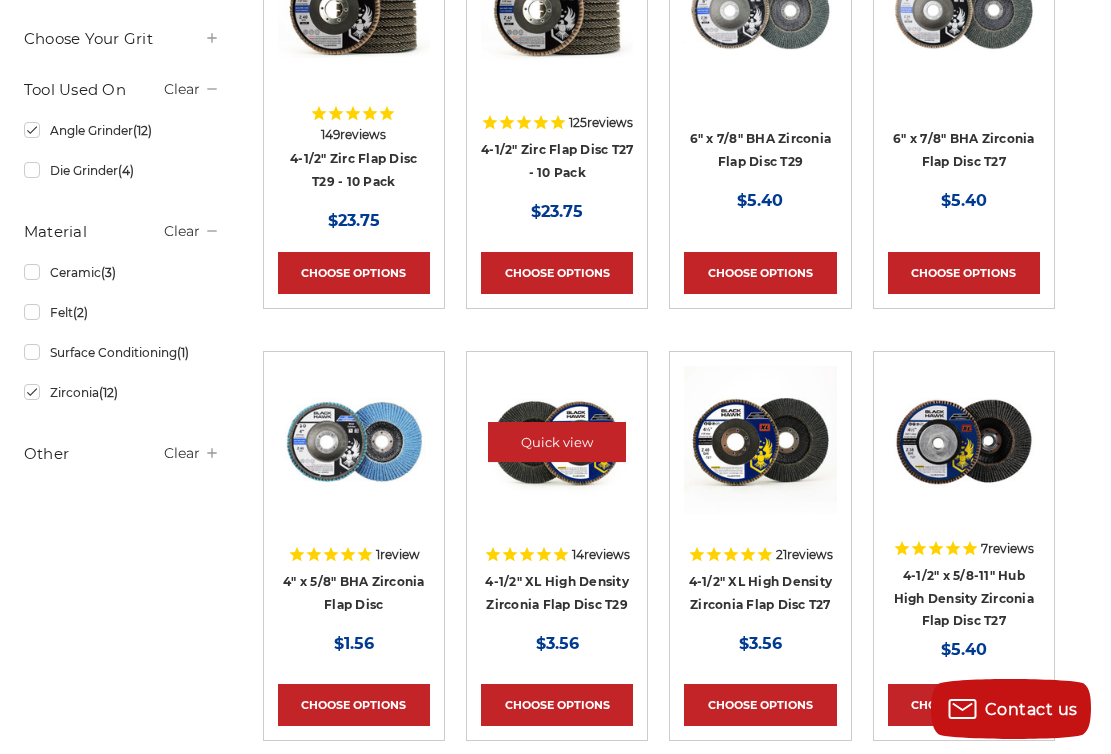 click at bounding box center (557, 442) 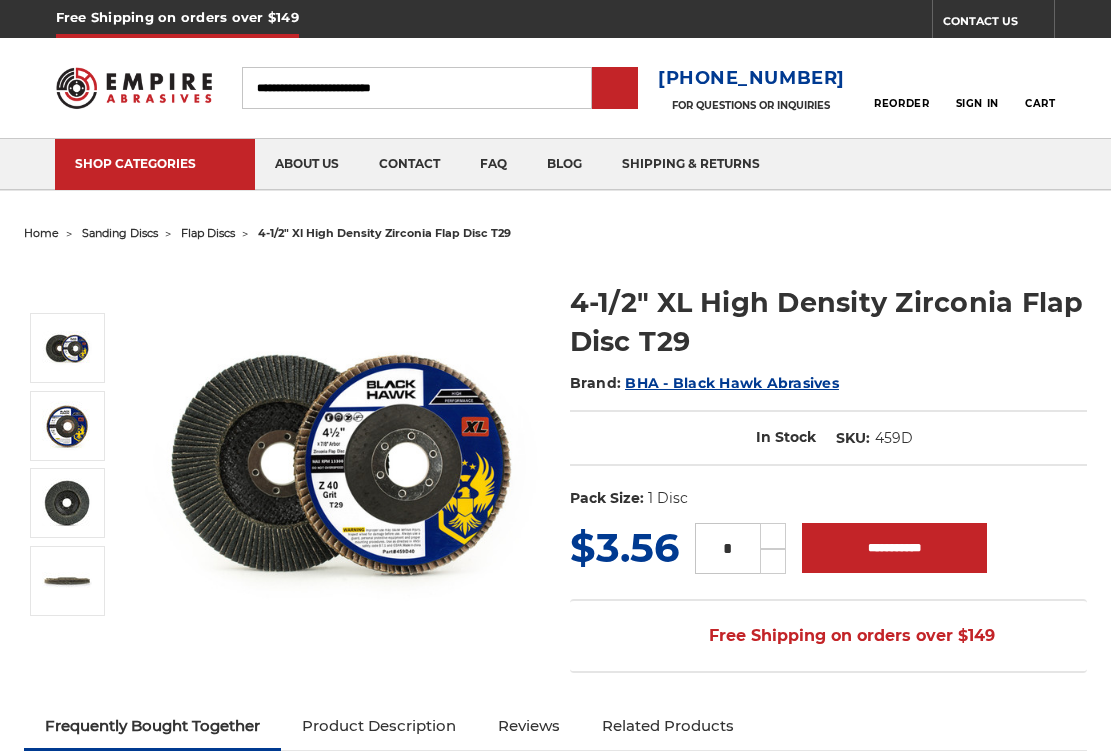 scroll, scrollTop: 0, scrollLeft: 0, axis: both 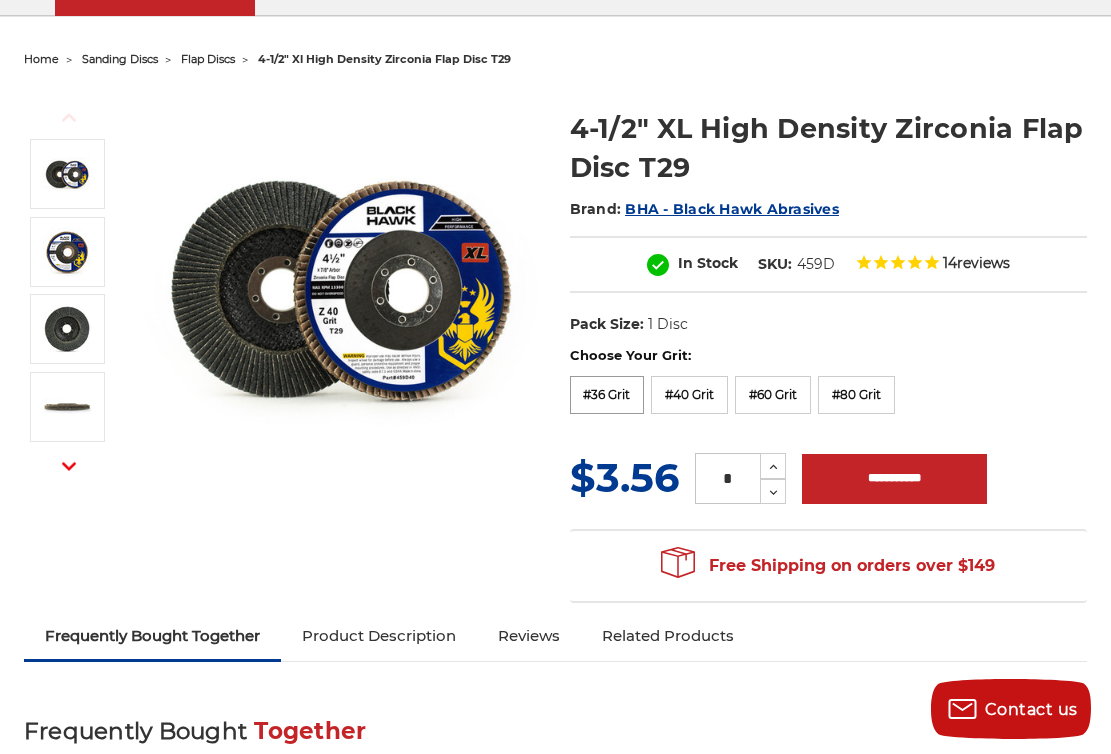 click on "#36 Grit" at bounding box center (607, 395) 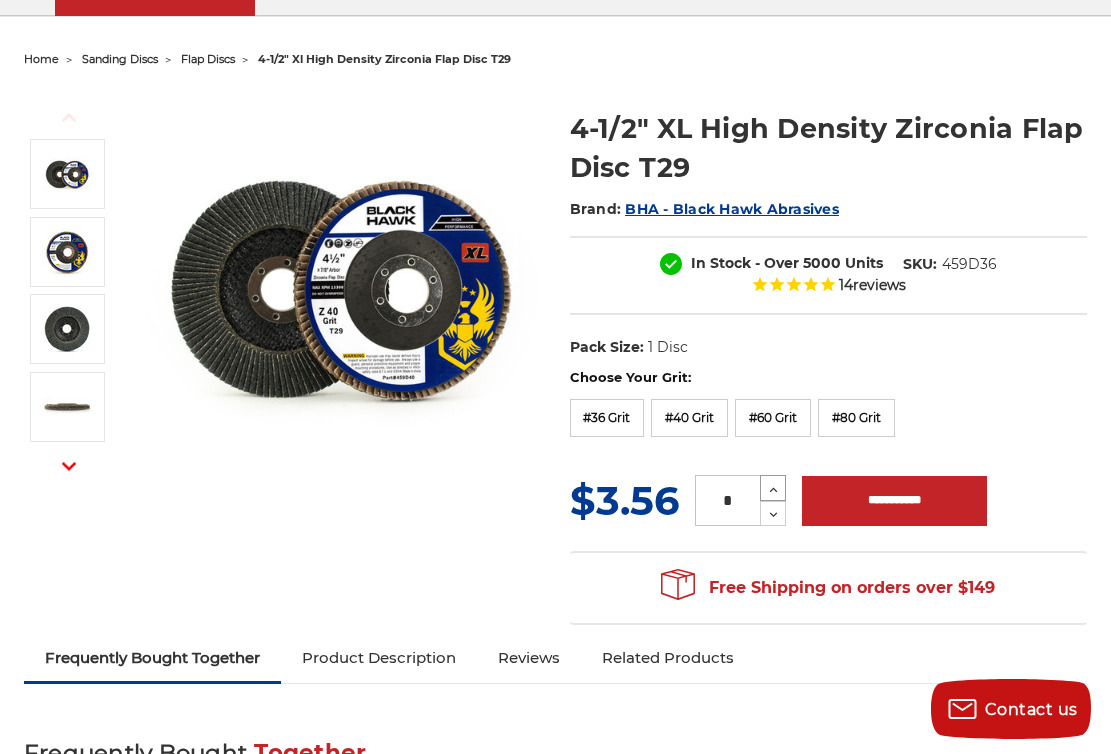 click 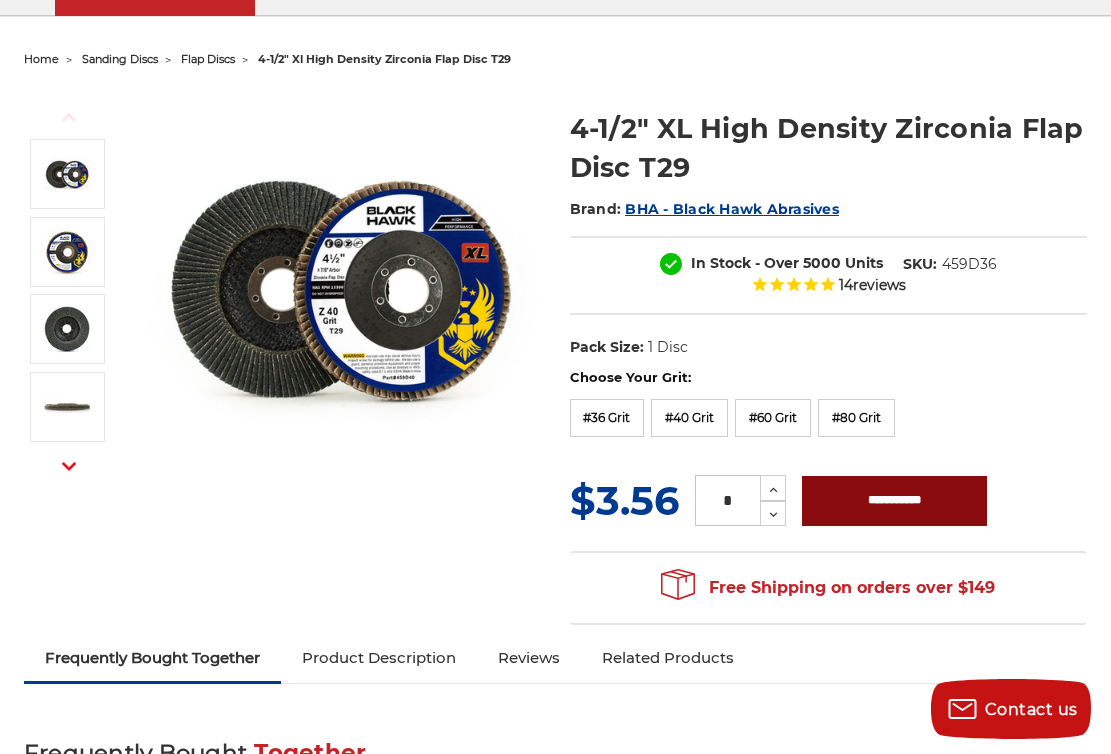 click on "**********" at bounding box center [894, 501] 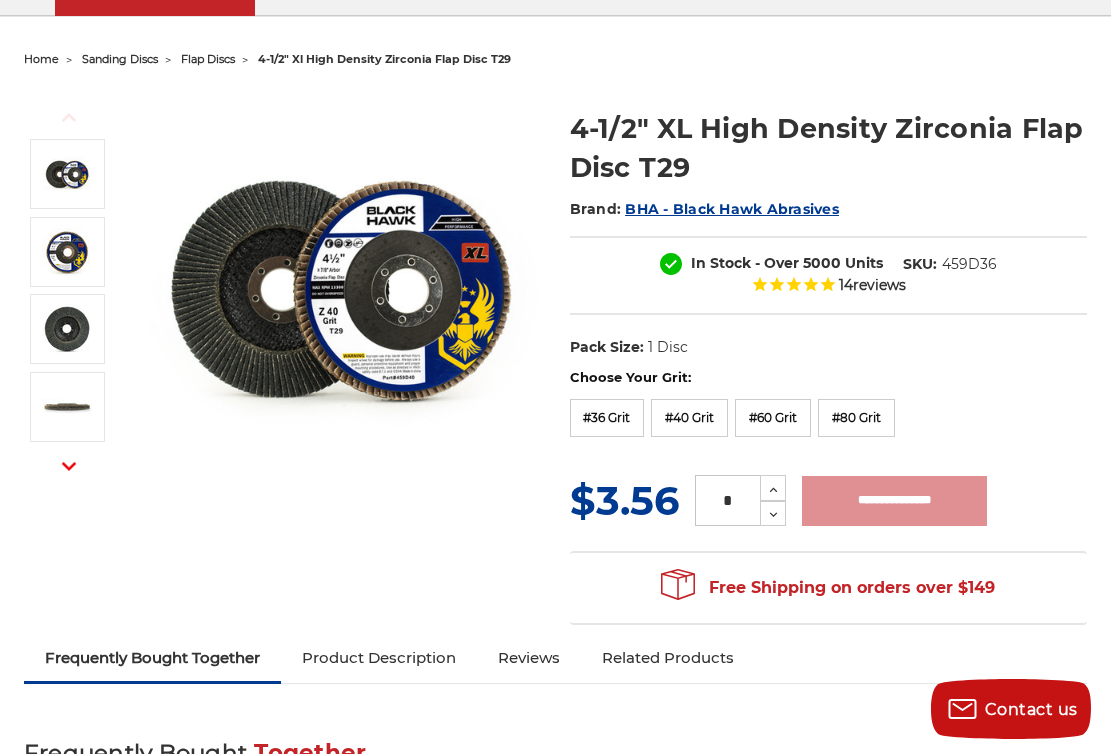 type on "**********" 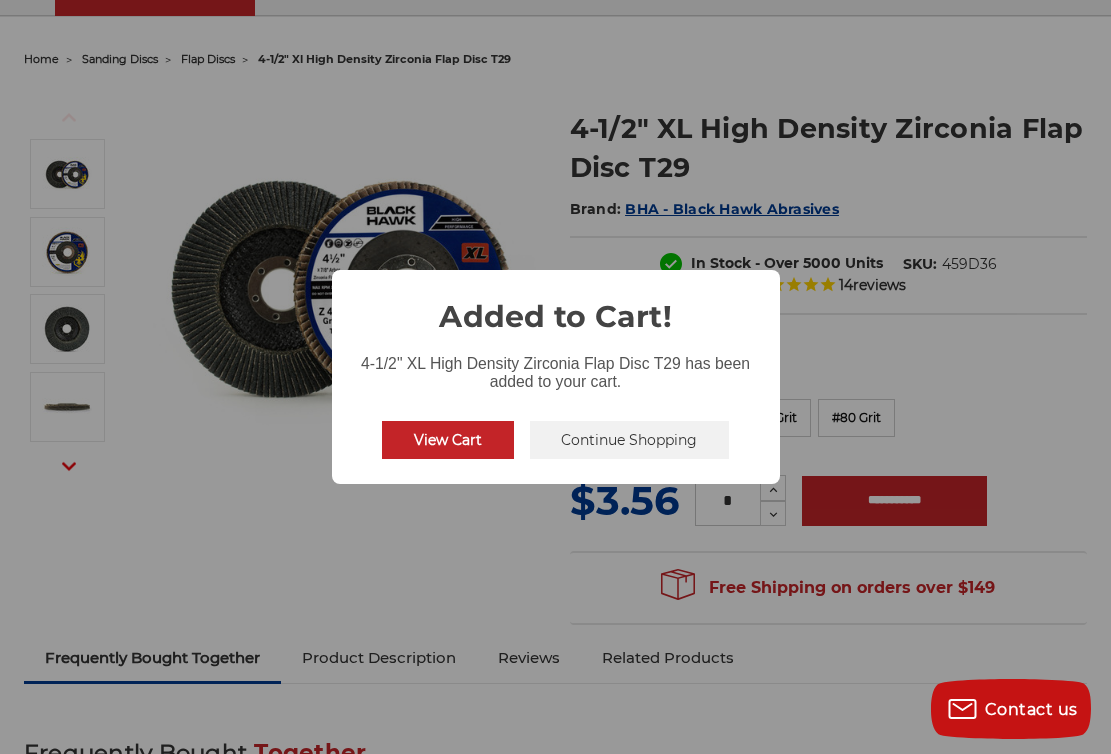 click on "Continue Shopping" at bounding box center (630, 440) 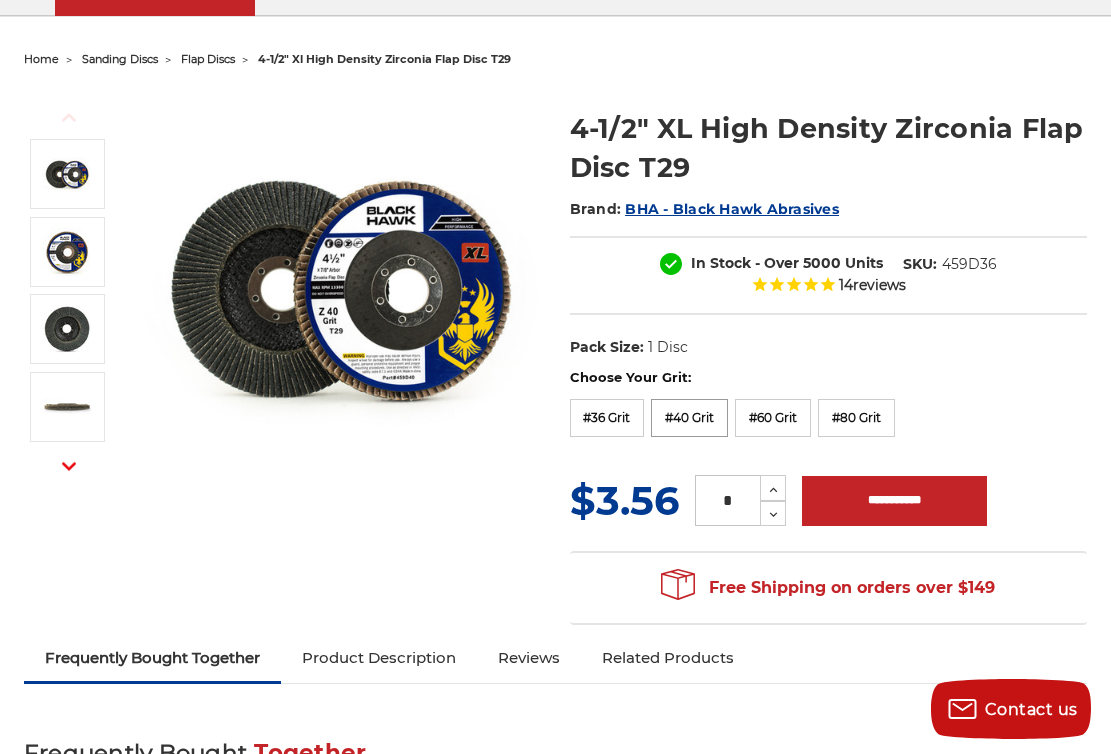 click on "#40 Grit" at bounding box center (689, 418) 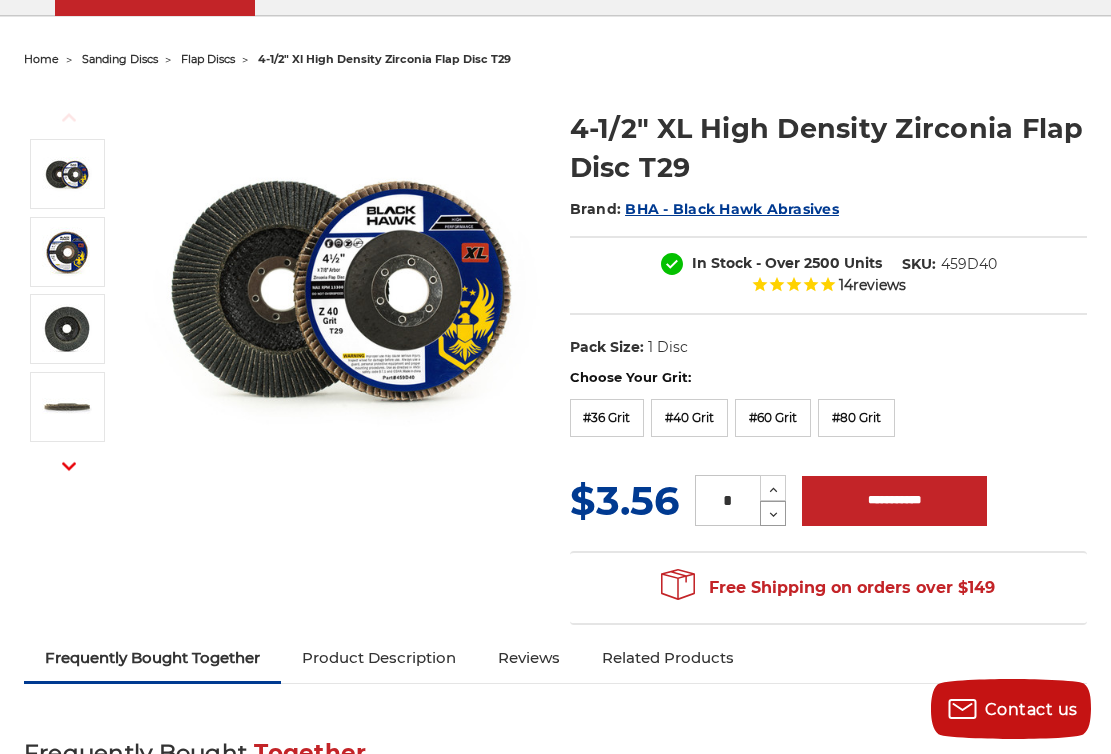 click 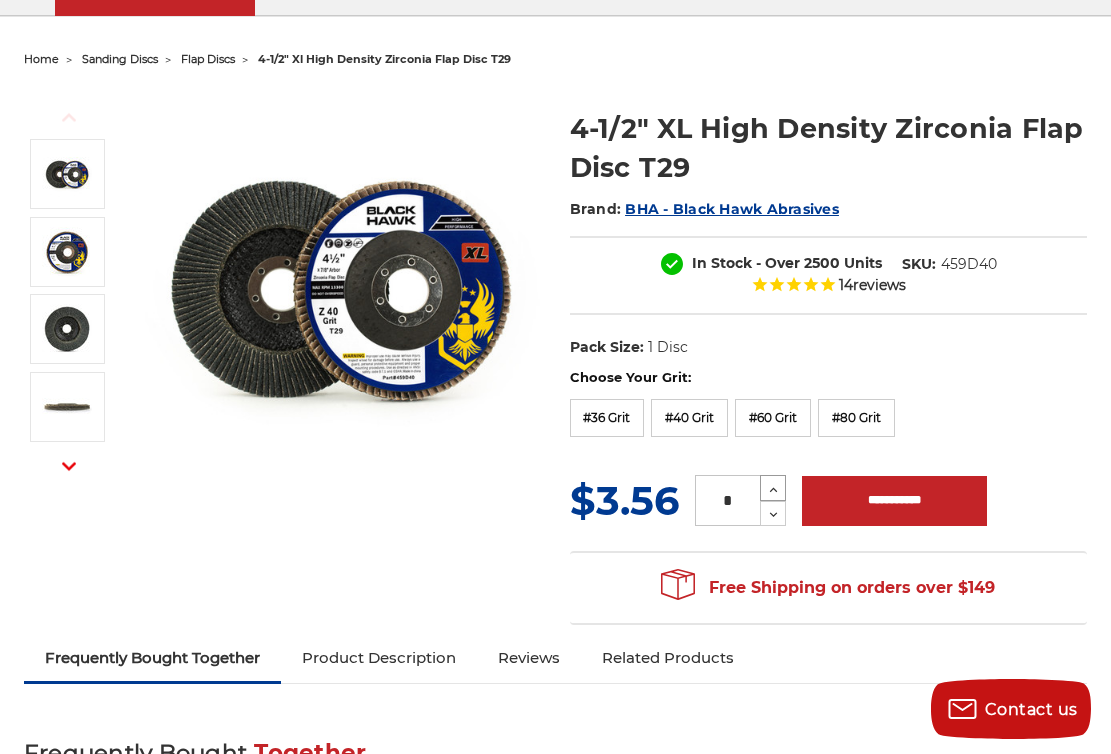 click 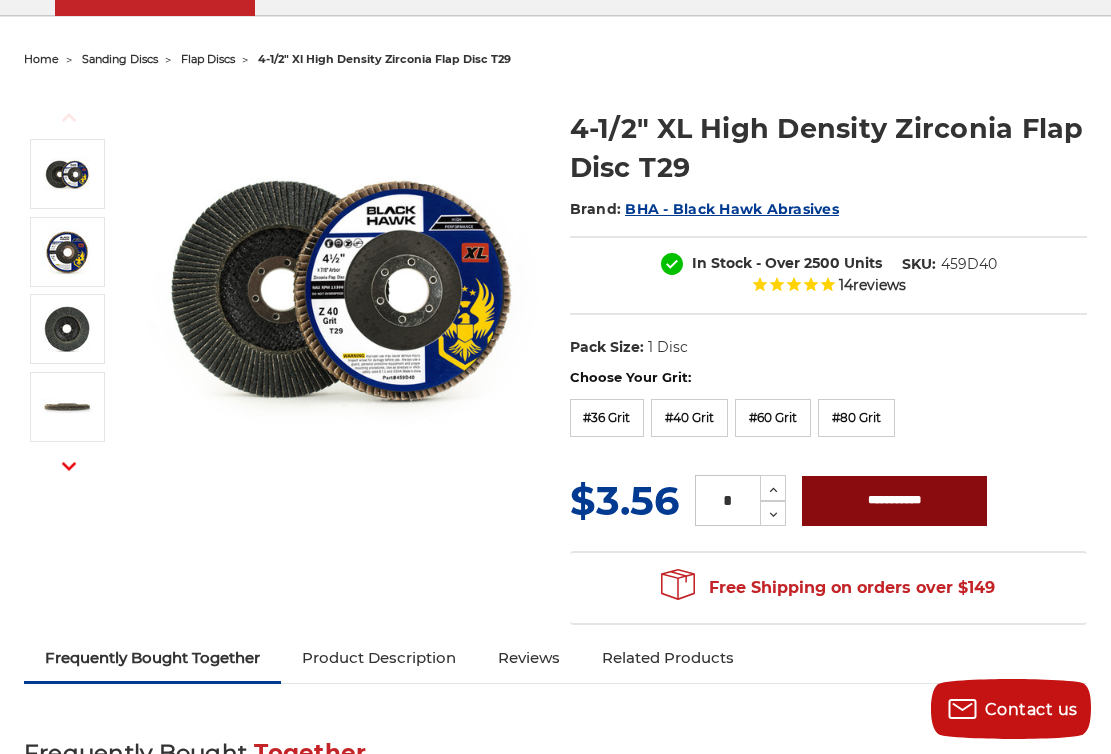 click on "**********" at bounding box center (894, 501) 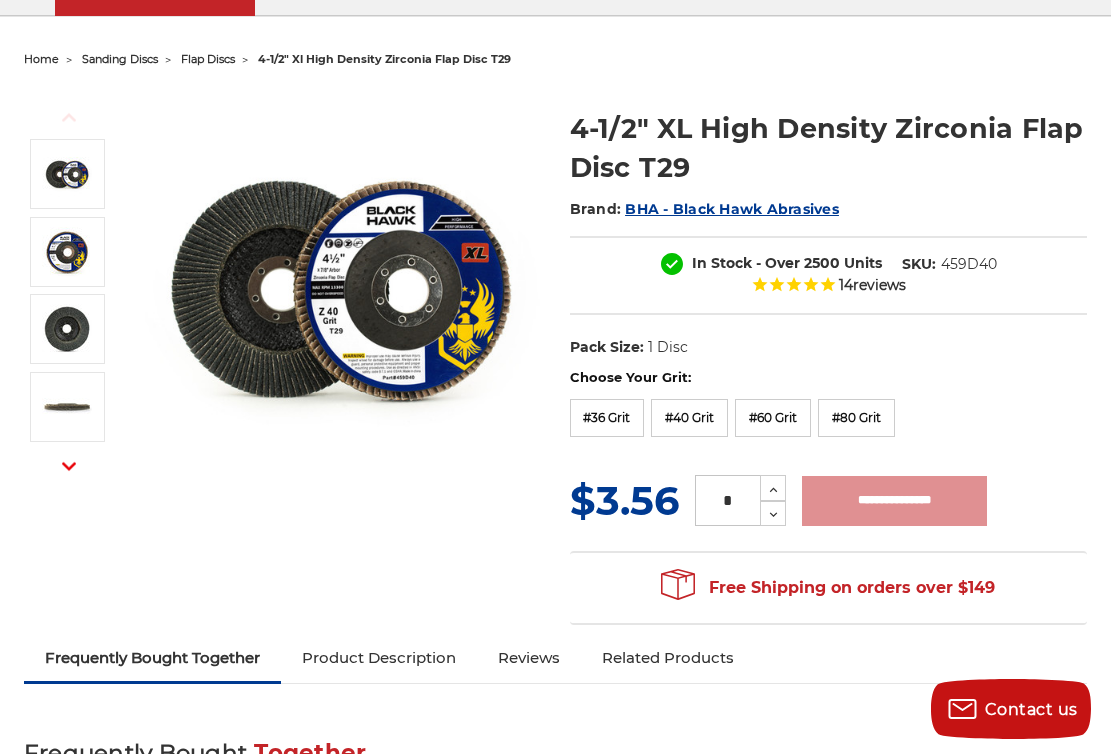 type on "**********" 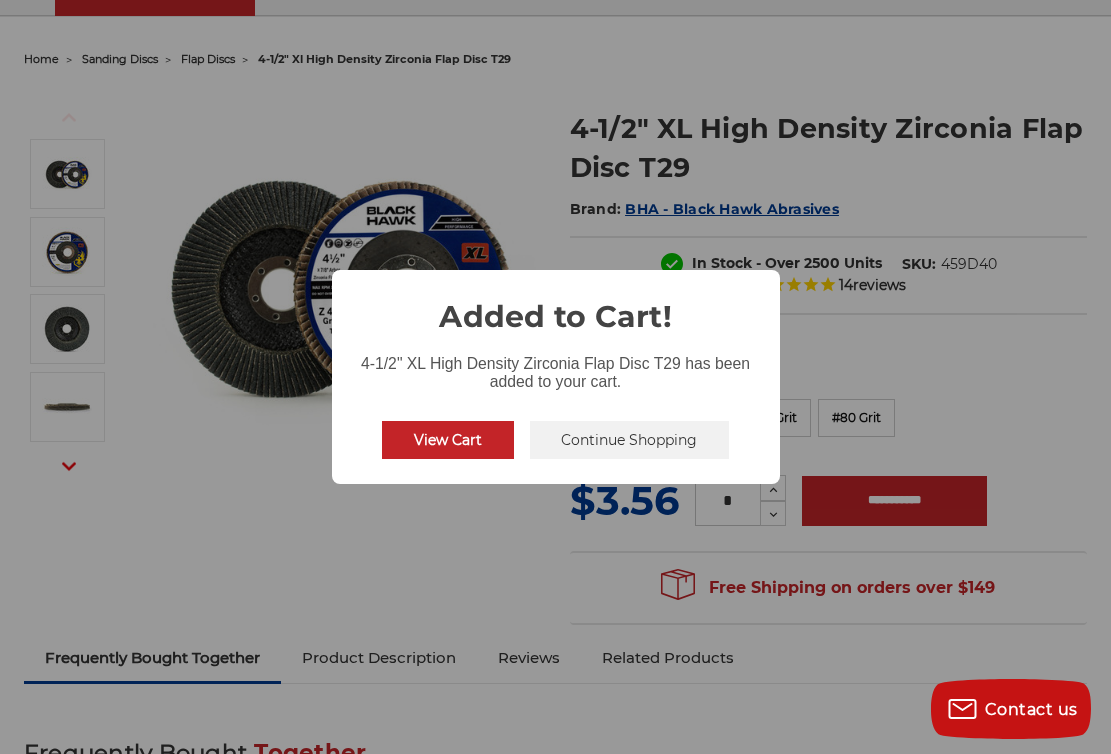 click on "Continue Shopping" at bounding box center [630, 440] 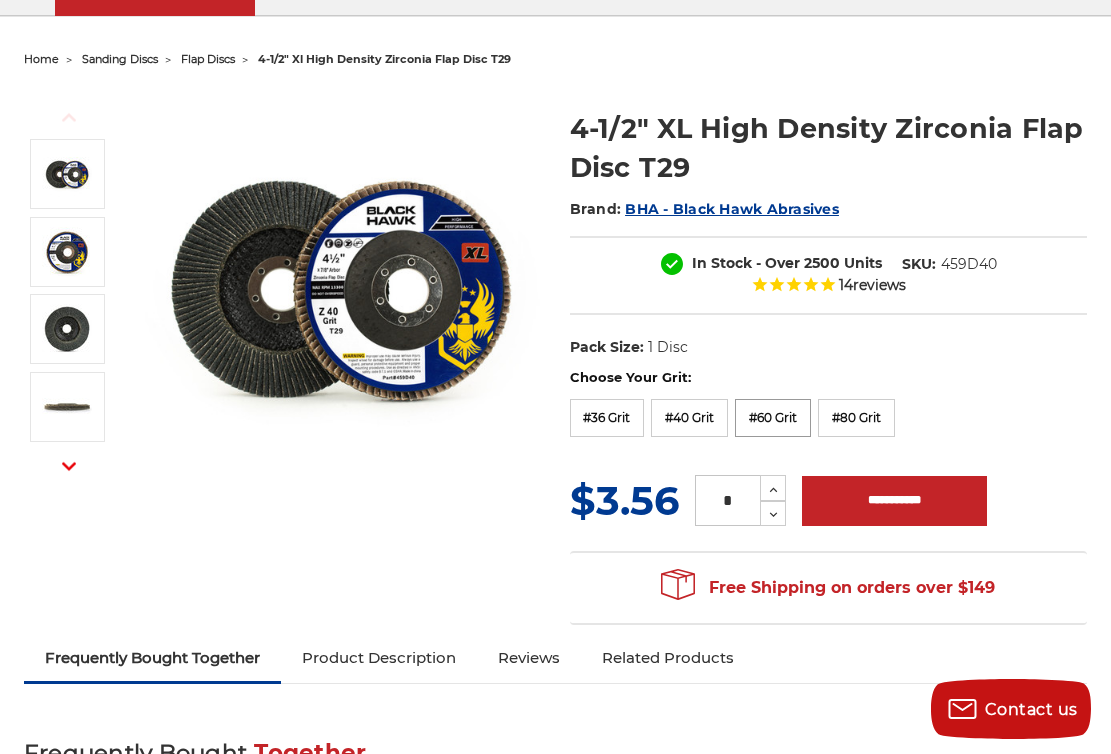 click on "#60 Grit" at bounding box center [773, 418] 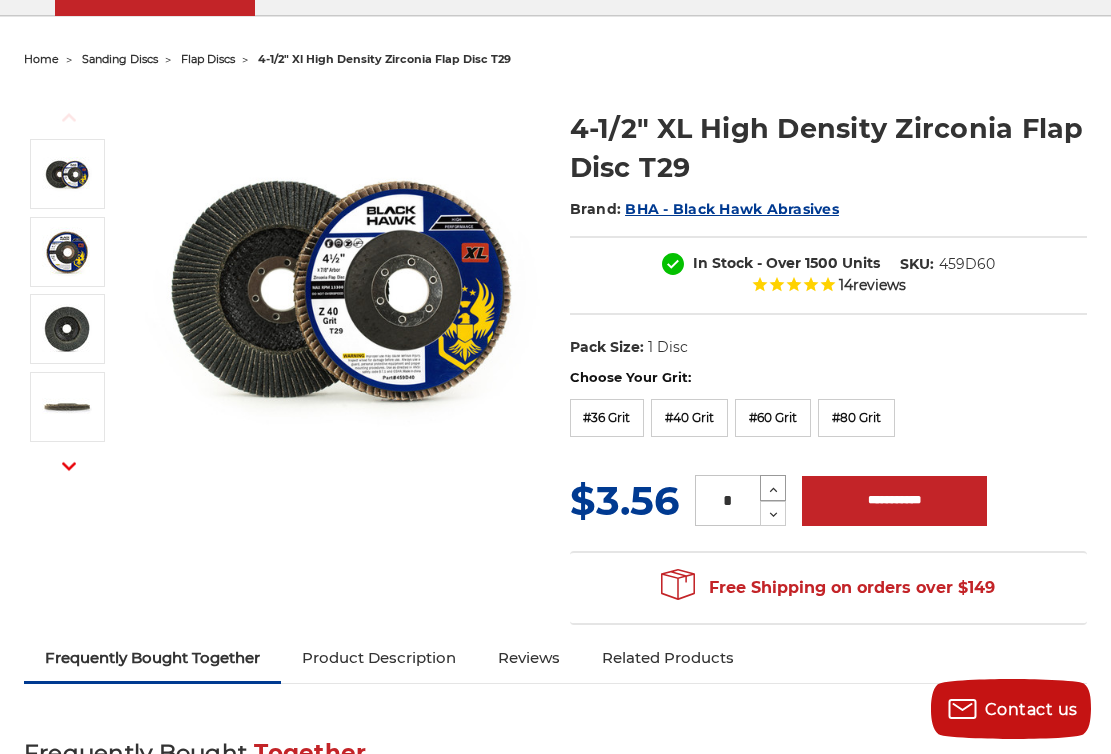 click 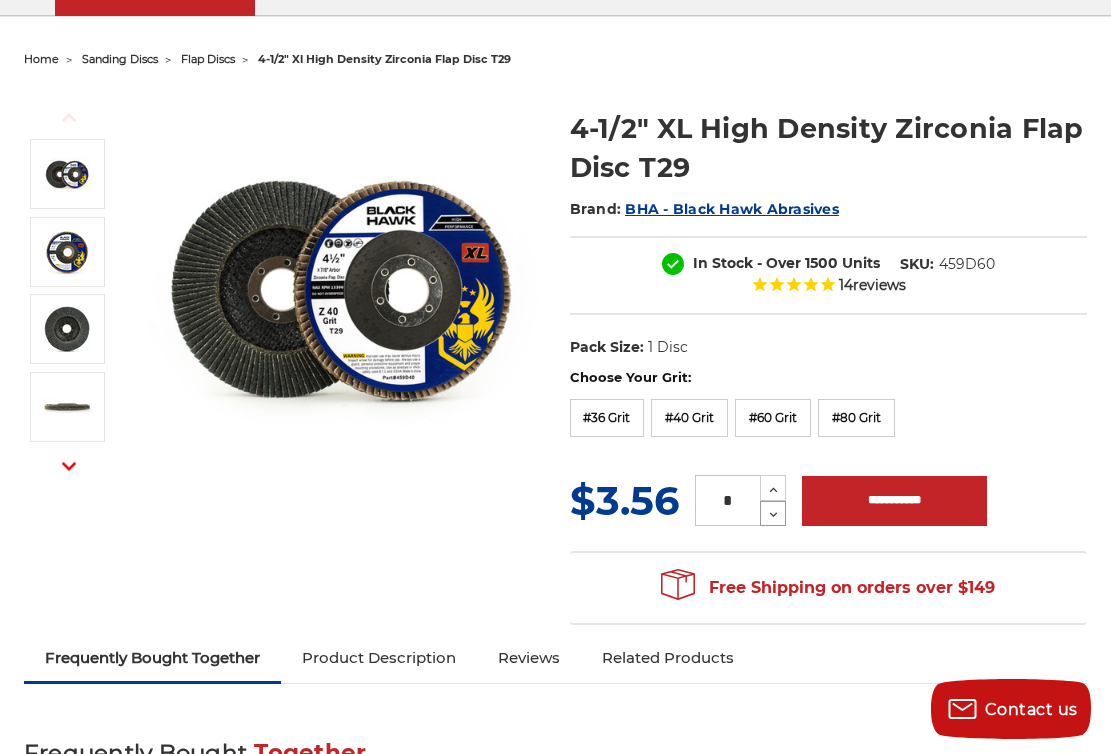 click 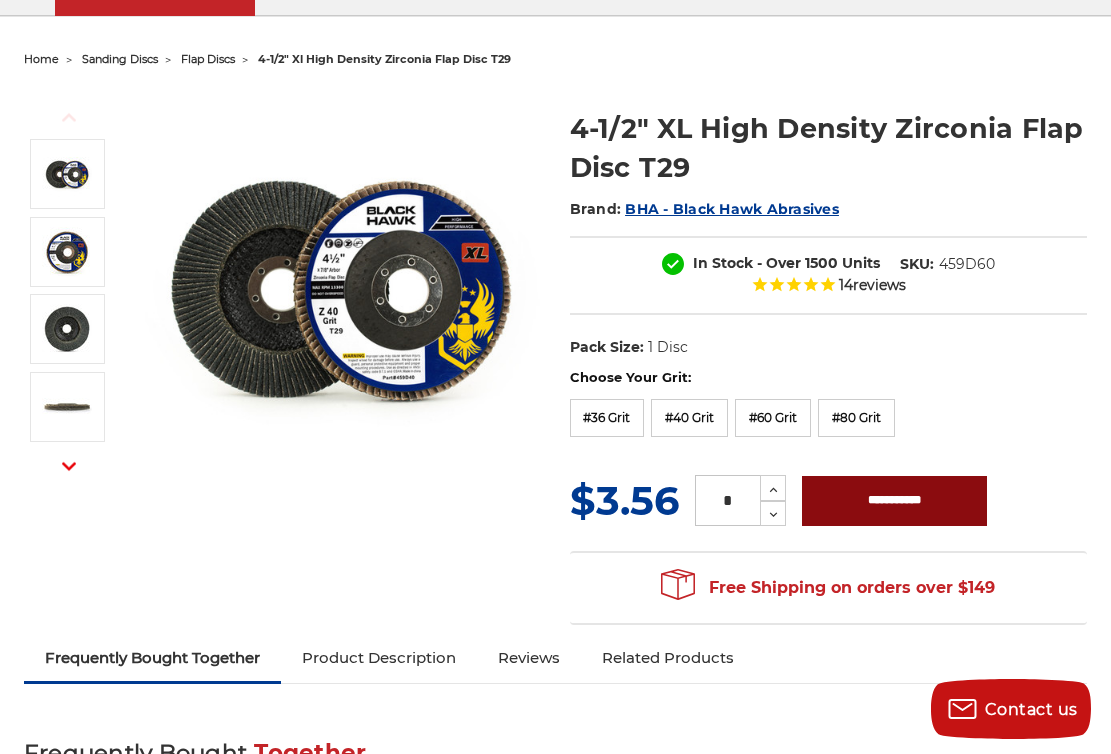 click on "**********" at bounding box center (894, 501) 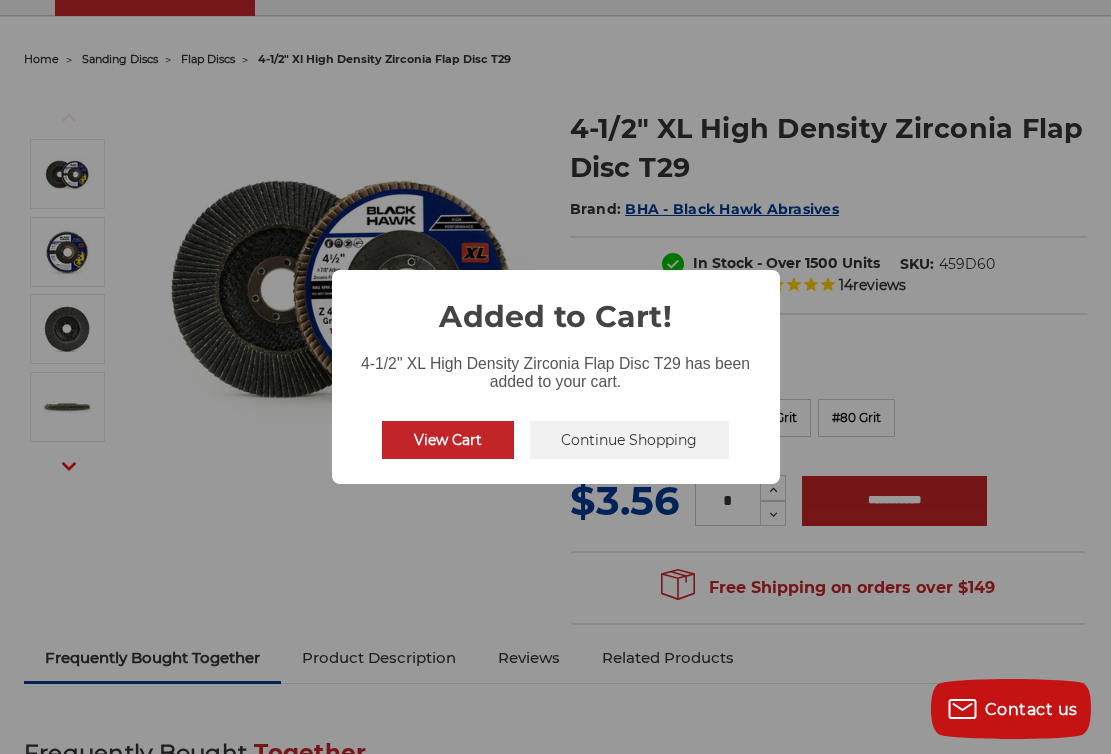 click on "Continue Shopping" at bounding box center [630, 440] 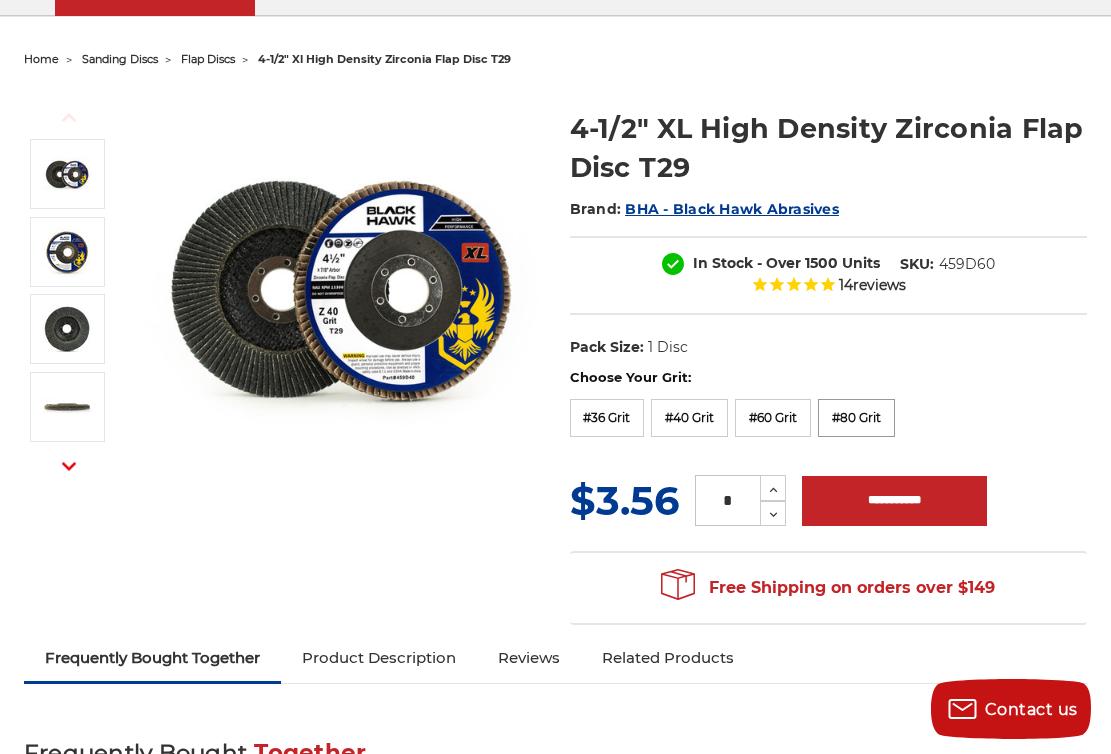 click on "#80 Grit" at bounding box center [856, 418] 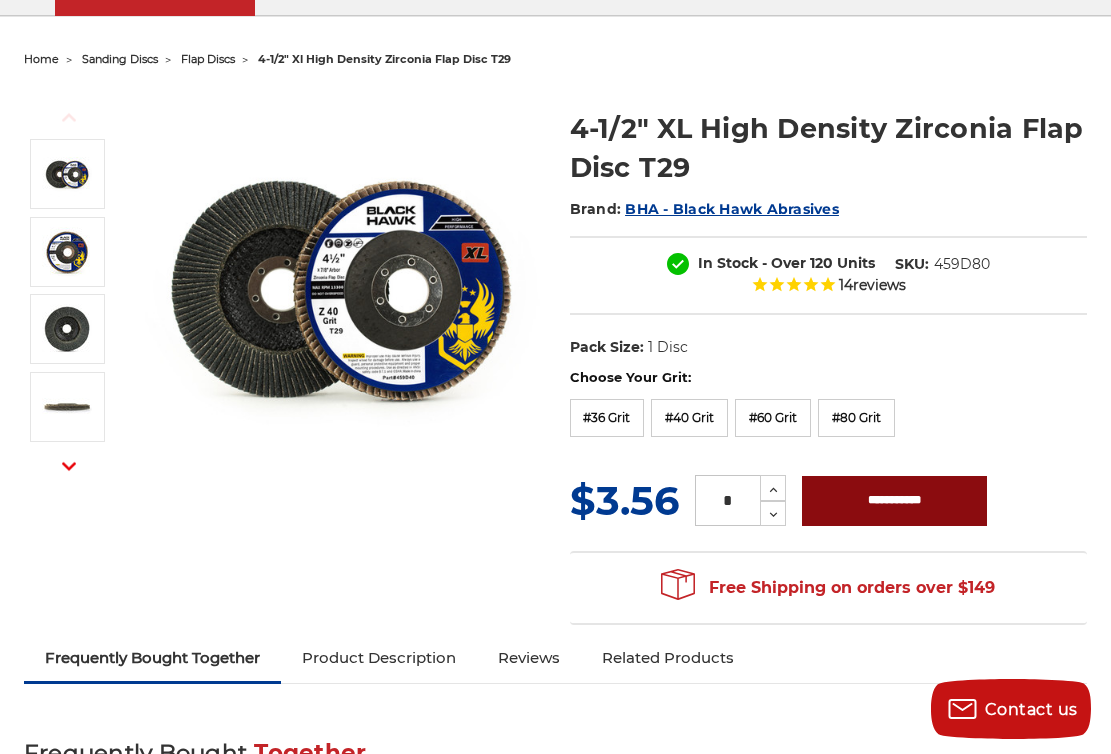 click on "**********" at bounding box center (894, 501) 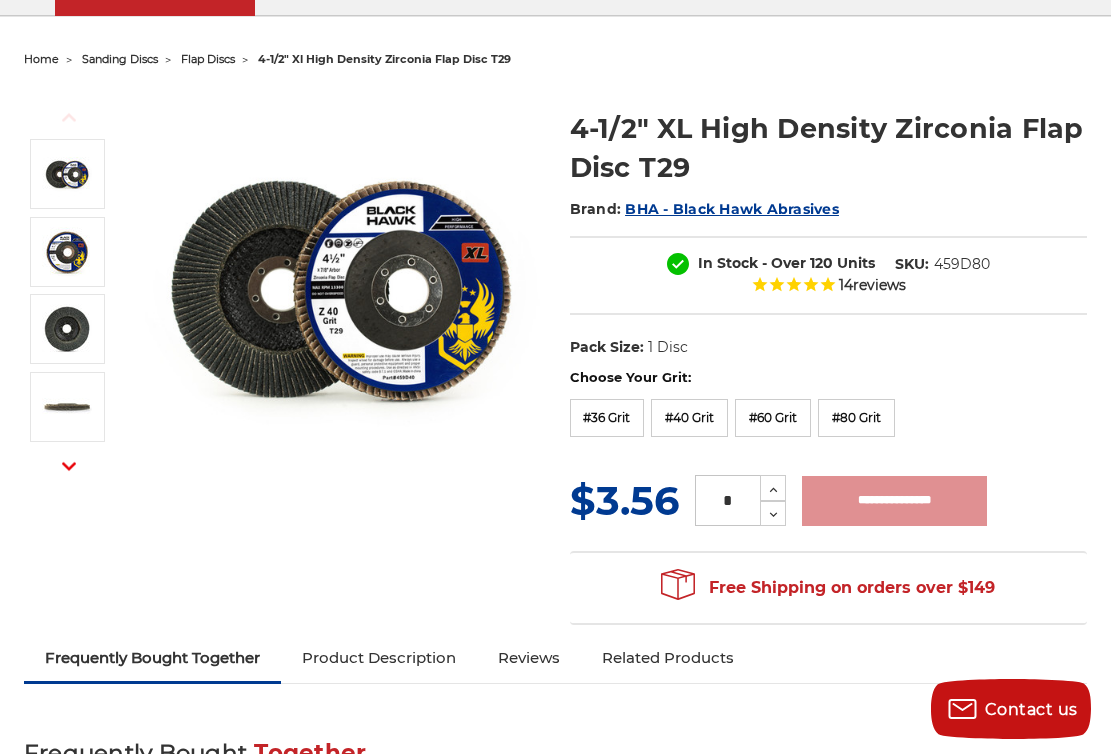 type on "**********" 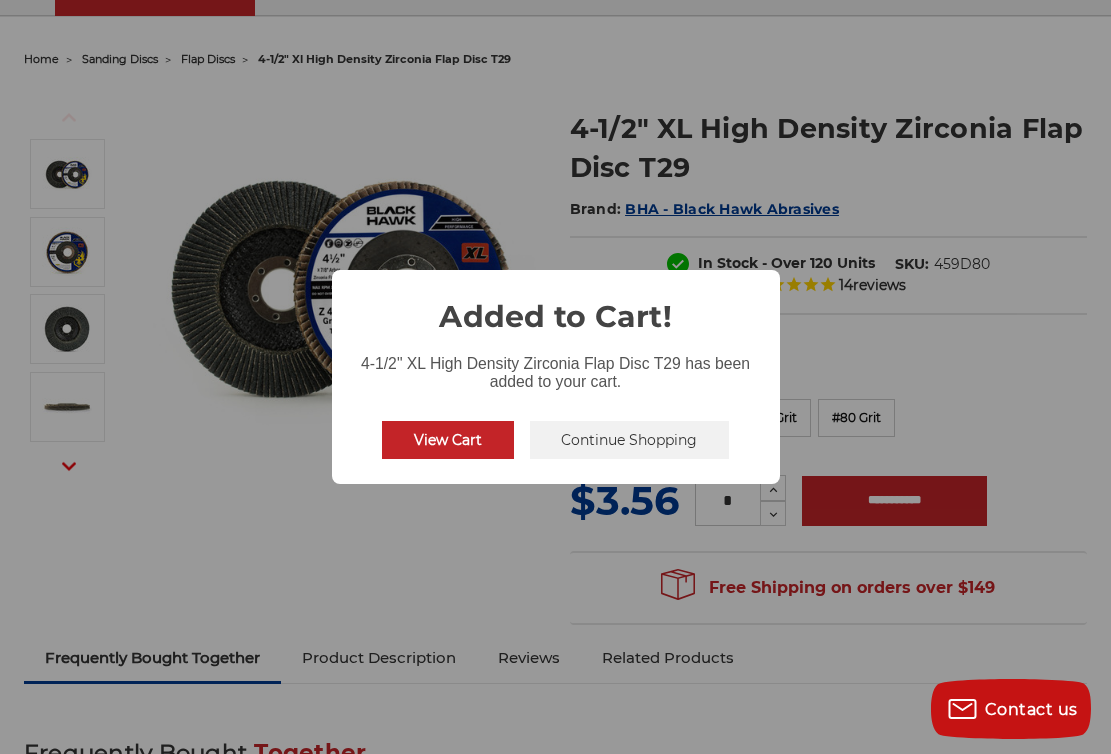 click on "Continue Shopping" at bounding box center [630, 440] 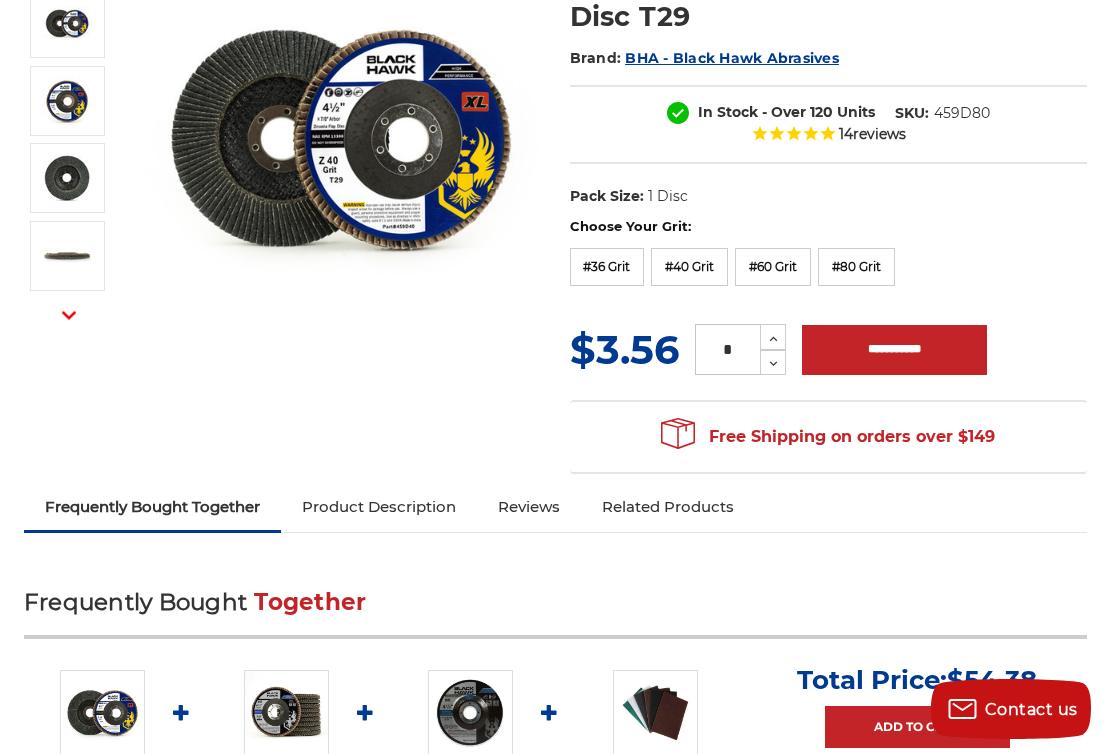 scroll, scrollTop: 304, scrollLeft: 0, axis: vertical 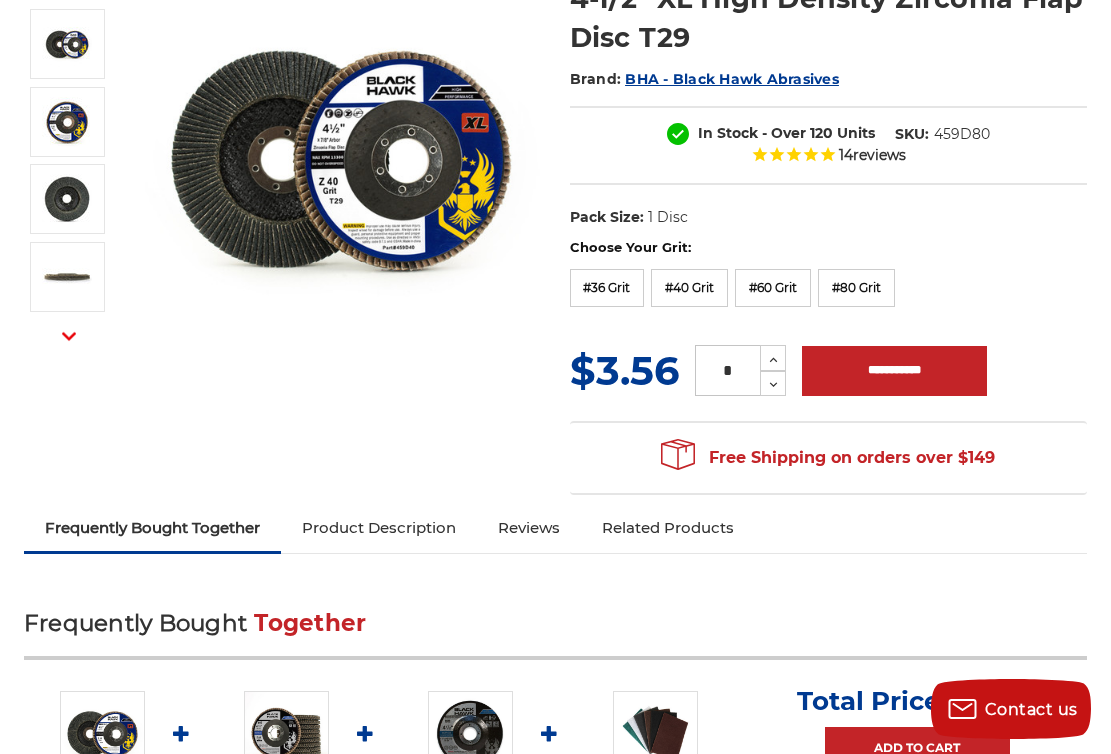 click on "Reviews" at bounding box center (529, 528) 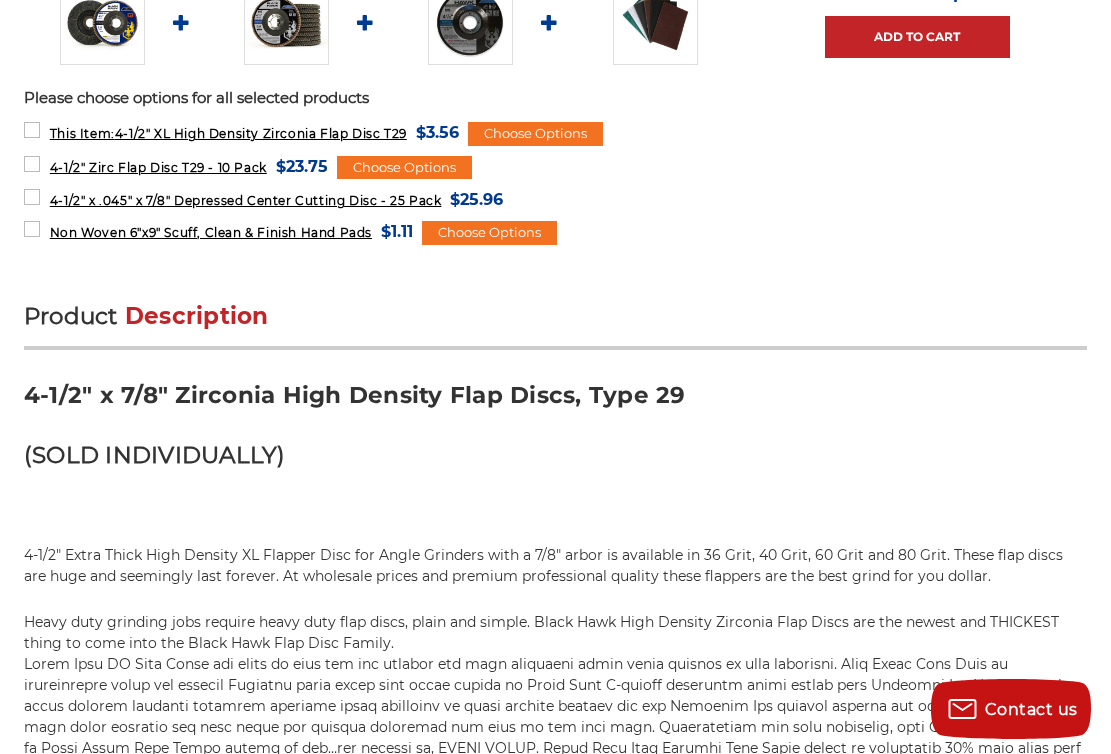 scroll, scrollTop: 1027, scrollLeft: 0, axis: vertical 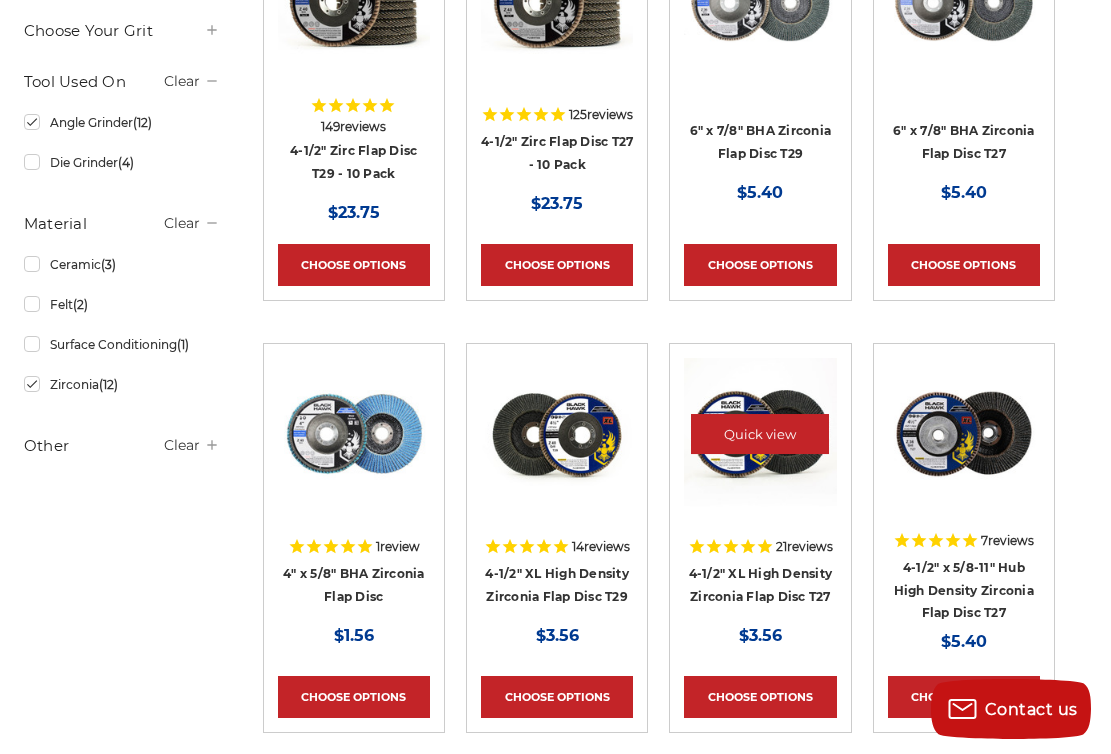 click at bounding box center (760, 434) 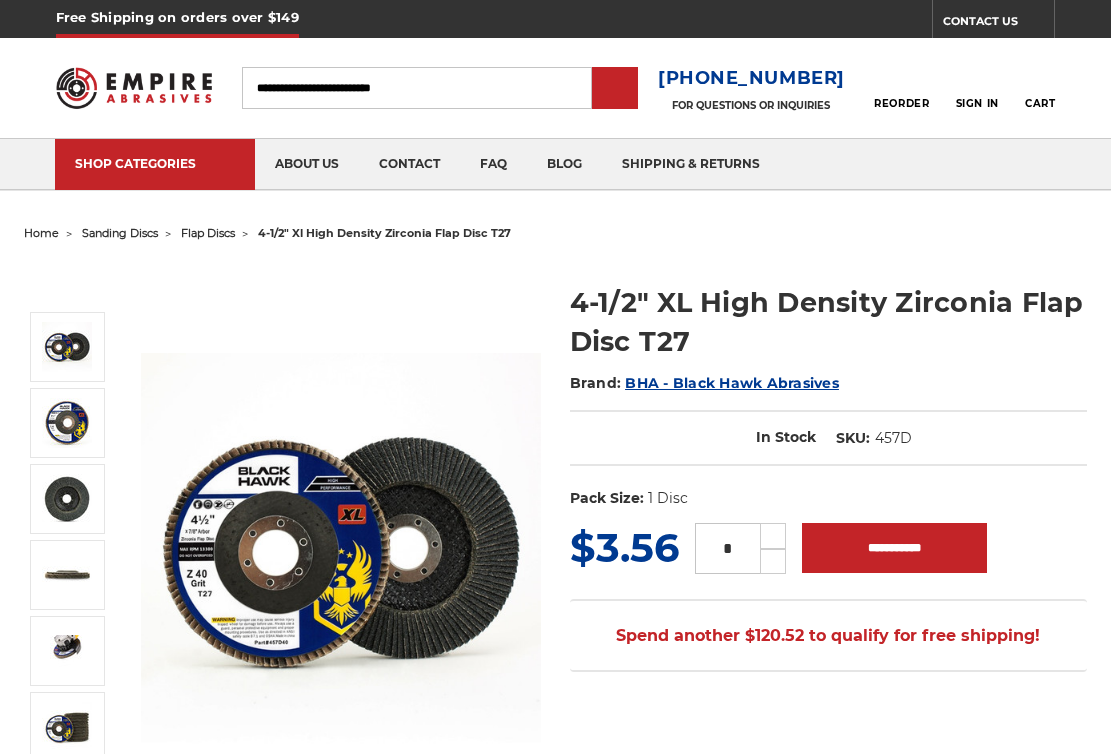 scroll, scrollTop: 0, scrollLeft: 0, axis: both 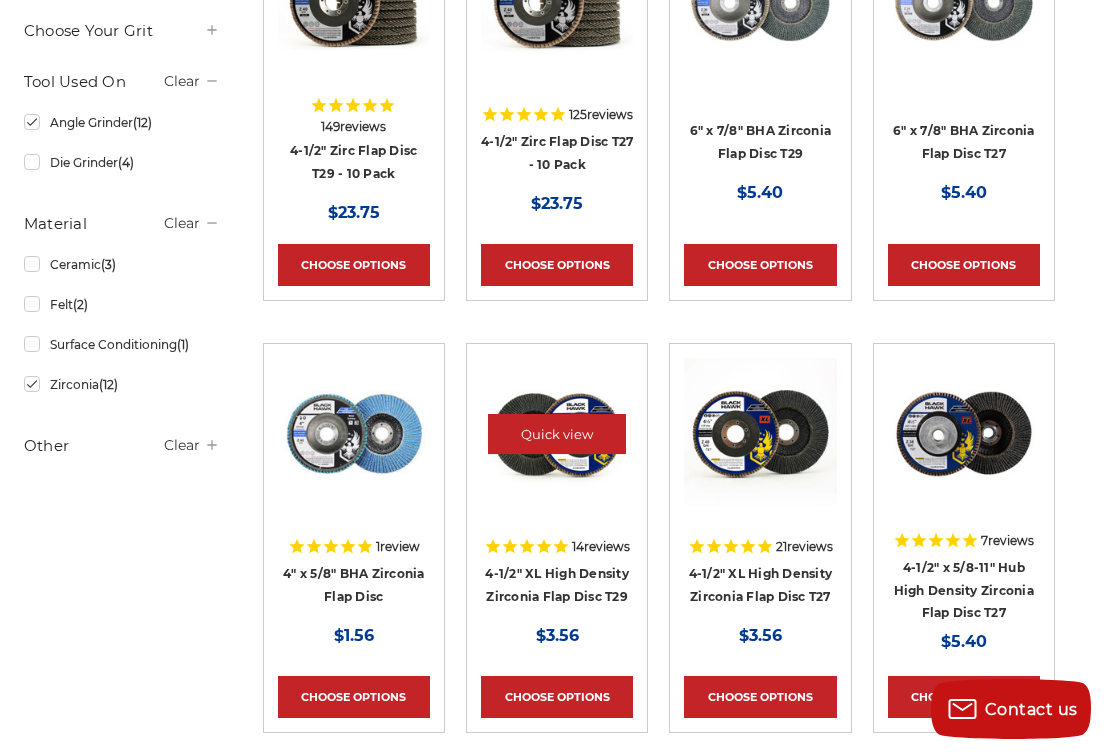 click at bounding box center [557, 434] 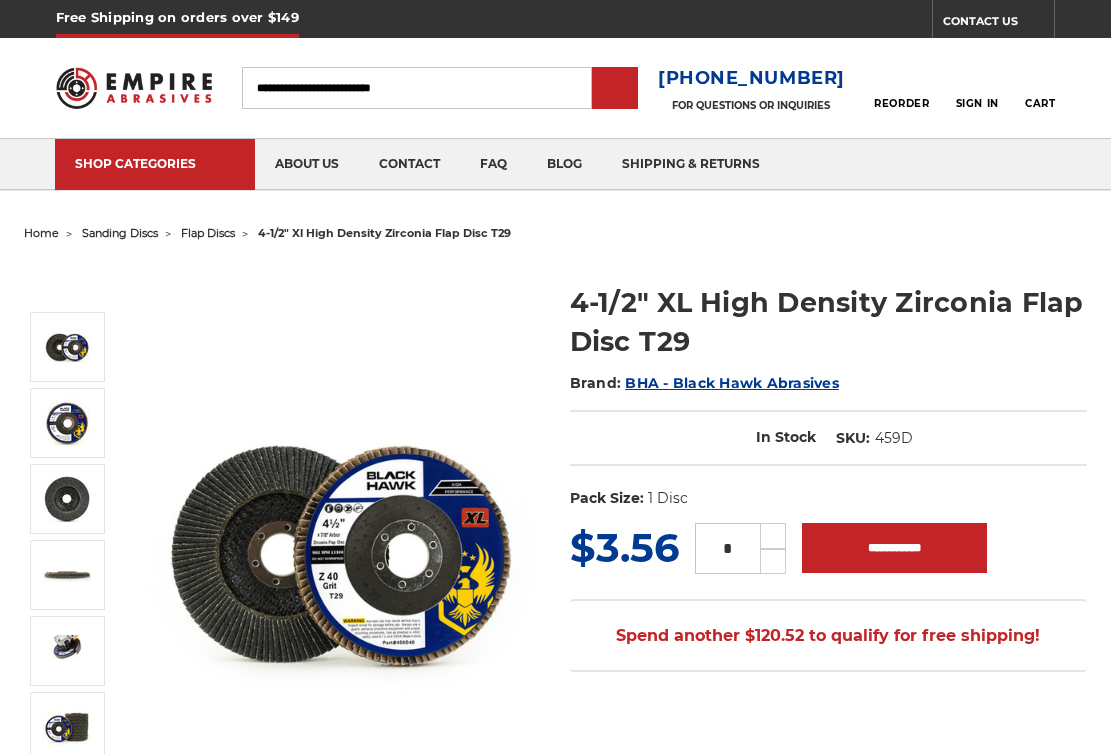 scroll, scrollTop: 0, scrollLeft: 0, axis: both 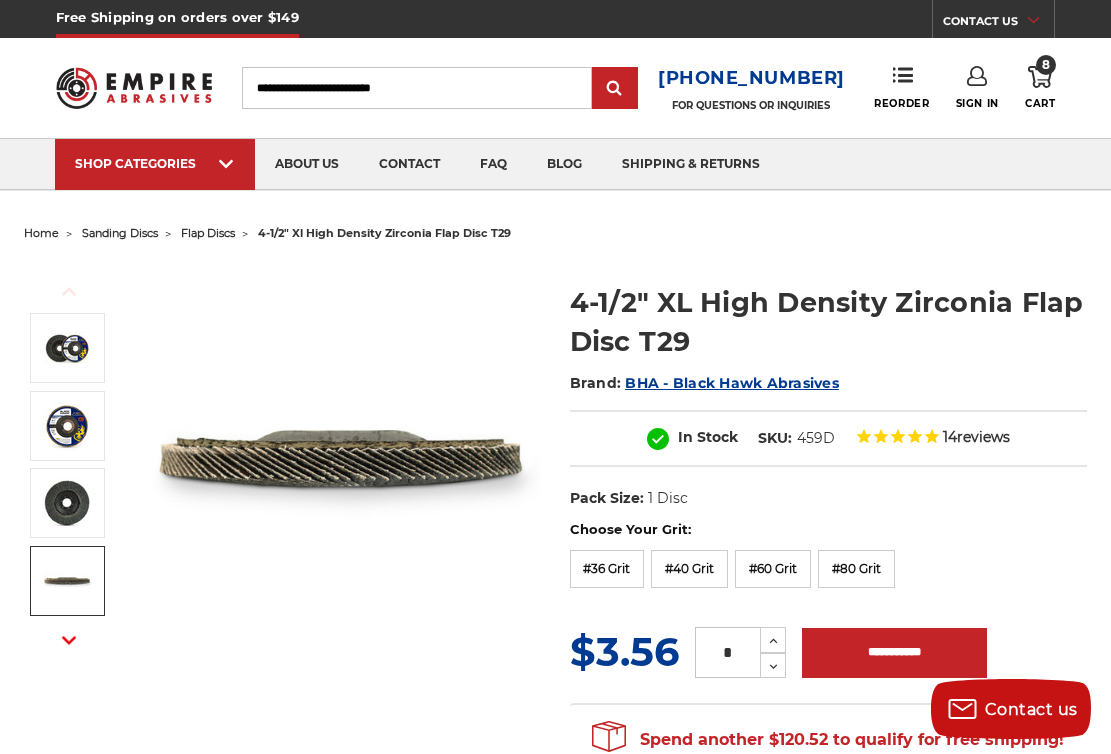 click at bounding box center [67, 581] 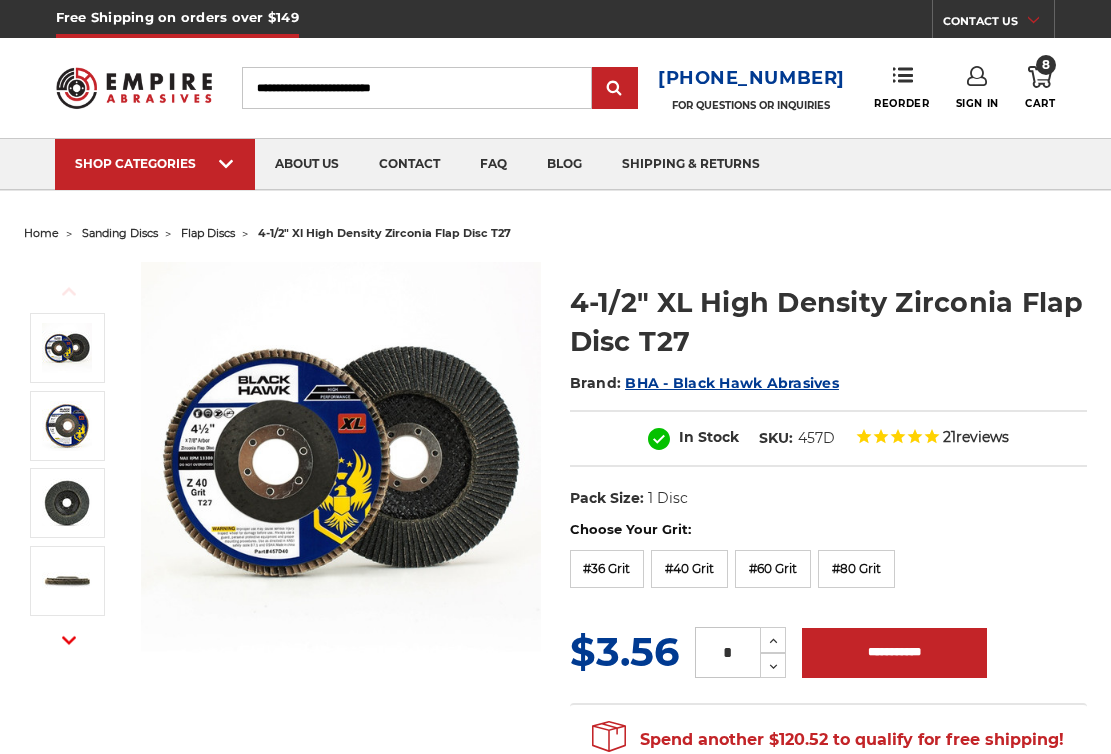 scroll, scrollTop: 198, scrollLeft: 0, axis: vertical 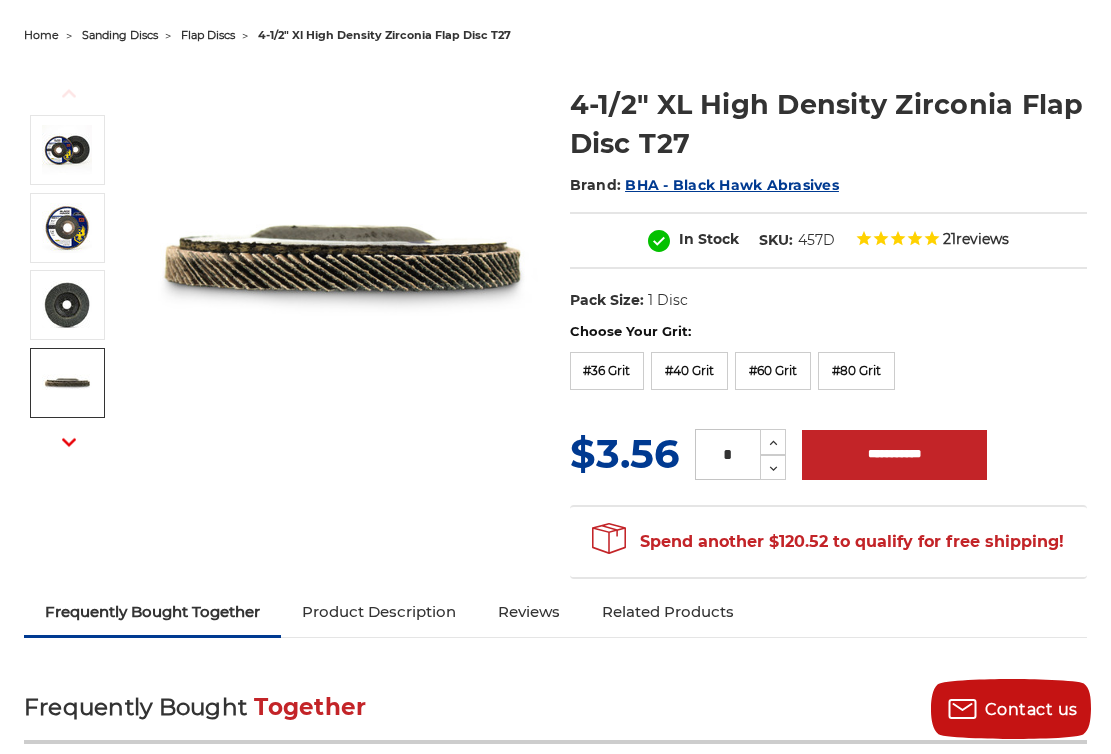 click at bounding box center [67, 383] 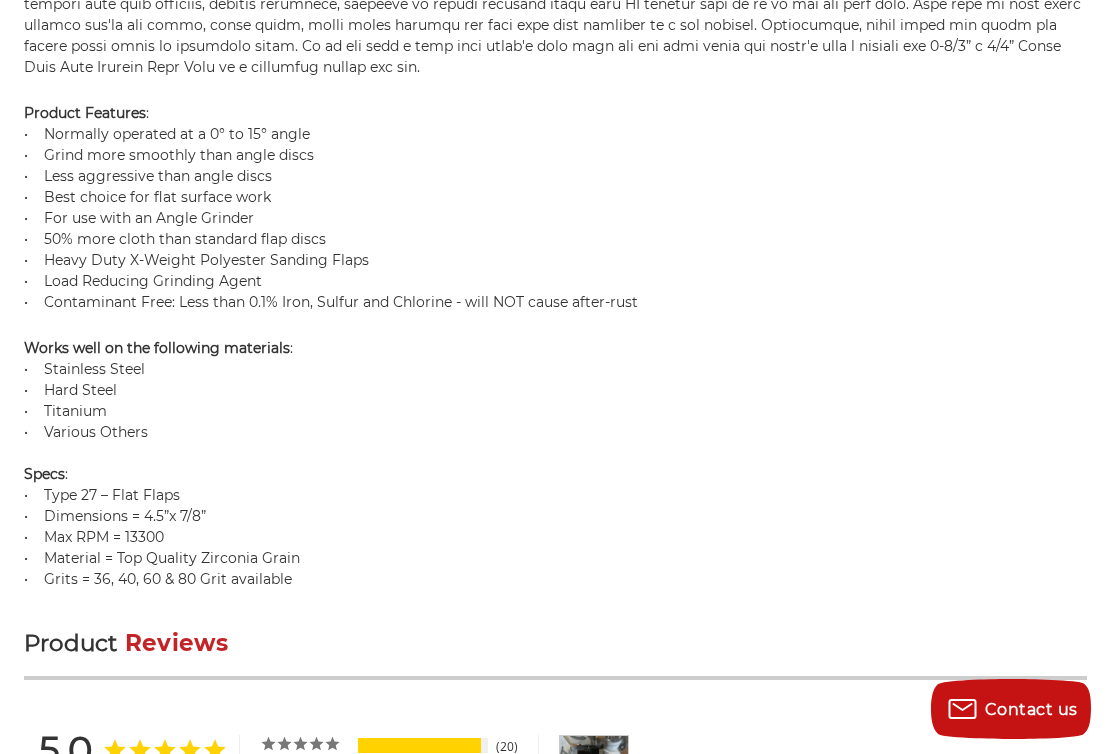 scroll, scrollTop: 1758, scrollLeft: 0, axis: vertical 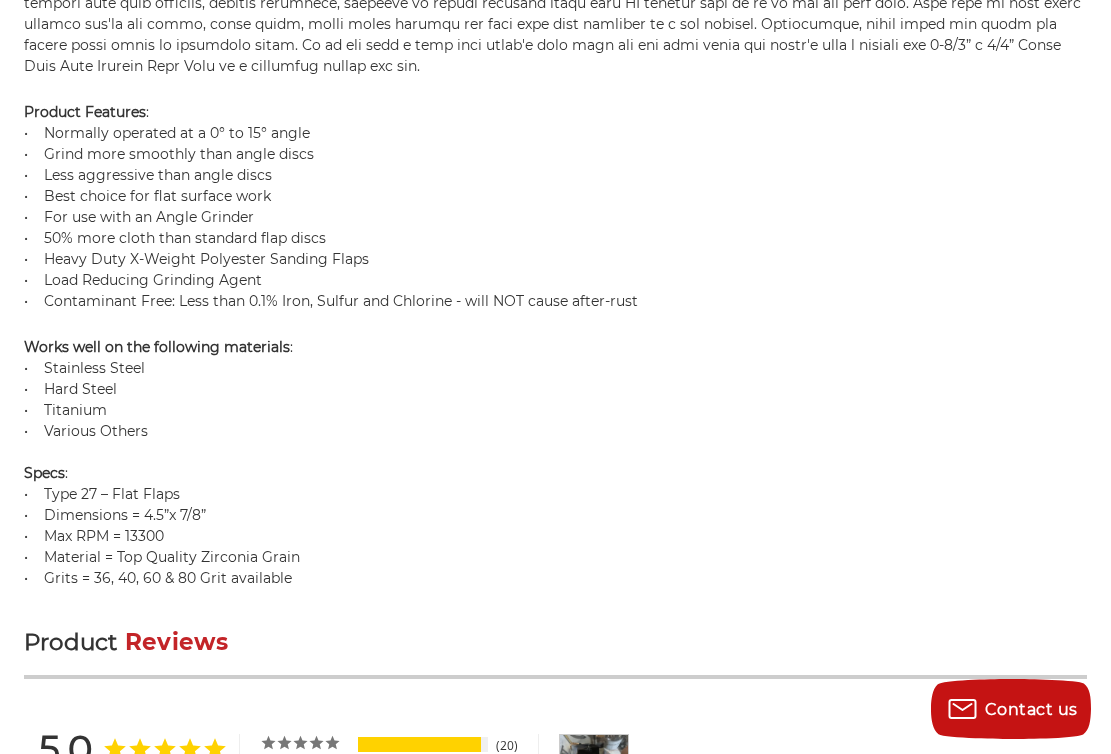 click on "Works well on the following materials : •    Stainless Steel •    Hard Steel •    Titanium •    Various Others   Specs : •    Type 27 – Flat Flaps •    Dimensions = 4.5”x 7/8” •    Max RPM = 13300 •    Material = Top Quality Zirconia Grain •    Grits = 36, 40, 60 & 80 Grit available" at bounding box center [555, 463] 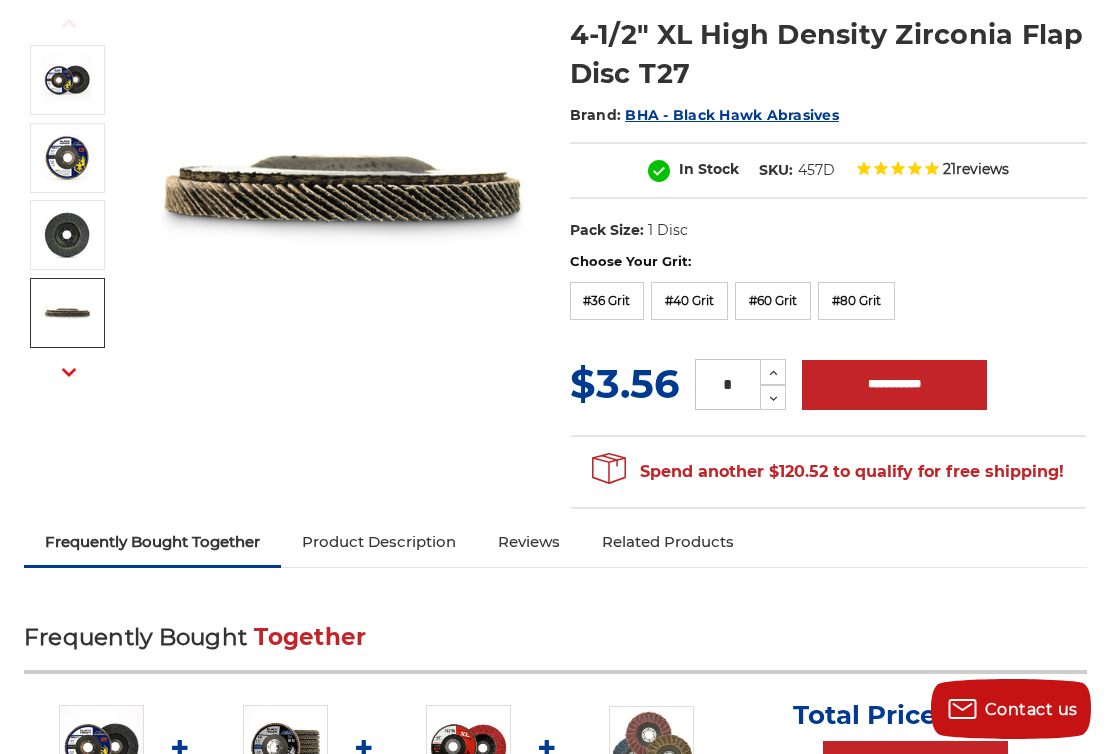 scroll, scrollTop: 261, scrollLeft: 0, axis: vertical 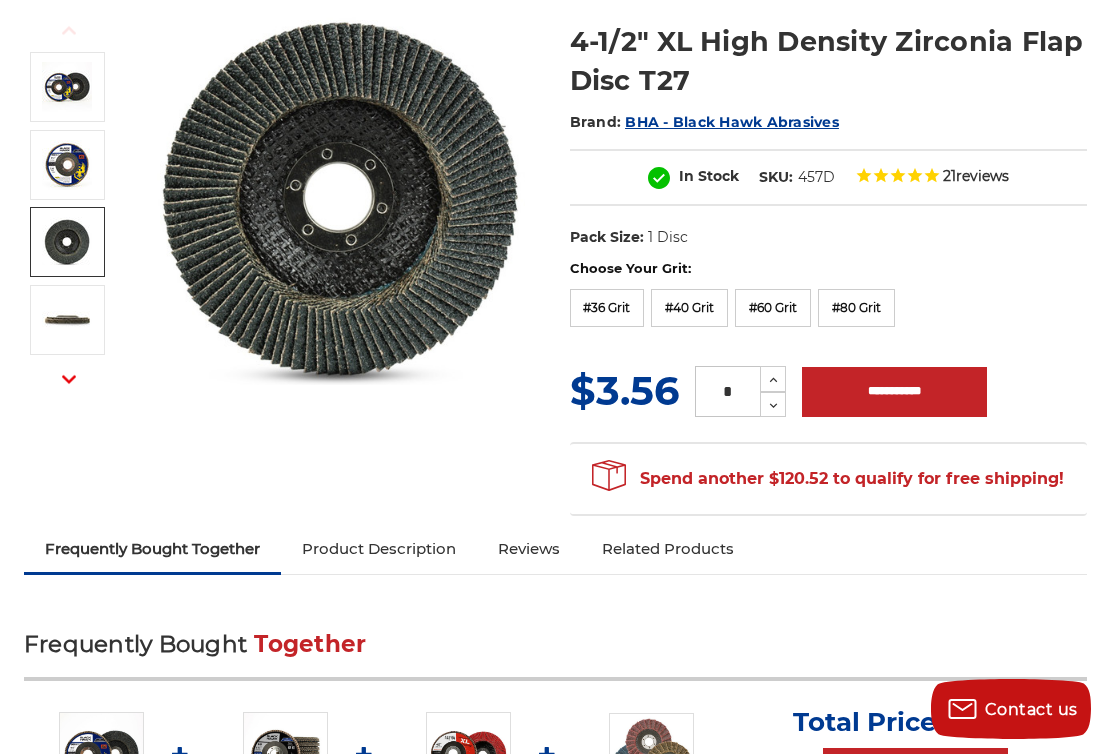click at bounding box center [67, 242] 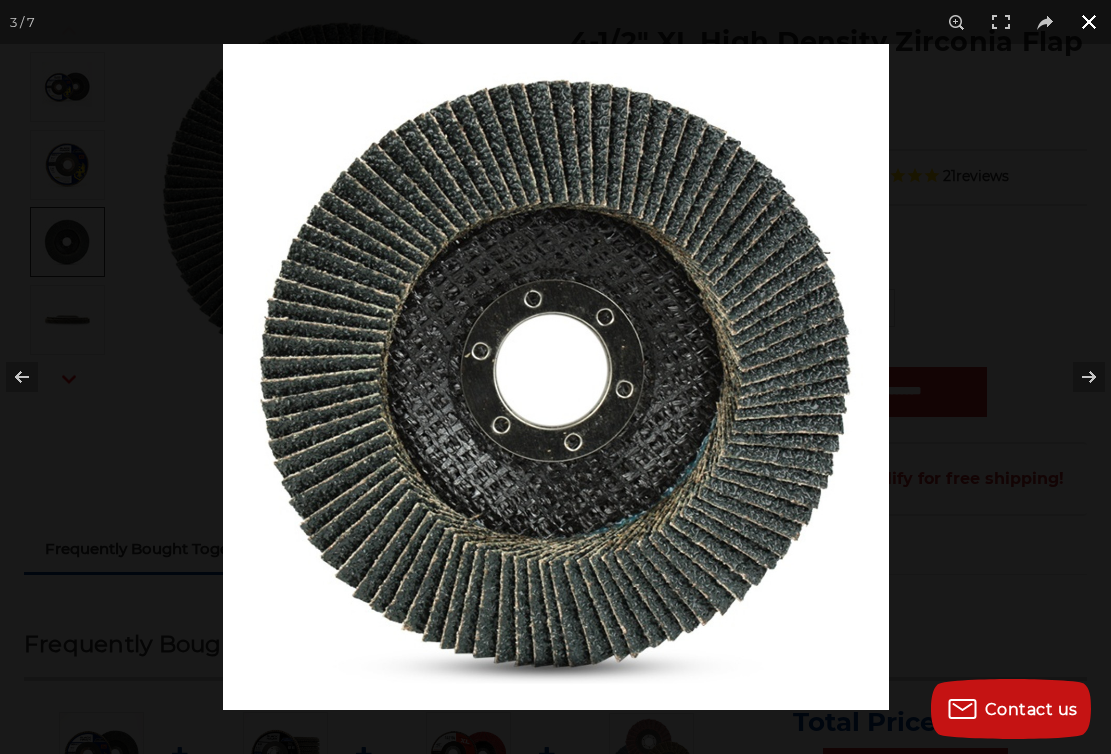 click at bounding box center [555, 377] 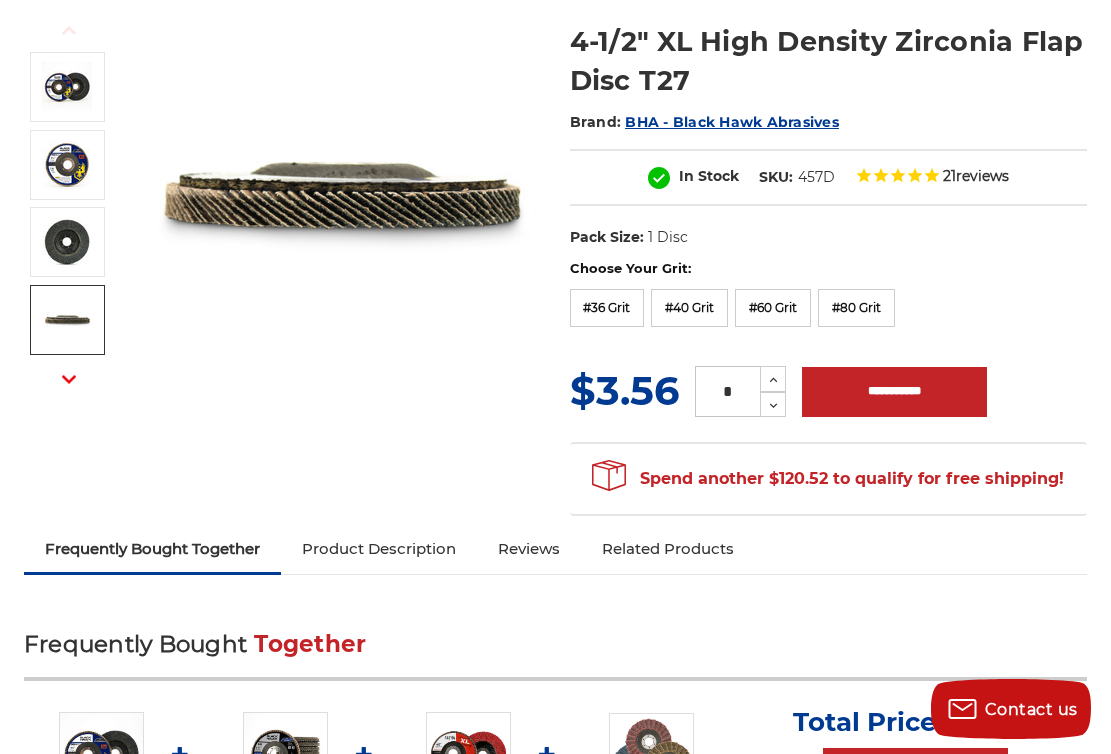 click at bounding box center [67, 320] 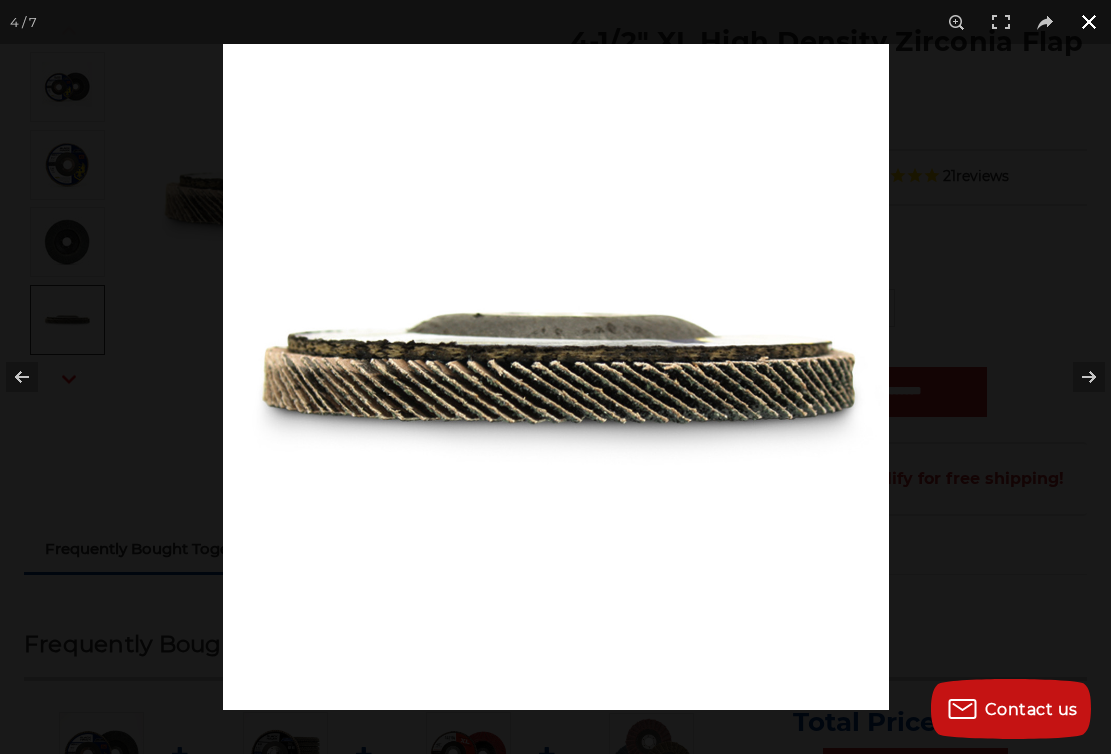 click at bounding box center [778, 421] 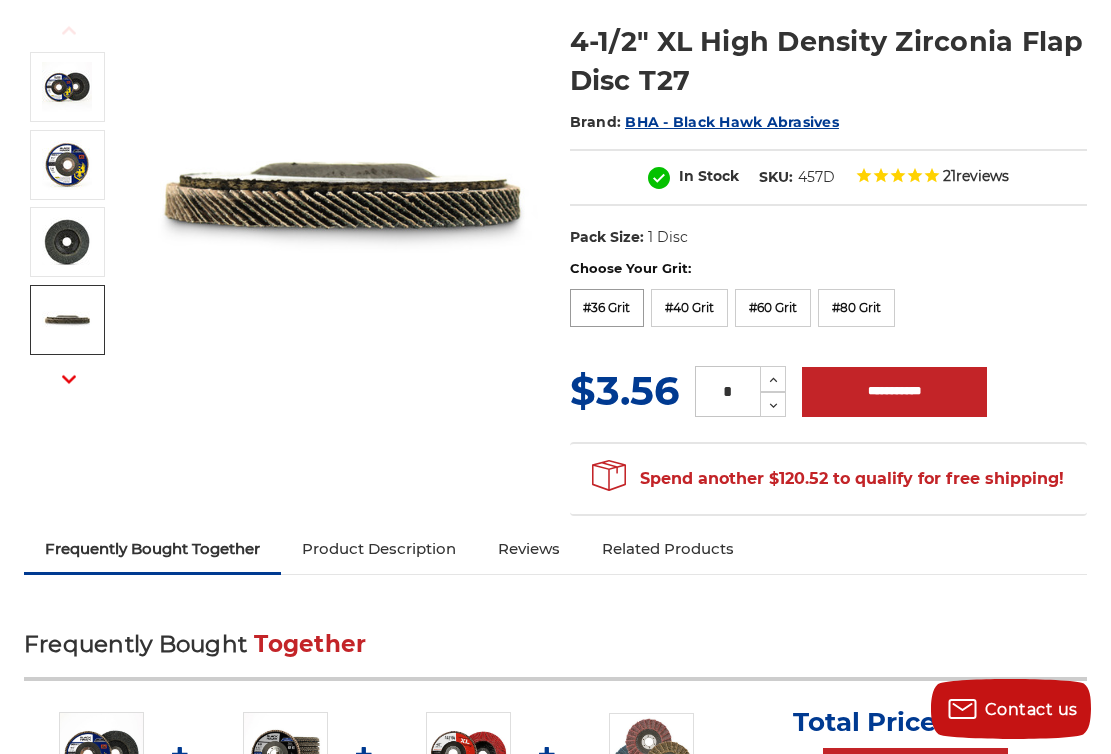 click on "#36 Grit" at bounding box center [607, 308] 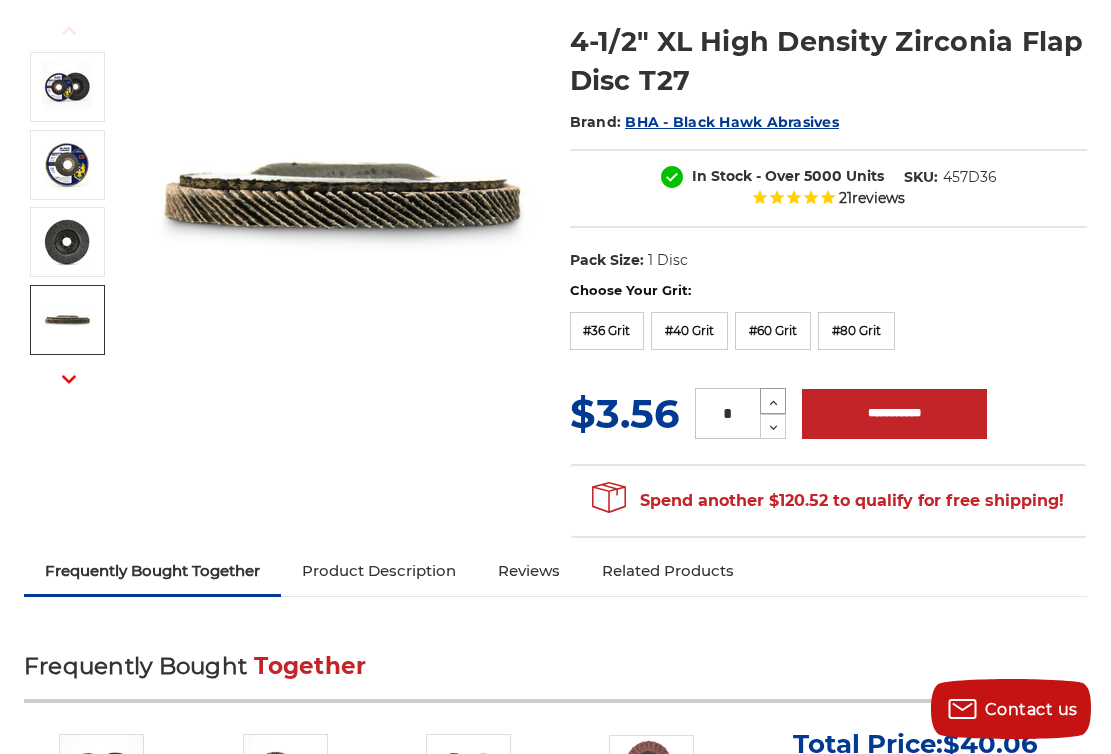click 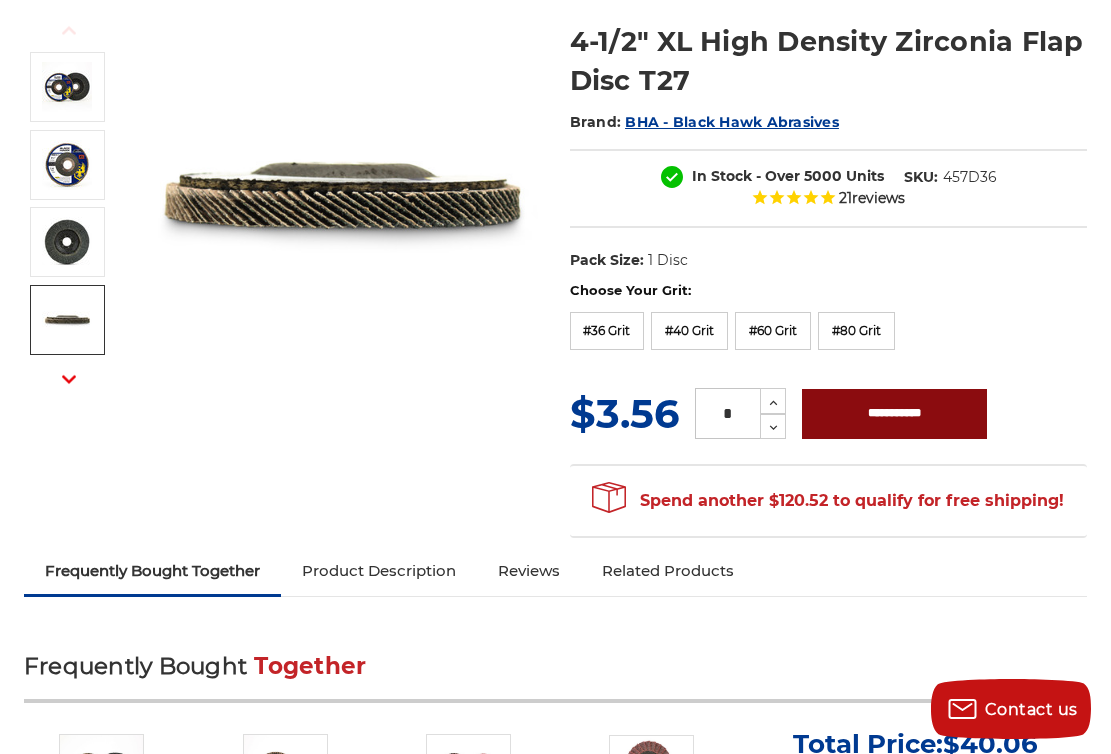 click on "**********" at bounding box center (894, 414) 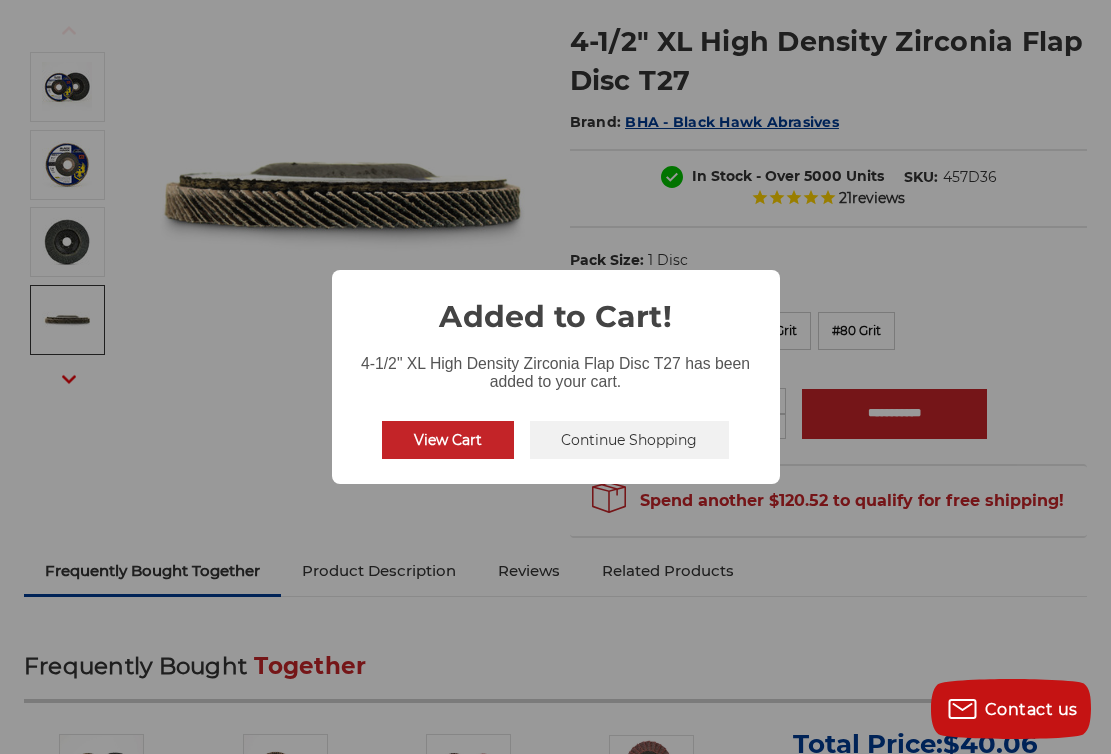 click on "Continue Shopping" at bounding box center [630, 440] 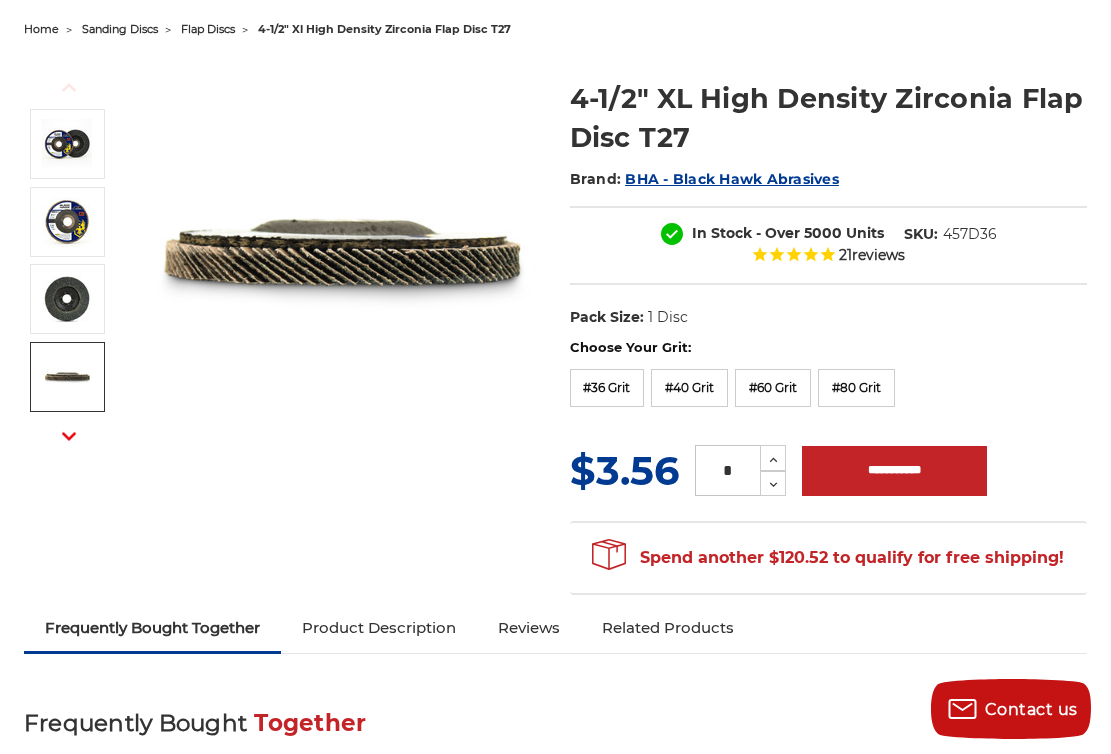 scroll, scrollTop: 209, scrollLeft: 0, axis: vertical 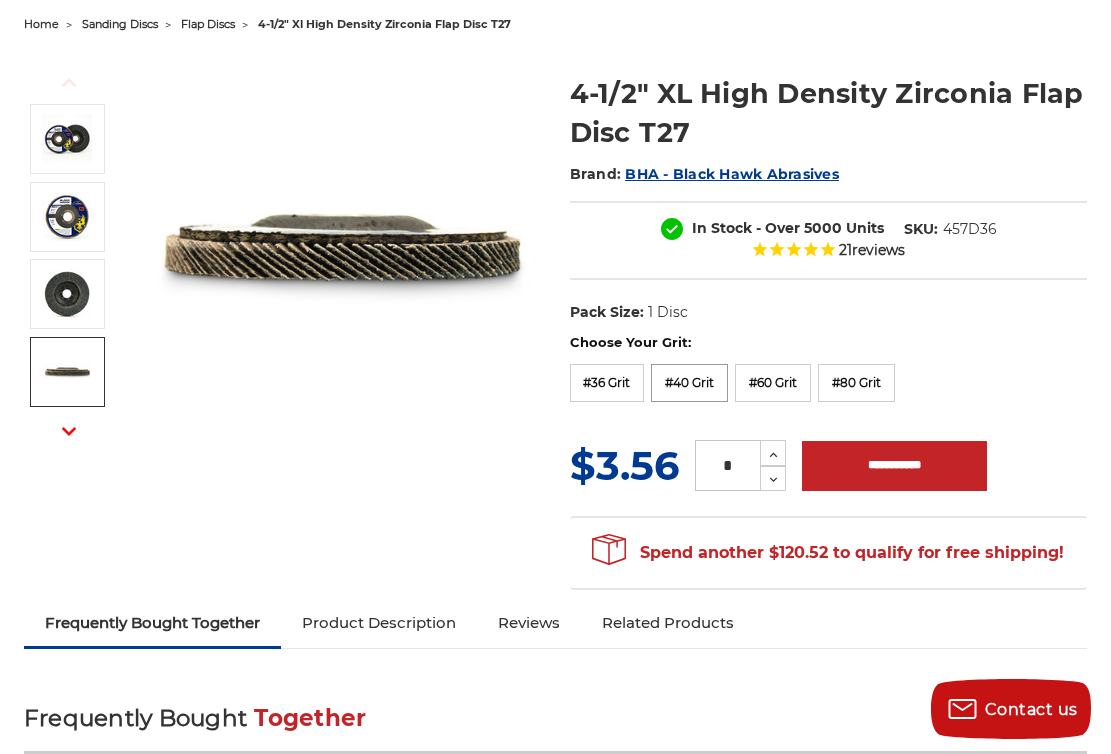 click on "#40 Grit" at bounding box center [689, 383] 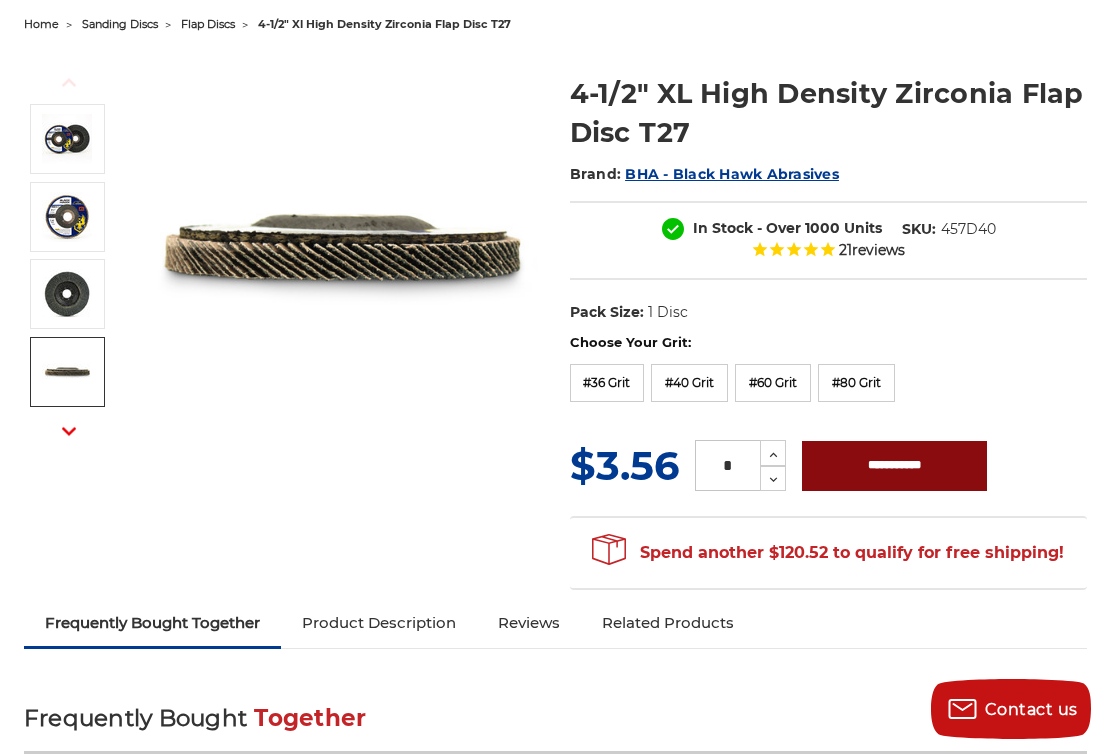 click on "**********" at bounding box center (894, 466) 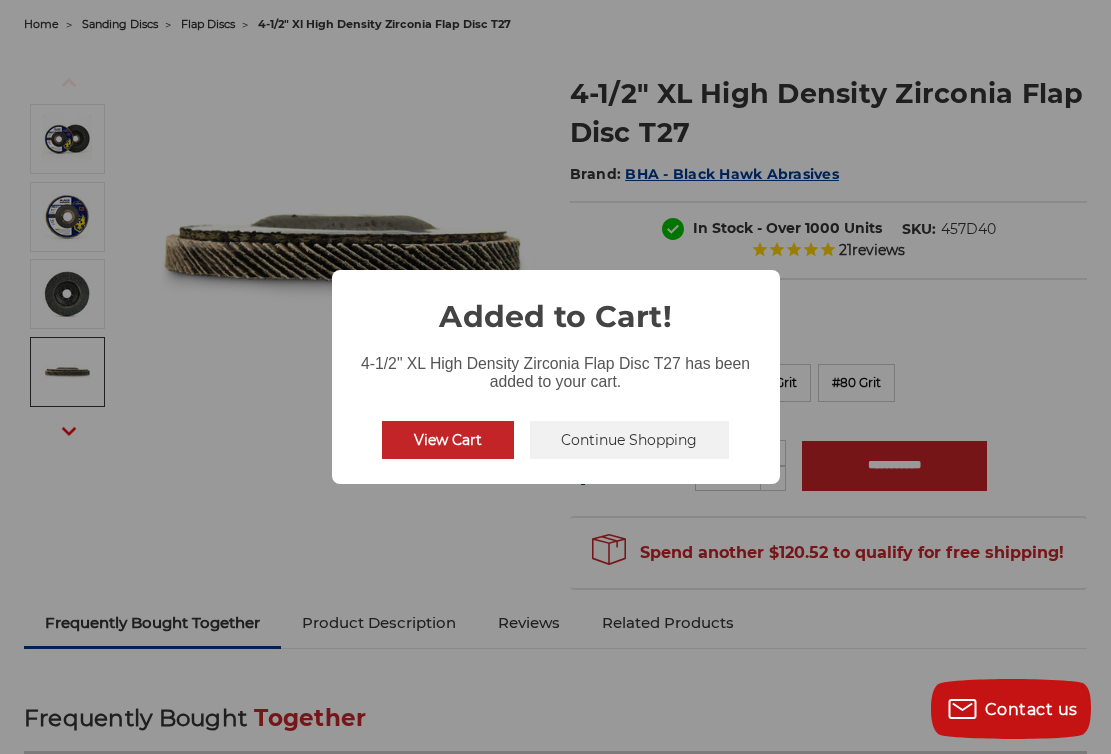 click on "Continue Shopping" at bounding box center (630, 440) 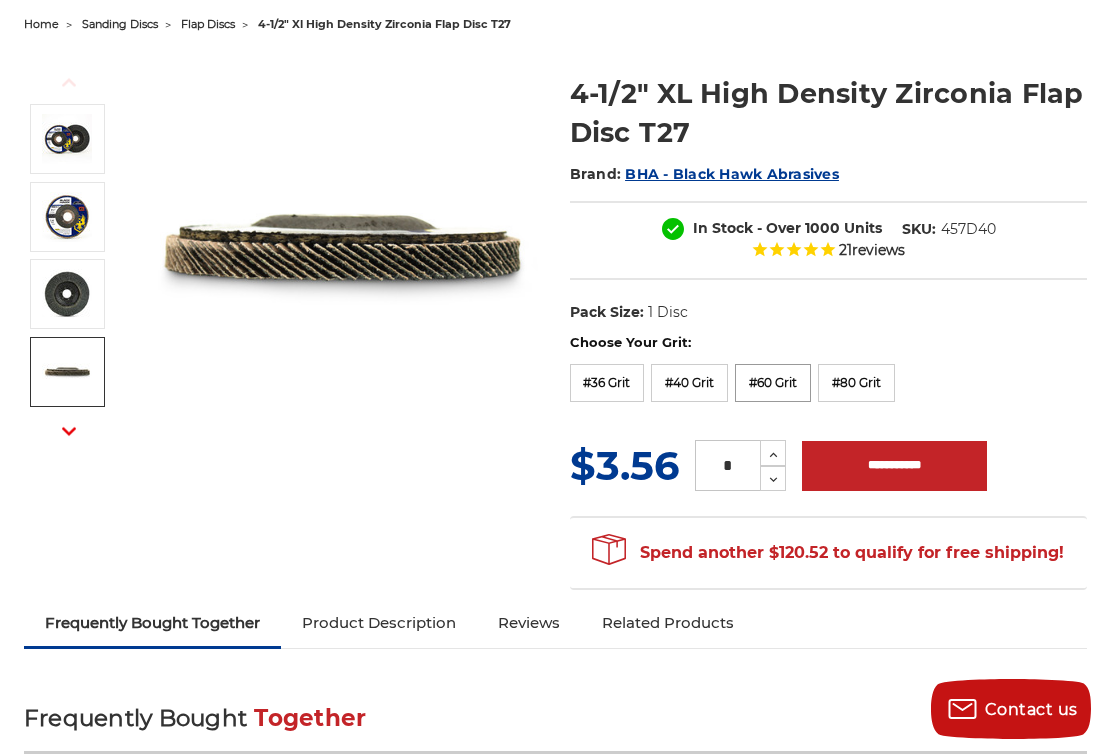 click on "#60 Grit" at bounding box center (773, 383) 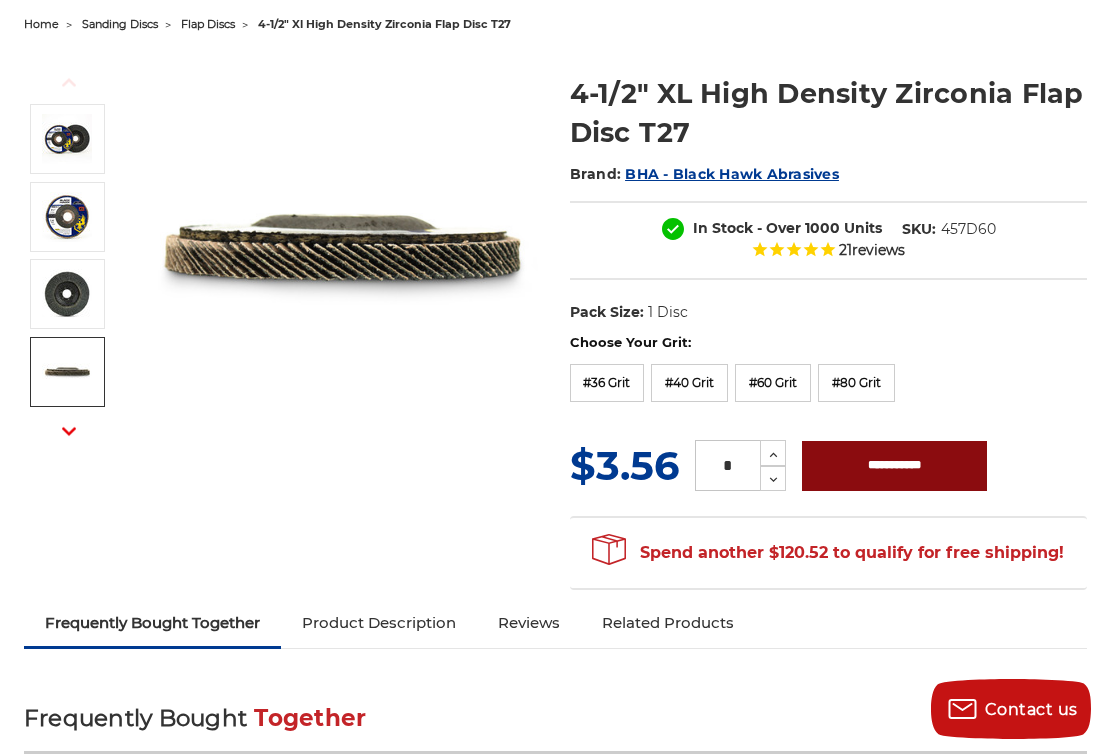 click on "**********" at bounding box center (894, 466) 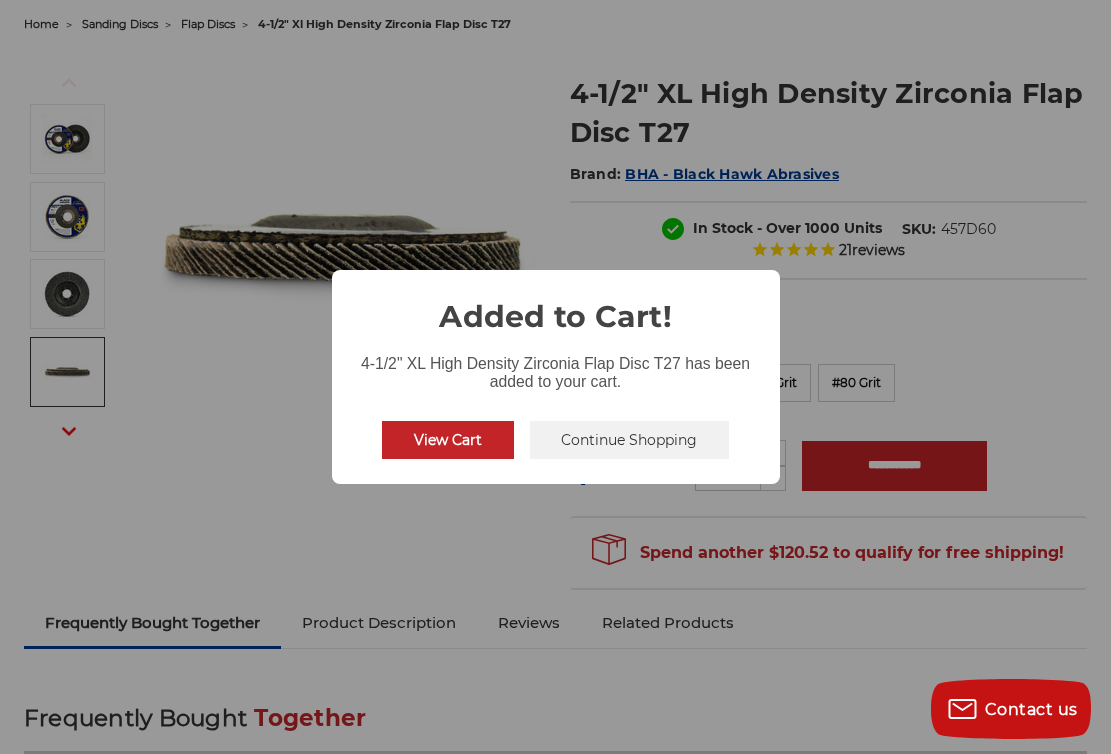 click on "Continue Shopping" at bounding box center [630, 440] 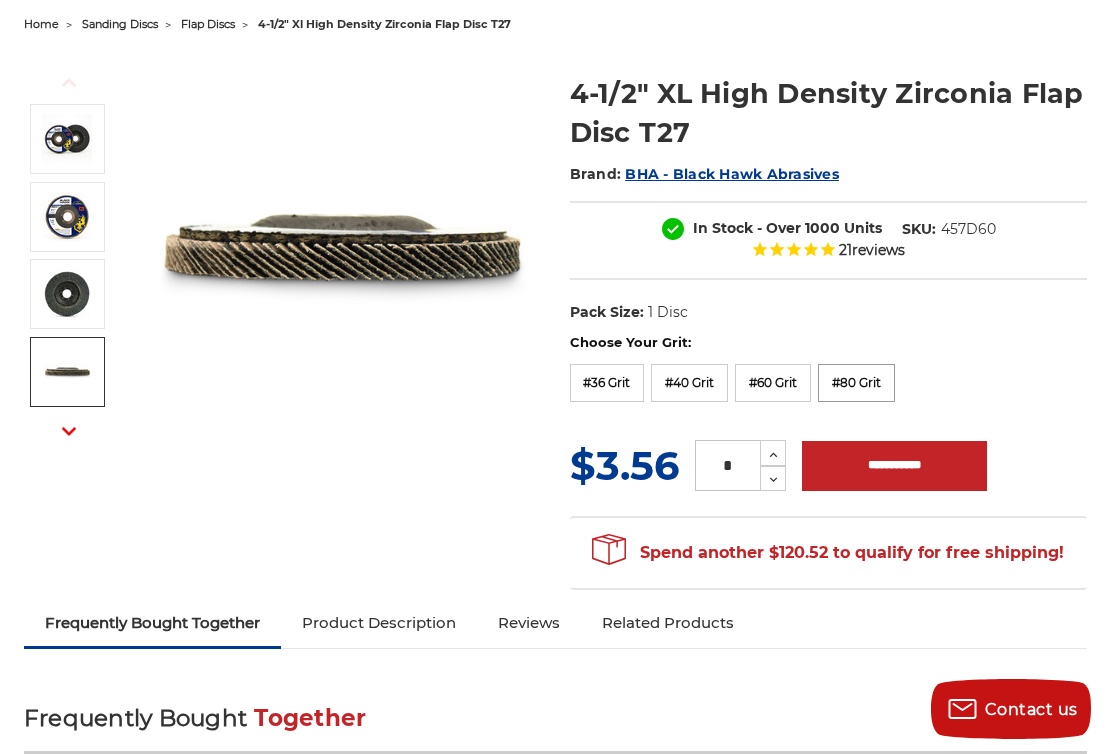 click on "#80 Grit" at bounding box center (856, 383) 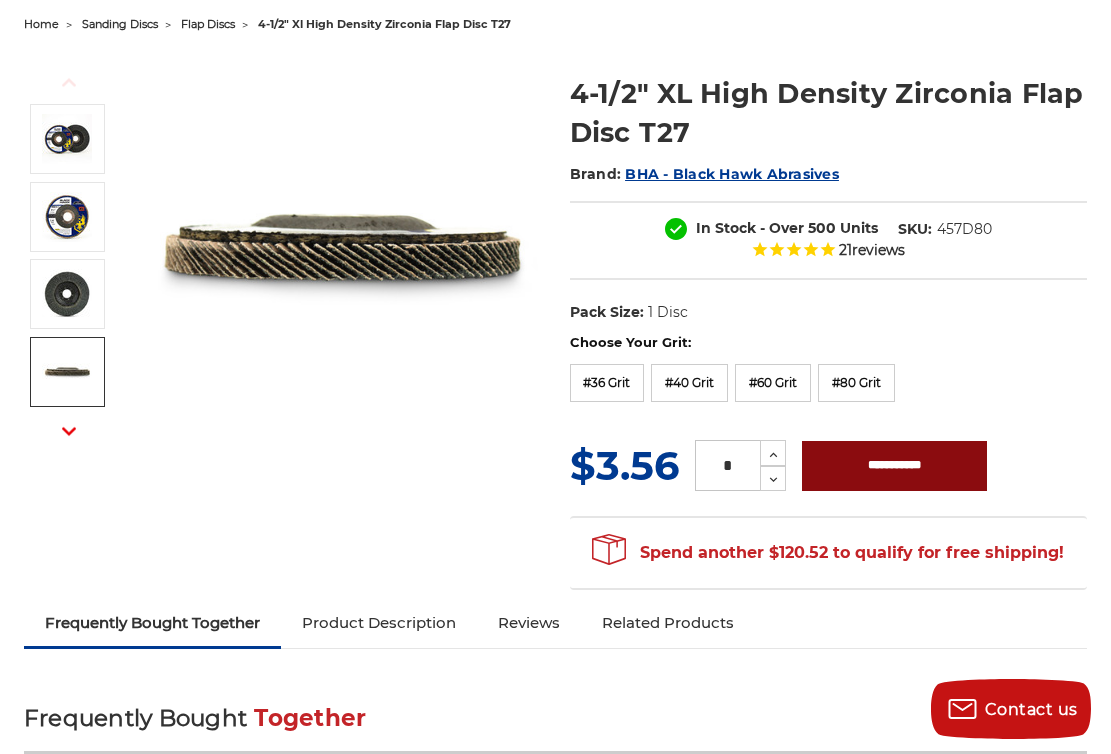 click on "**********" at bounding box center [894, 466] 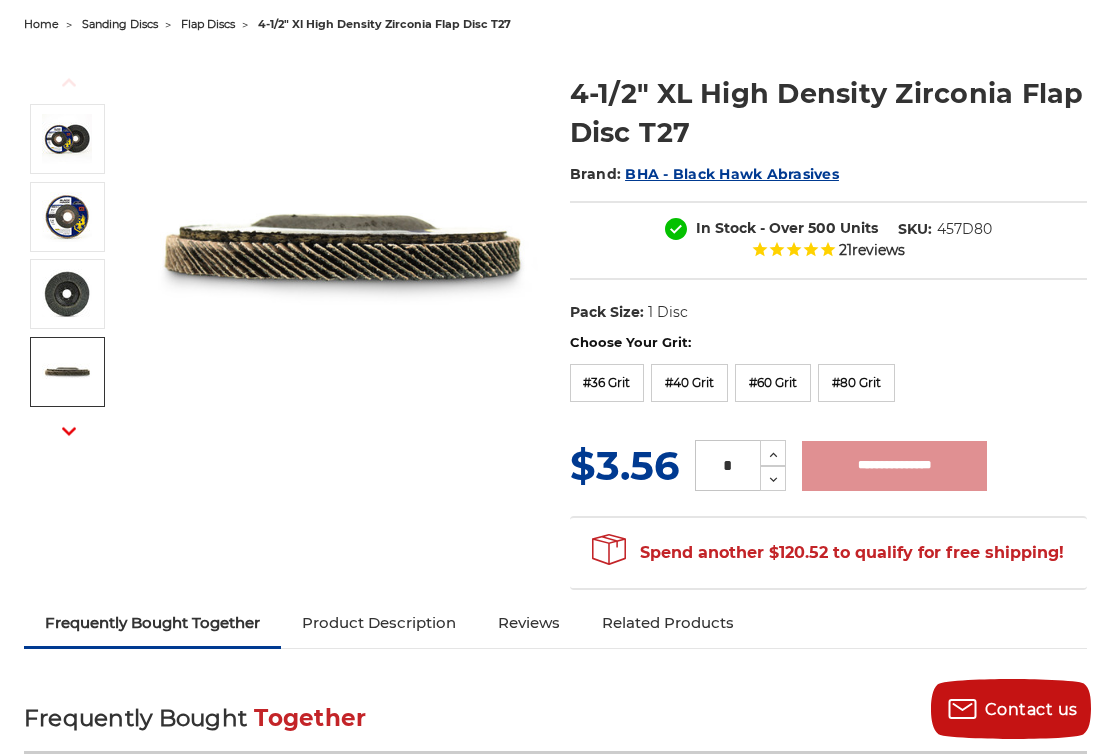 type on "**********" 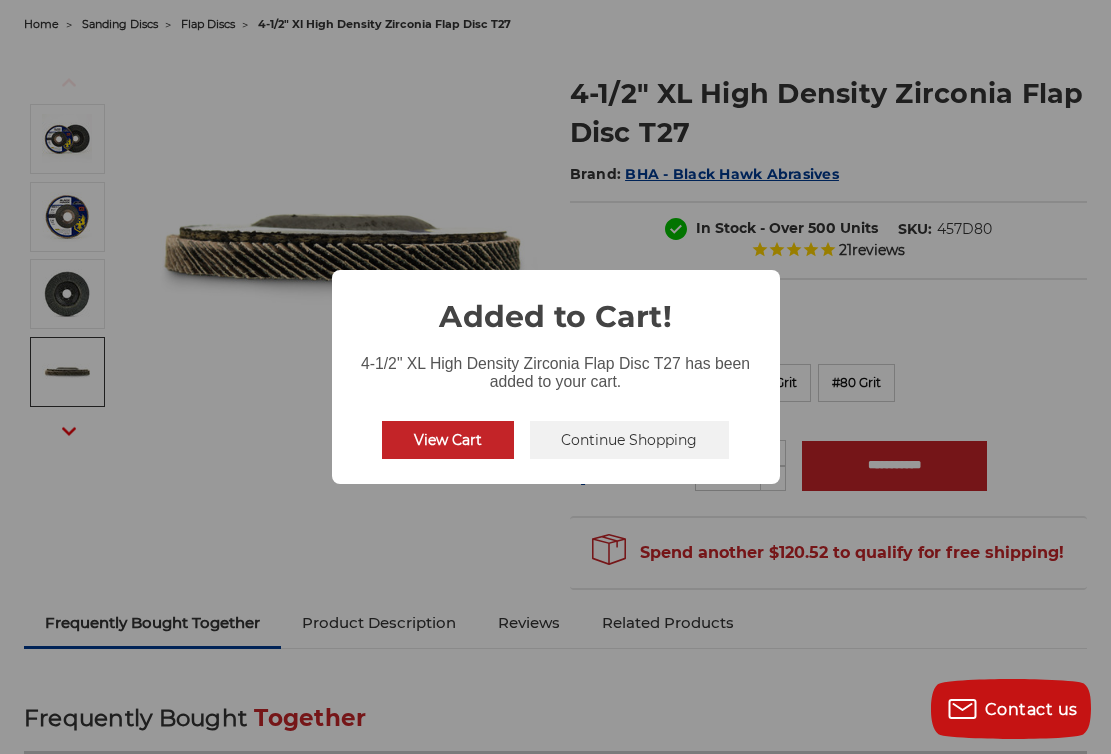 click on "Continue Shopping" at bounding box center (630, 440) 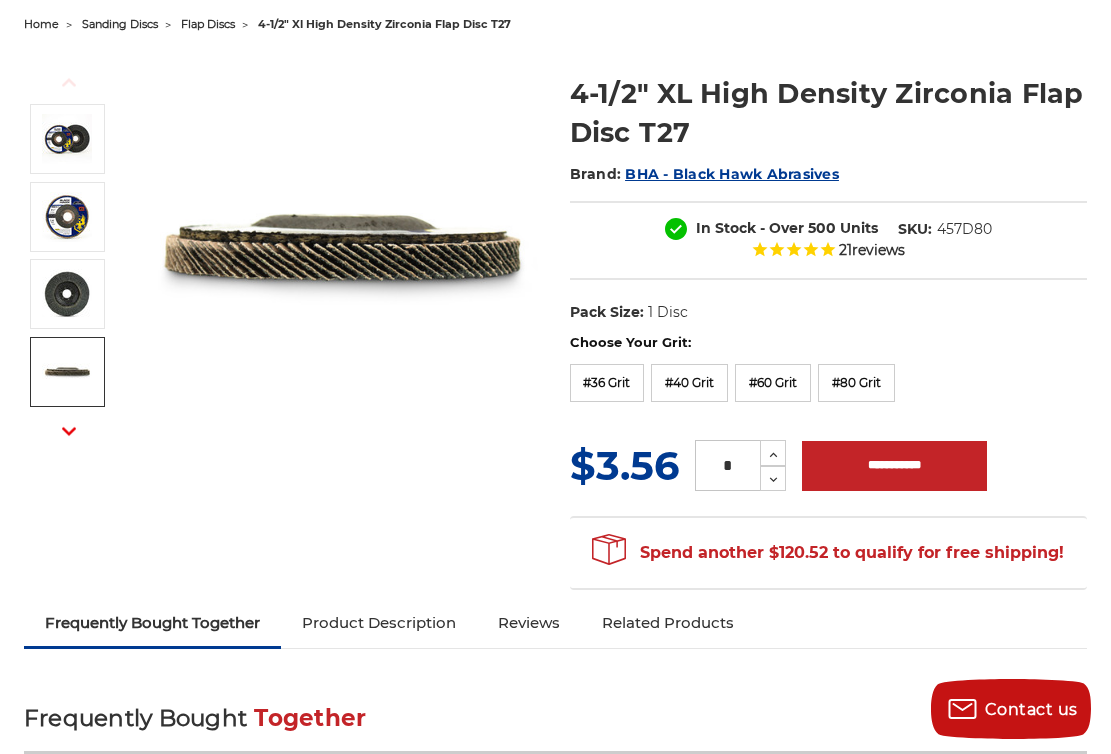 scroll, scrollTop: 0, scrollLeft: 0, axis: both 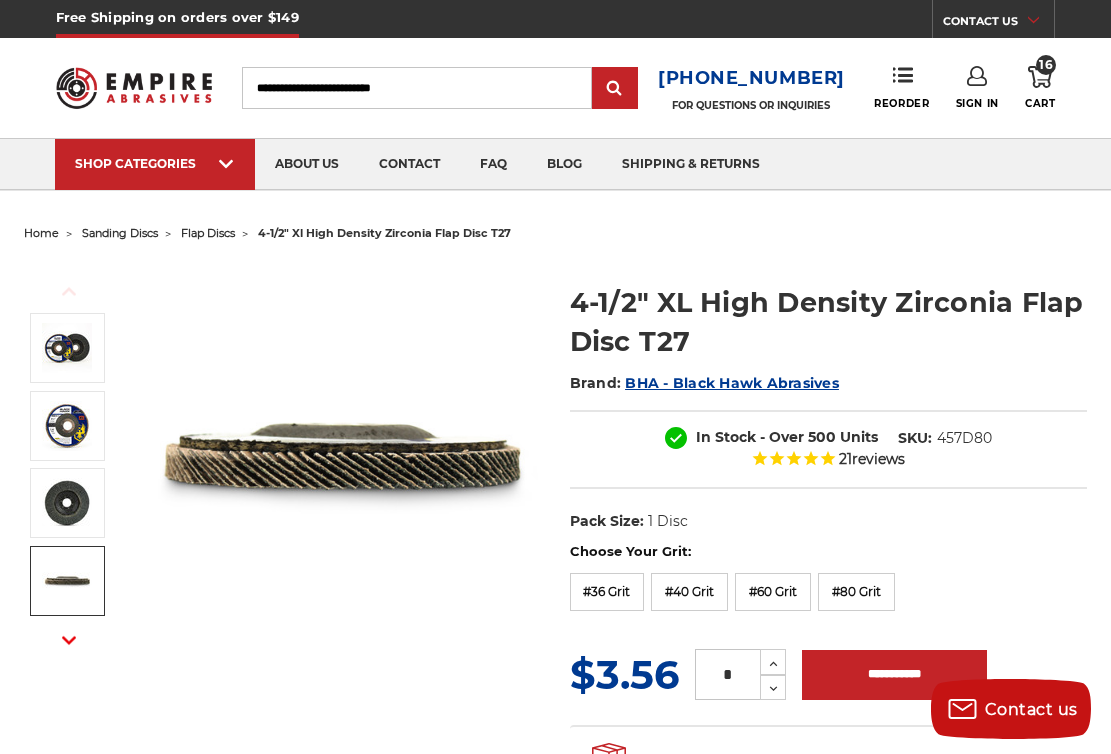 click 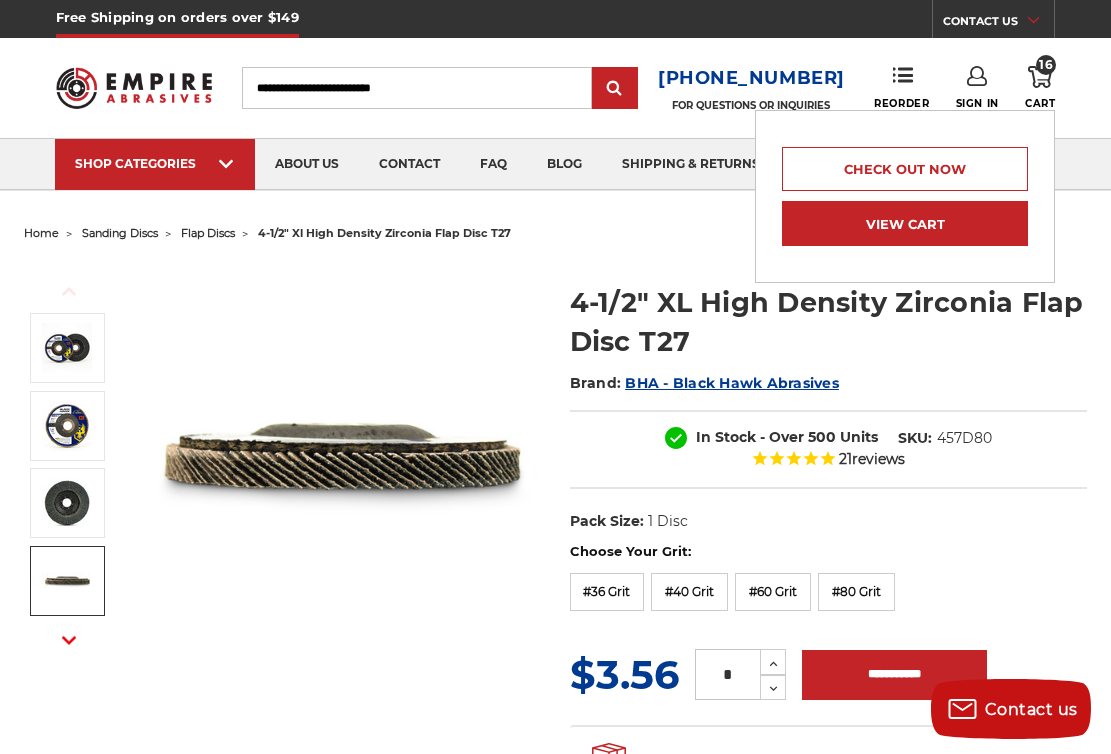 click on "View Cart" at bounding box center [905, 223] 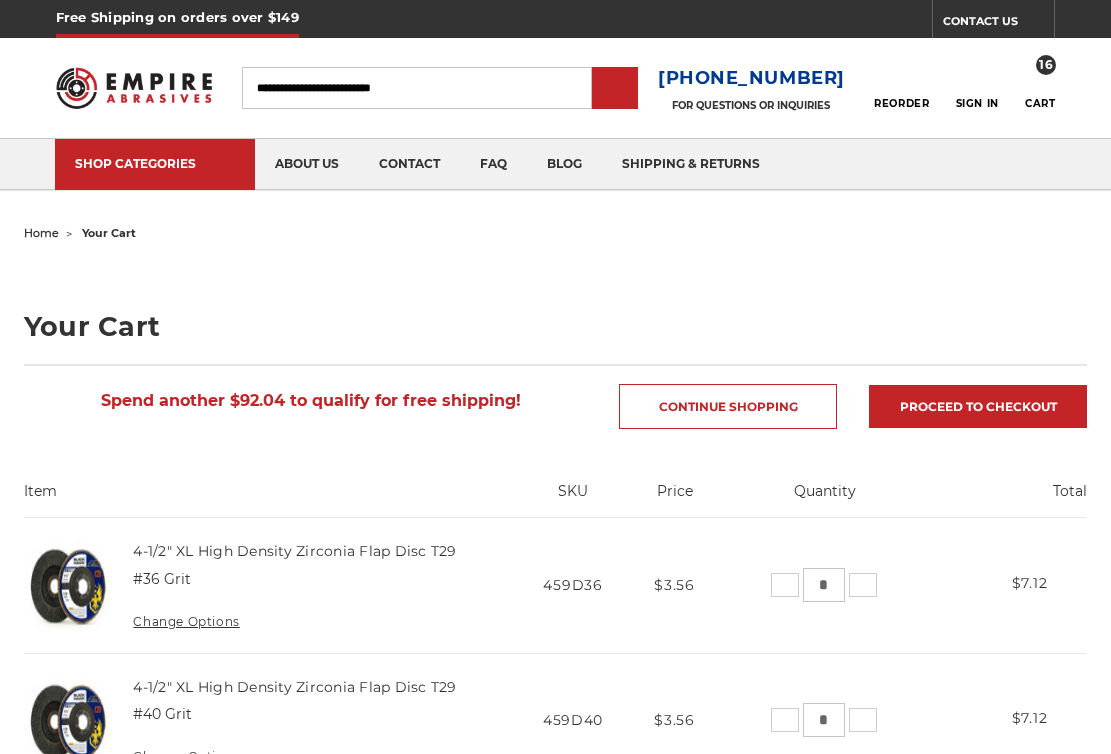 scroll, scrollTop: 0, scrollLeft: 0, axis: both 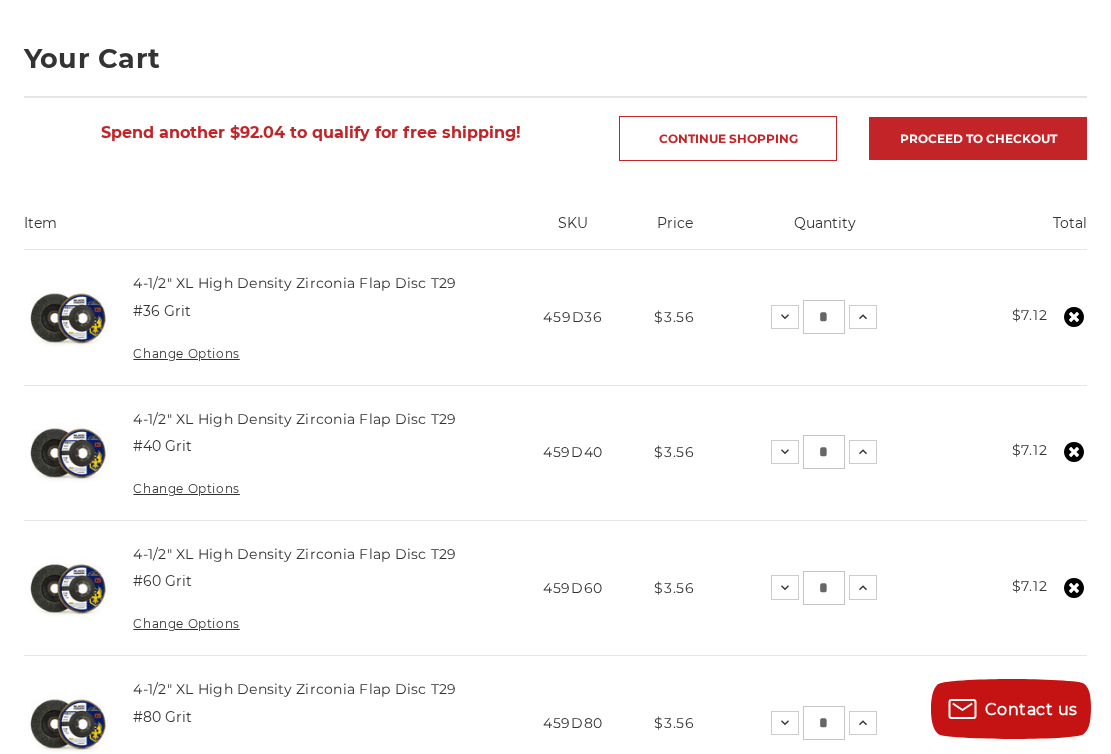 click 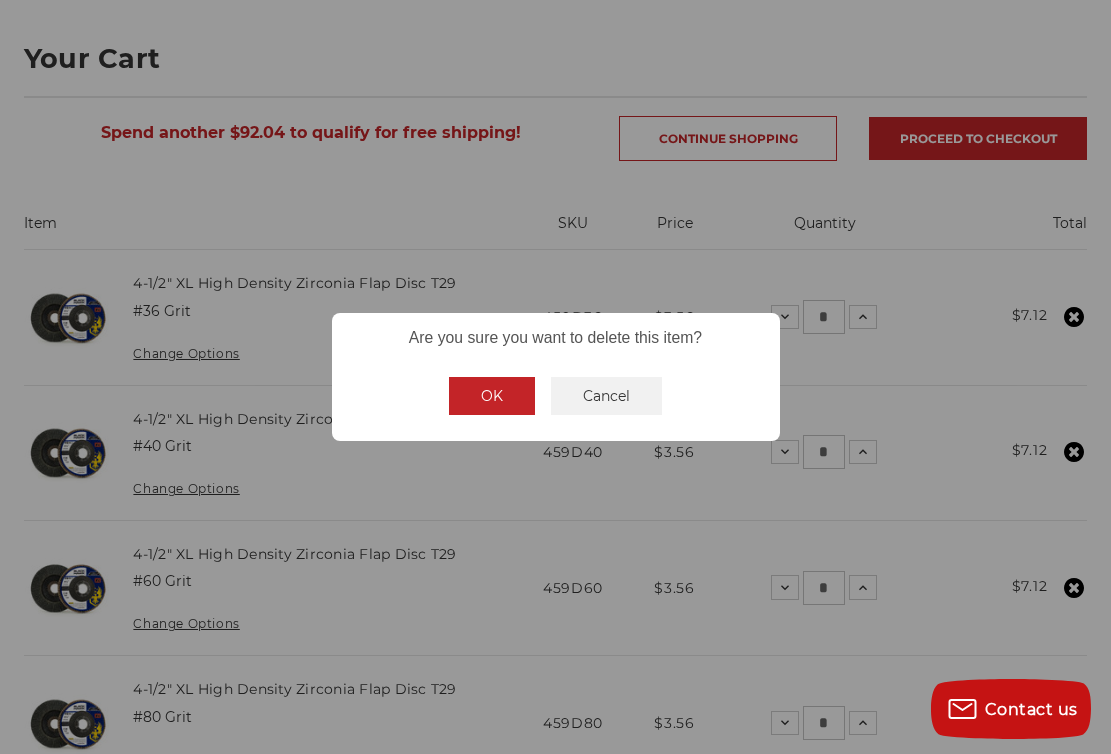 click on "OK" at bounding box center (492, 396) 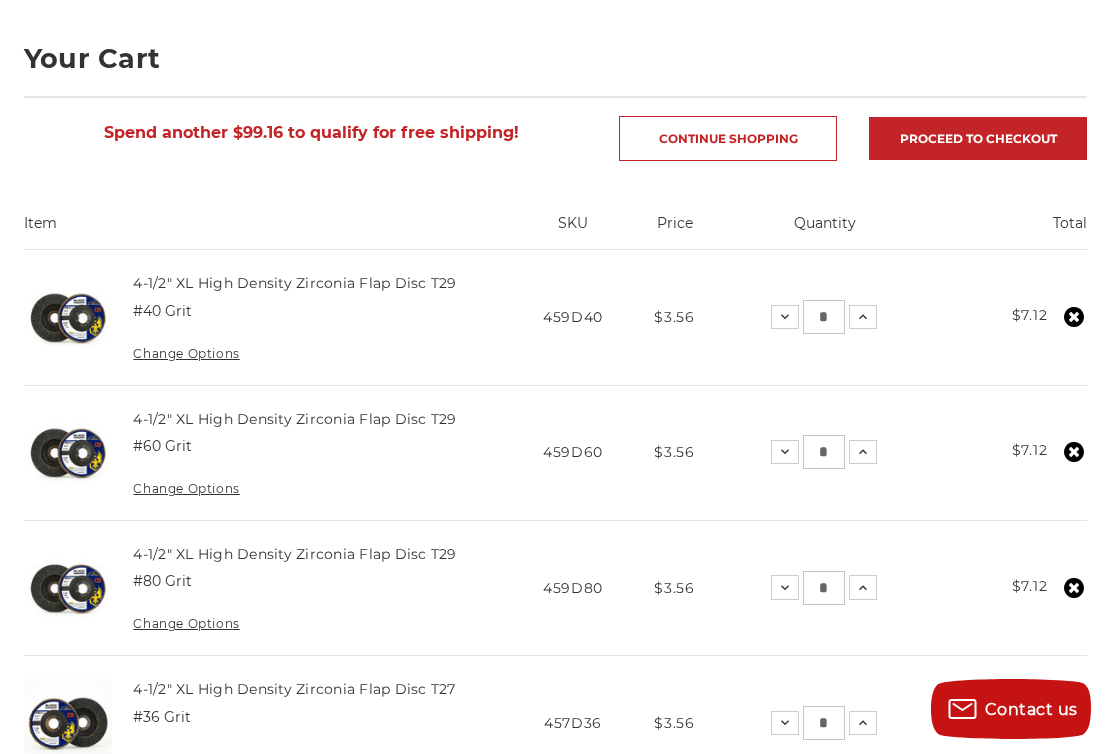 click 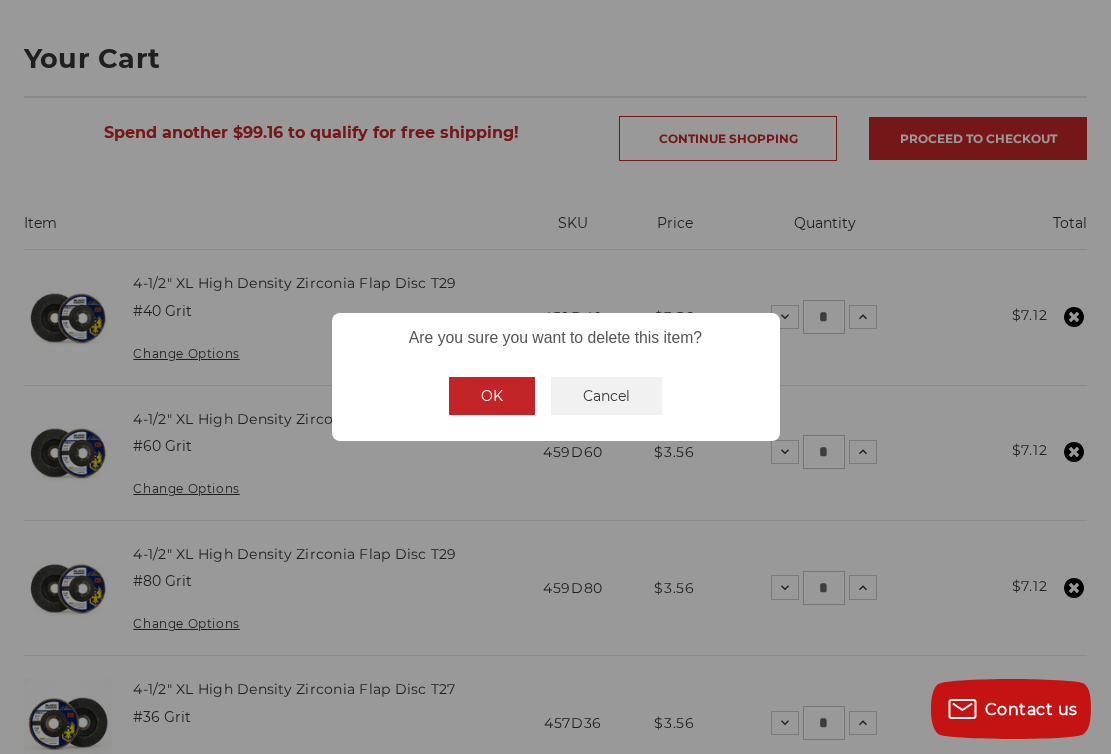 click on "OK" at bounding box center [492, 396] 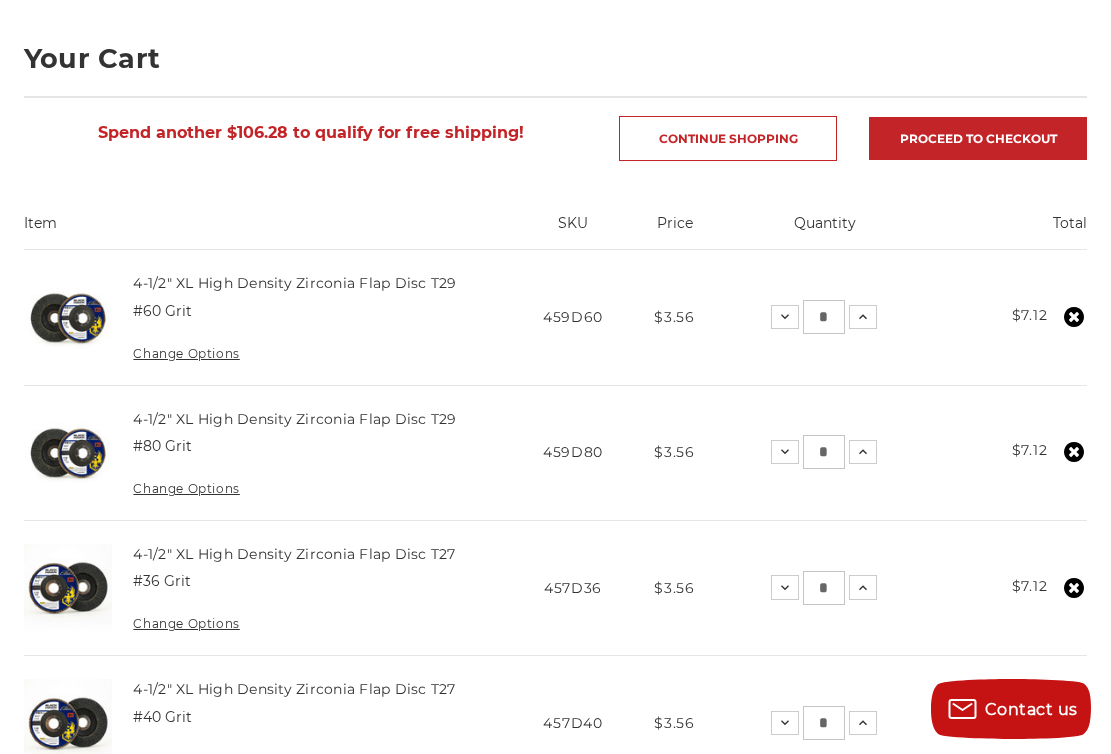 click 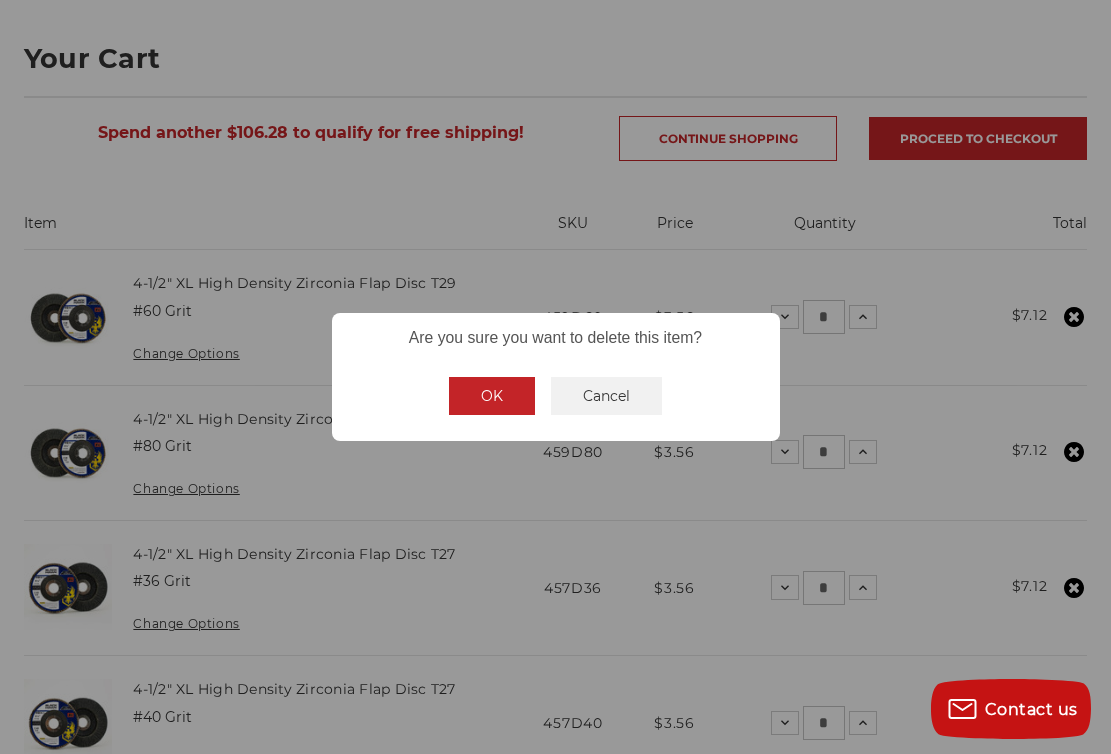 click on "OK" at bounding box center [492, 396] 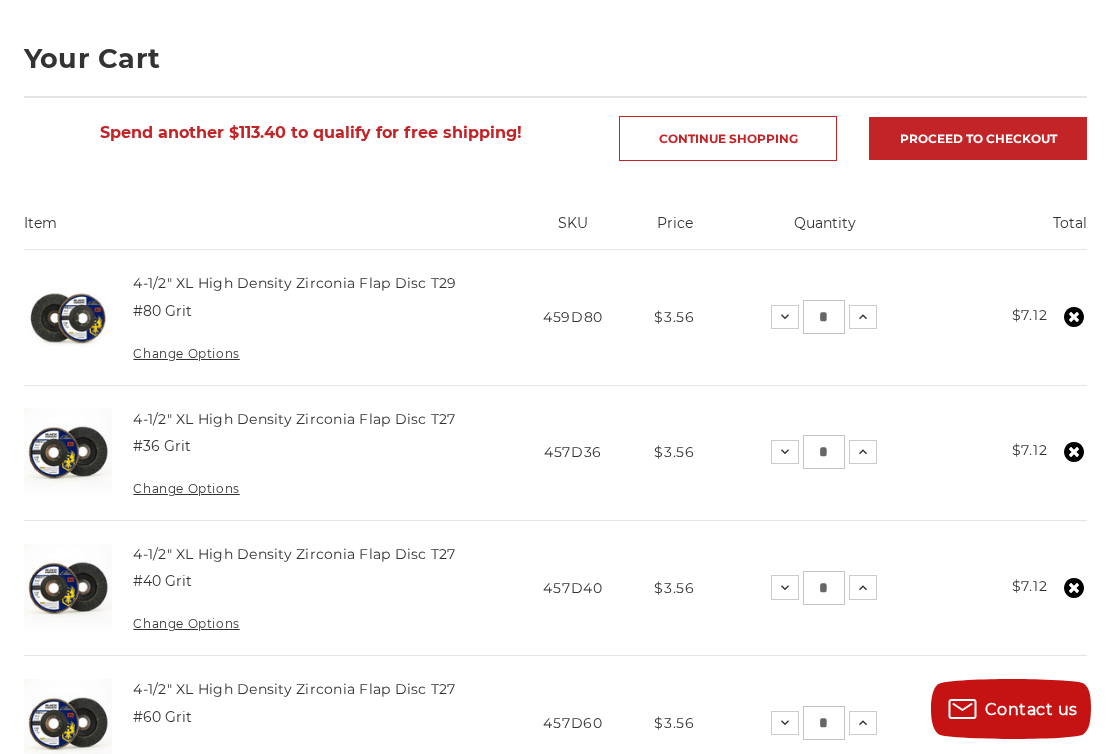 click 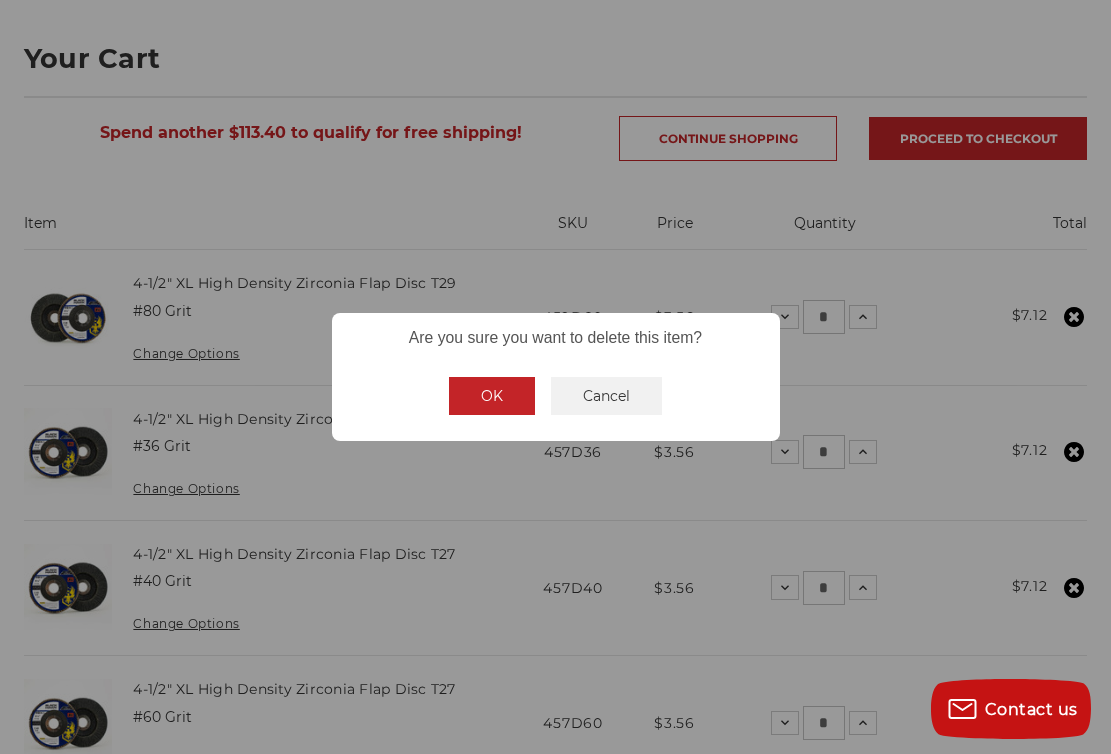 click on "OK" at bounding box center (492, 396) 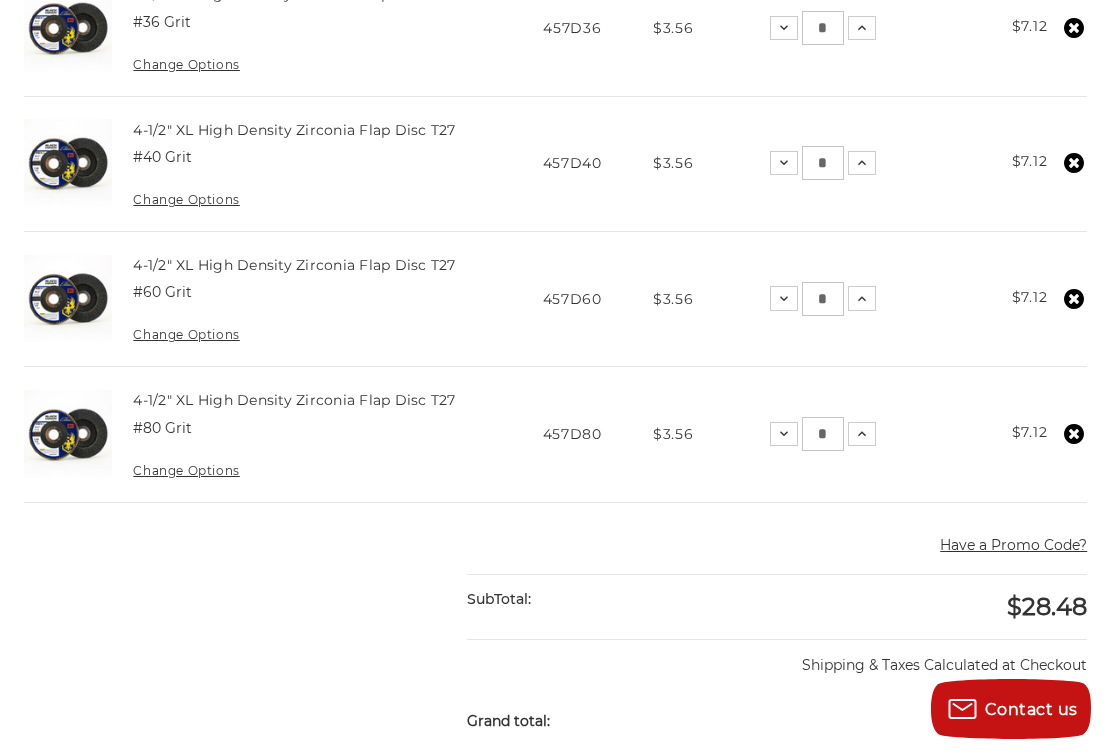 scroll, scrollTop: 0, scrollLeft: 0, axis: both 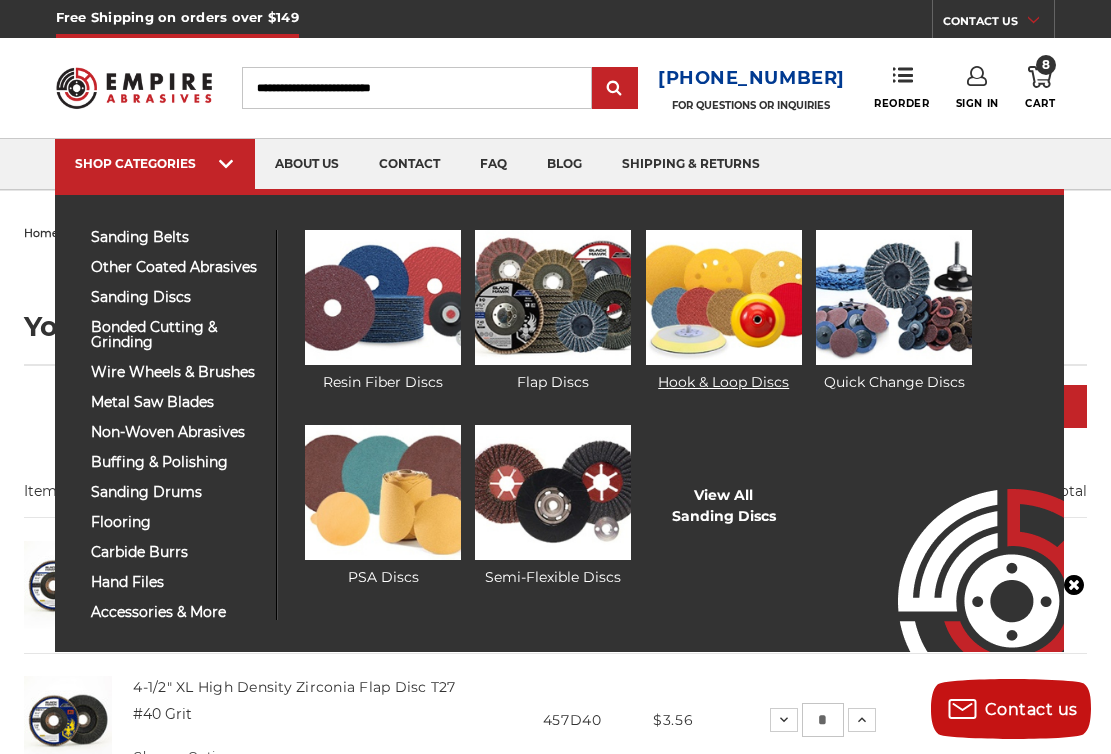 click at bounding box center [724, 297] 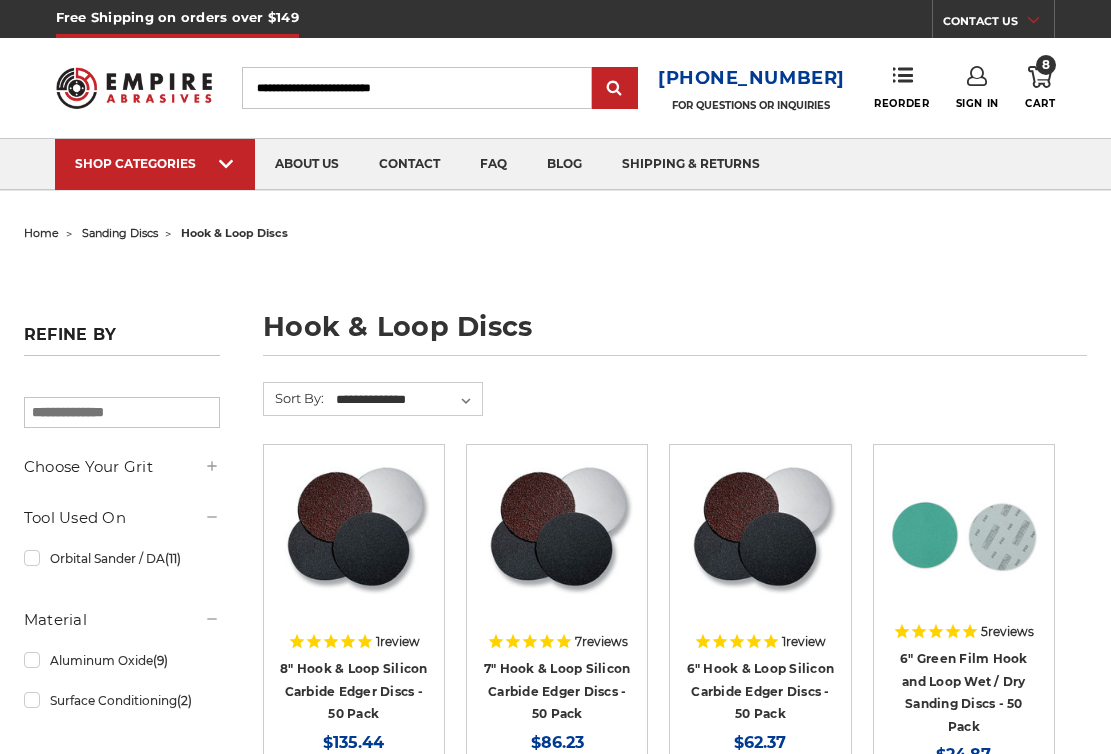 scroll, scrollTop: 32, scrollLeft: 0, axis: vertical 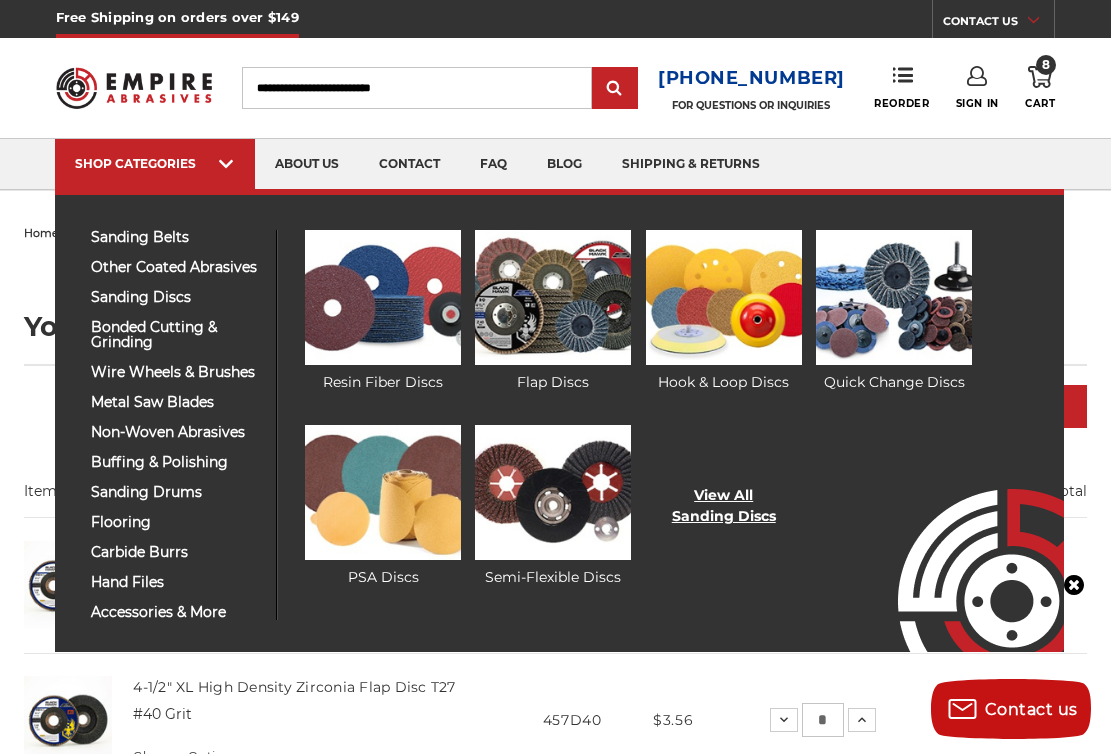 click on "View All   Sanding Discs" at bounding box center (724, 506) 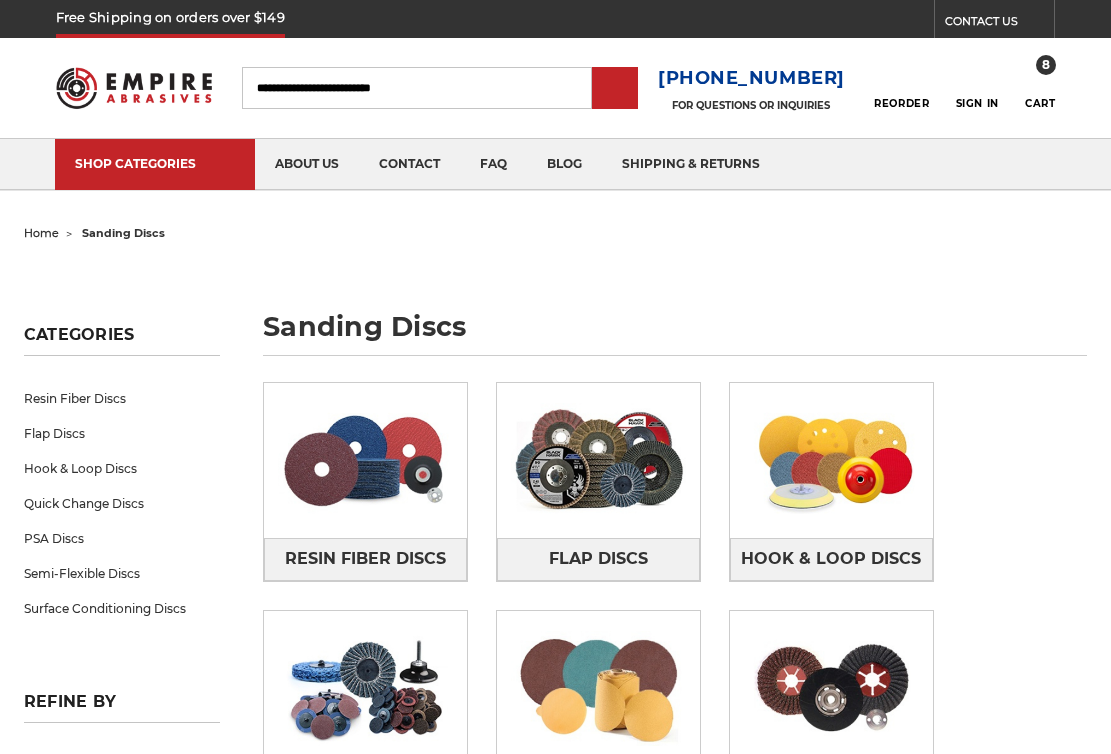 scroll, scrollTop: 0, scrollLeft: 0, axis: both 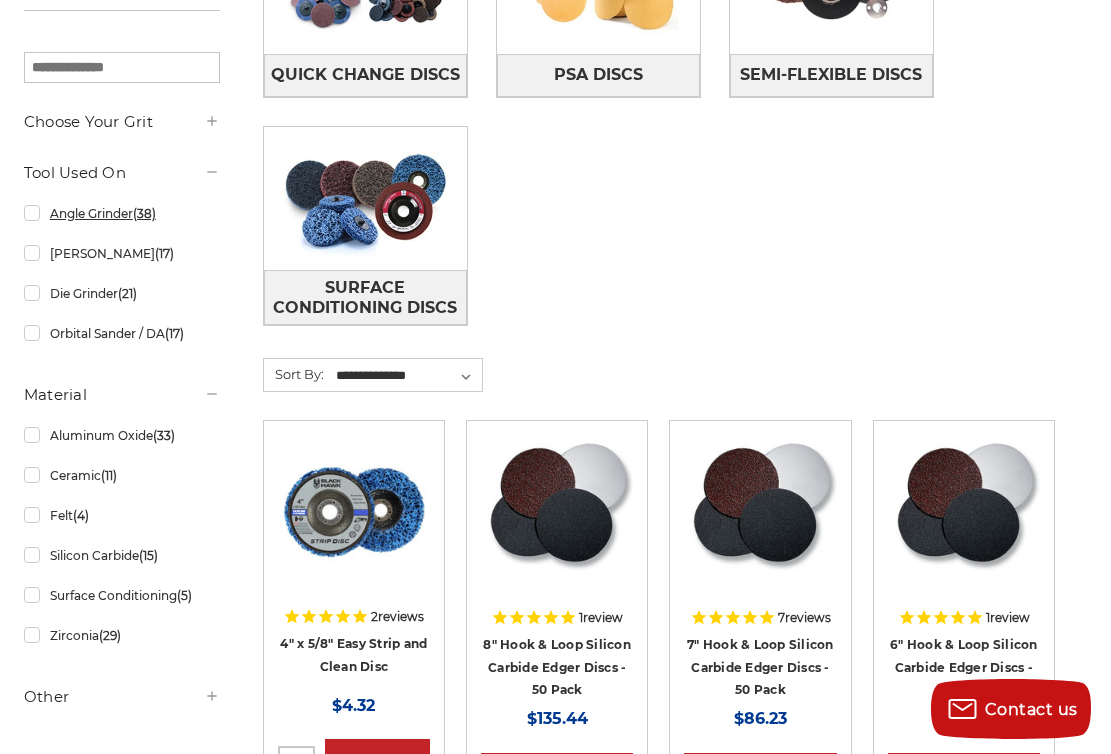 click on "Angle Grinder
(38)" at bounding box center [122, 213] 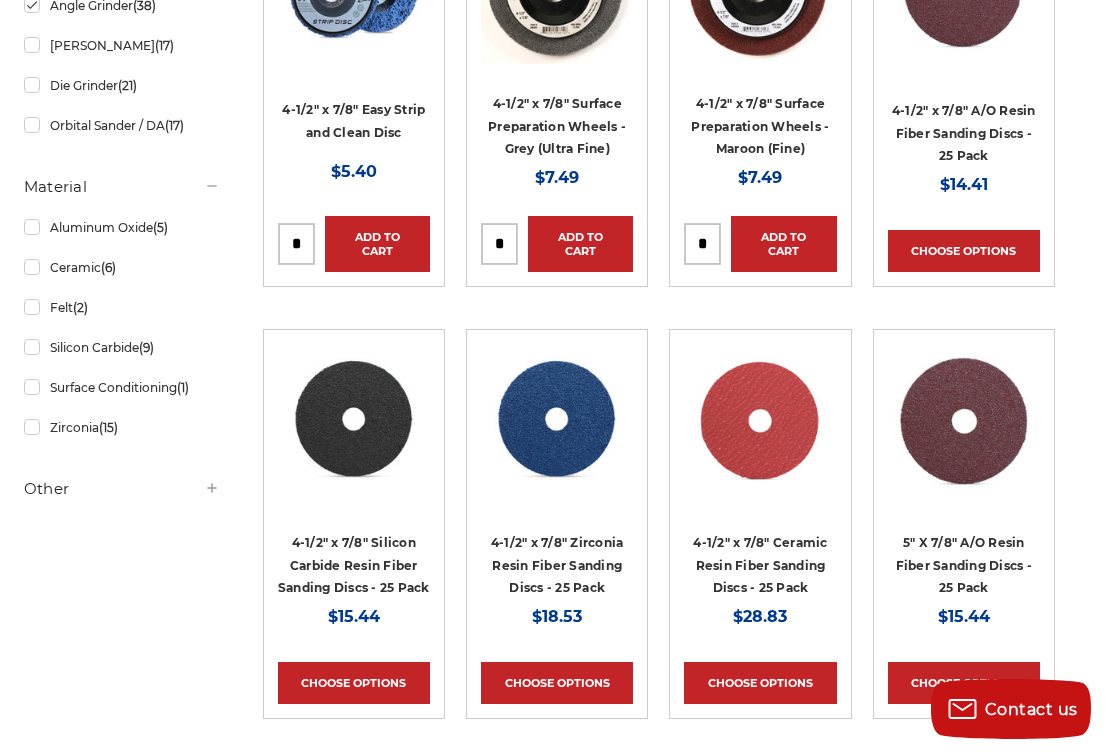 scroll, scrollTop: 981, scrollLeft: 0, axis: vertical 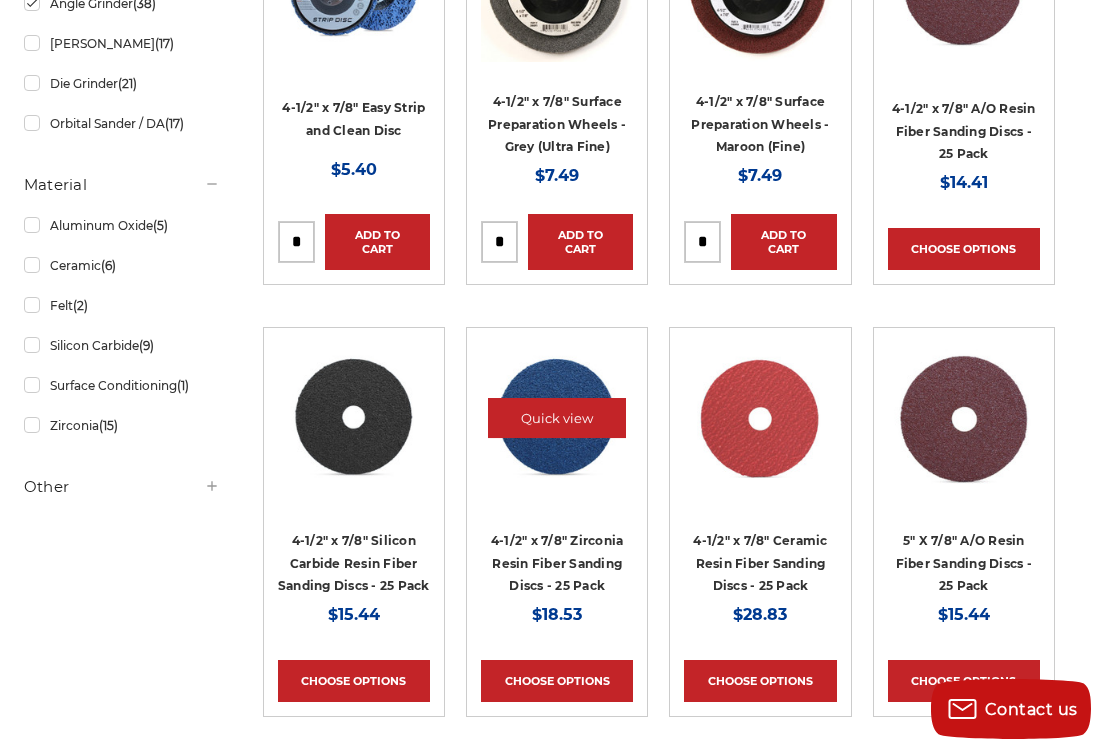 click at bounding box center (557, 419) 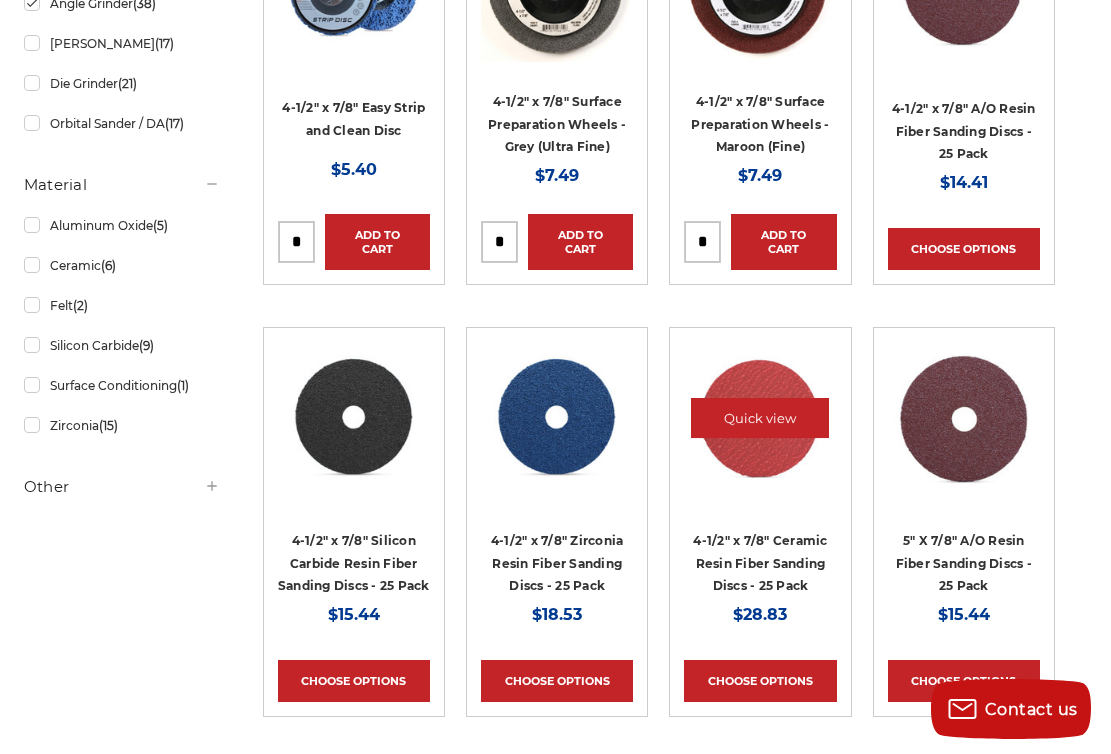 click at bounding box center [760, 419] 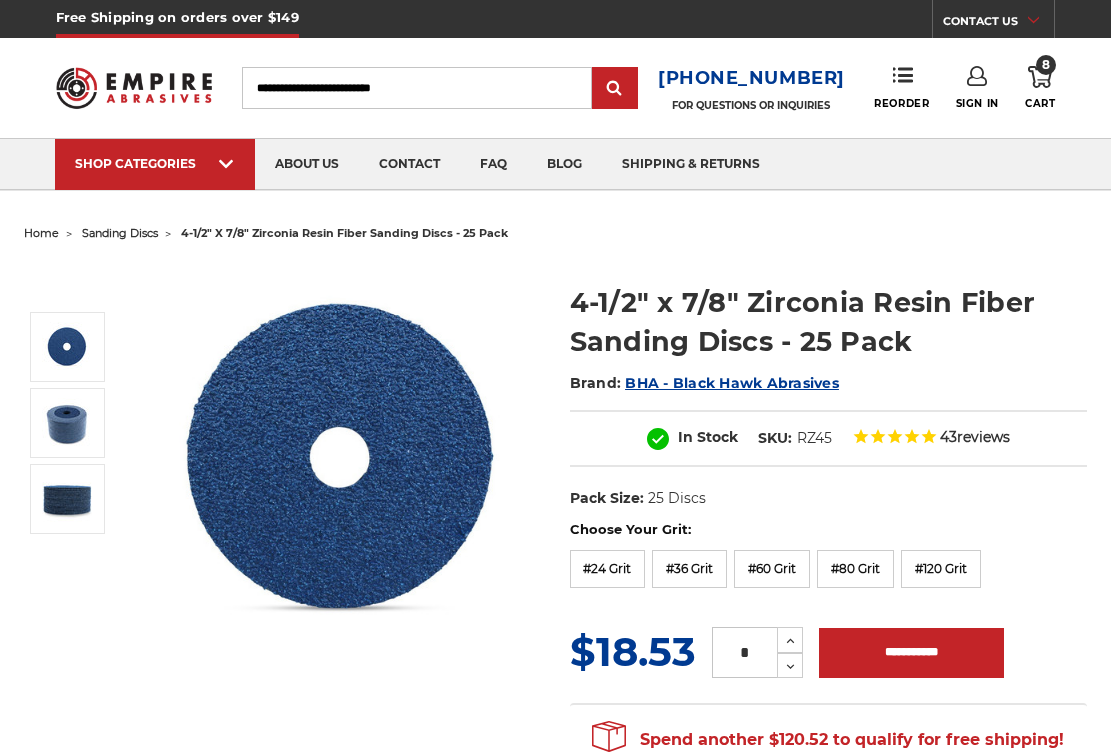 scroll, scrollTop: 0, scrollLeft: 0, axis: both 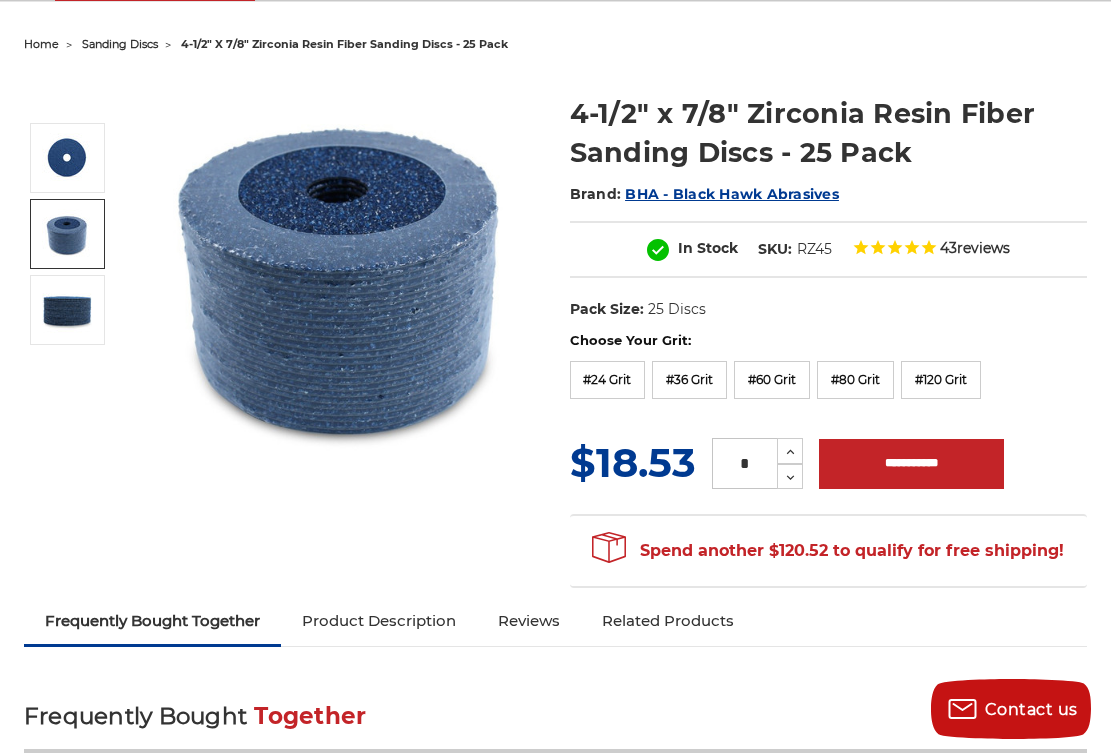 click at bounding box center (67, 234) 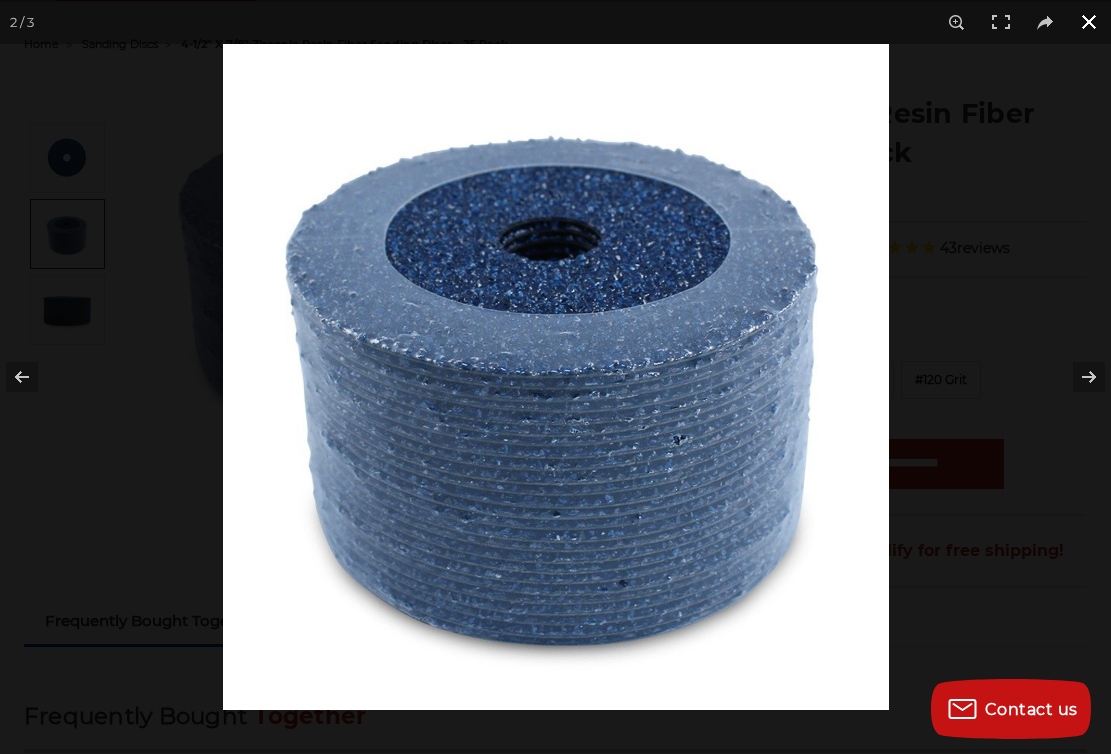 click at bounding box center (778, 421) 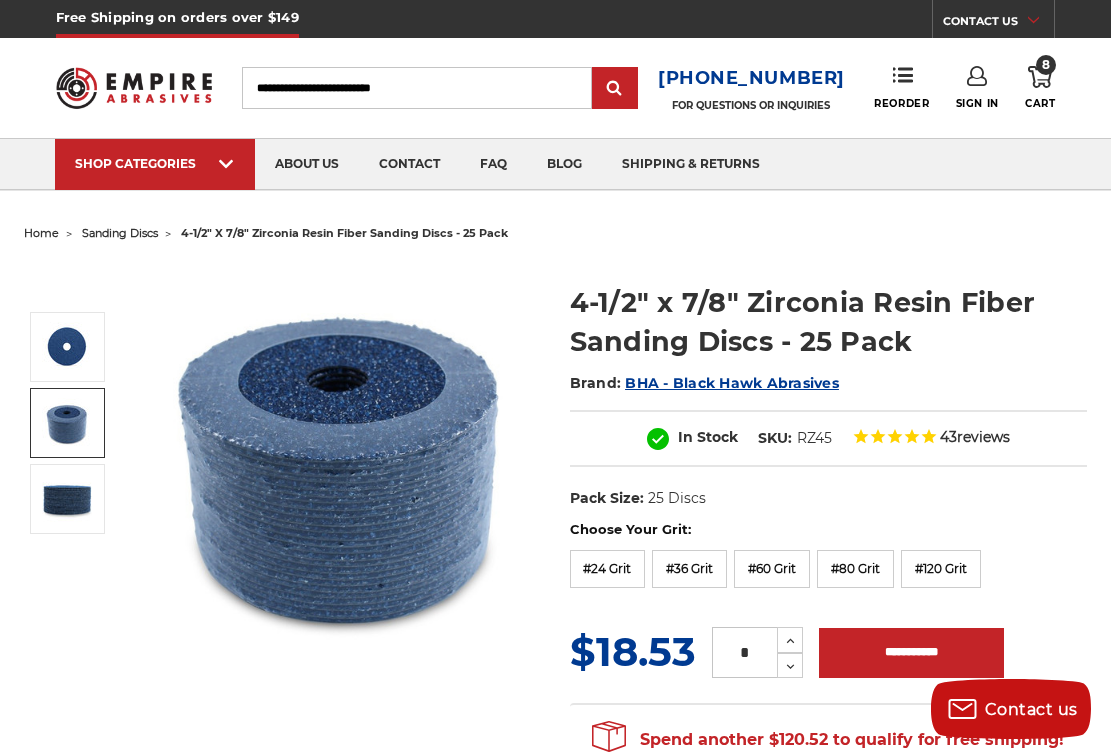 scroll, scrollTop: 60, scrollLeft: 0, axis: vertical 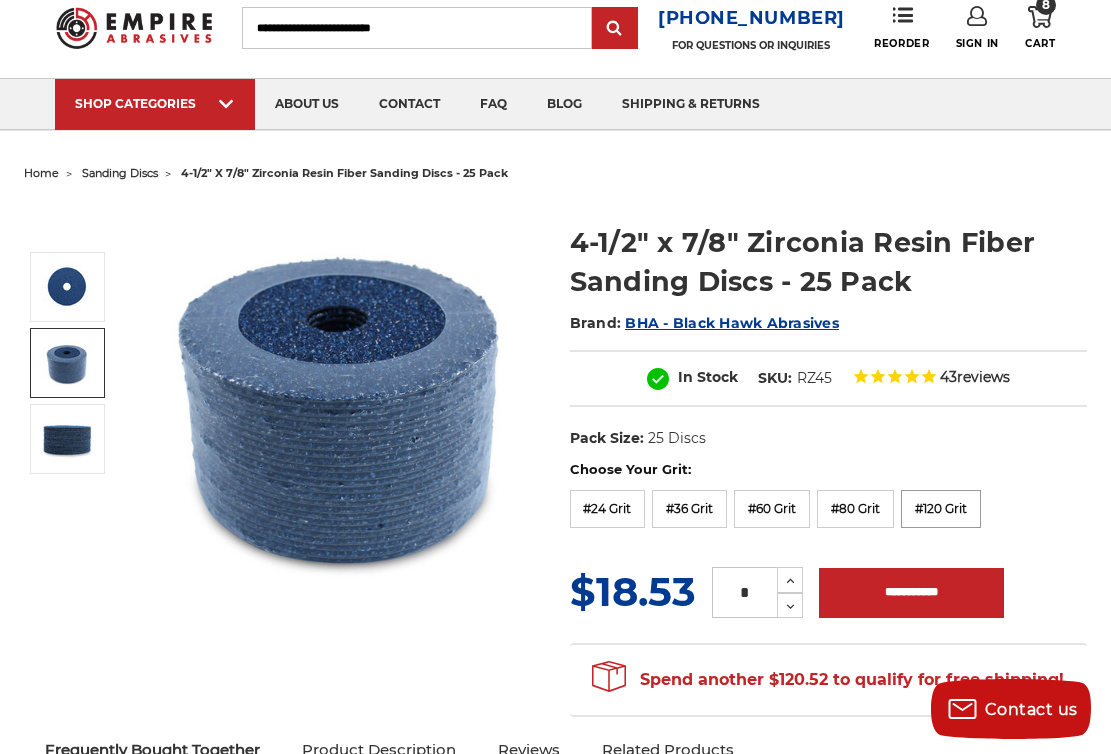 click on "#120 Grit" at bounding box center [941, 509] 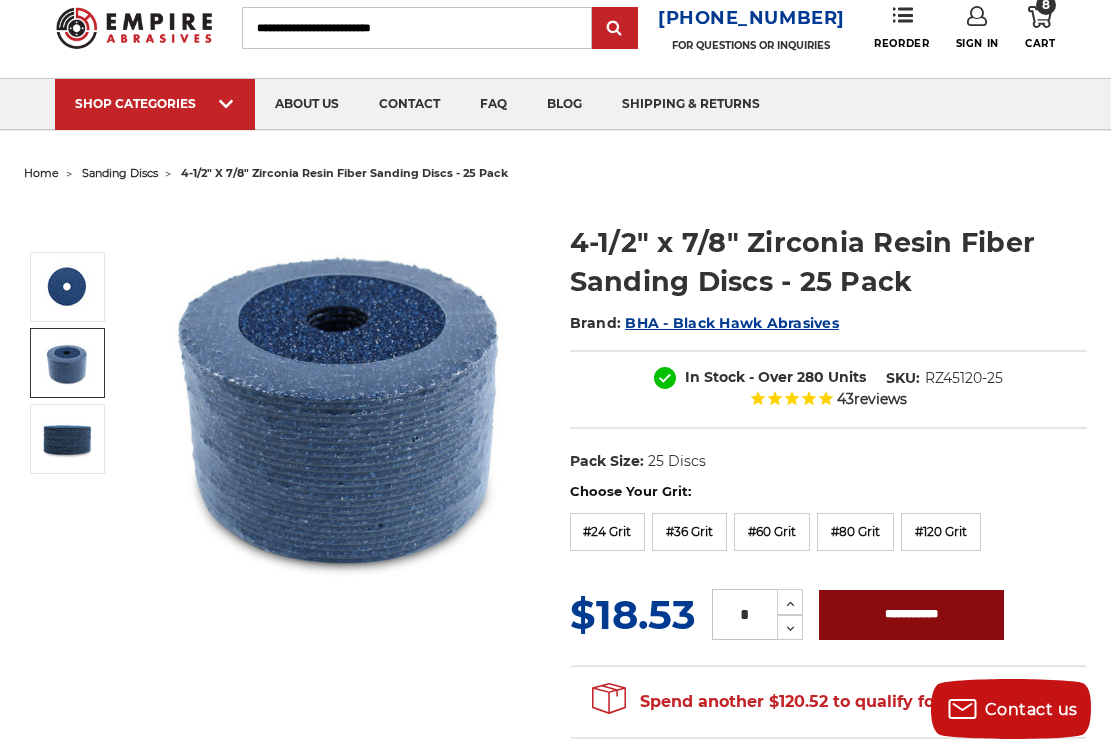 click on "**********" at bounding box center [911, 615] 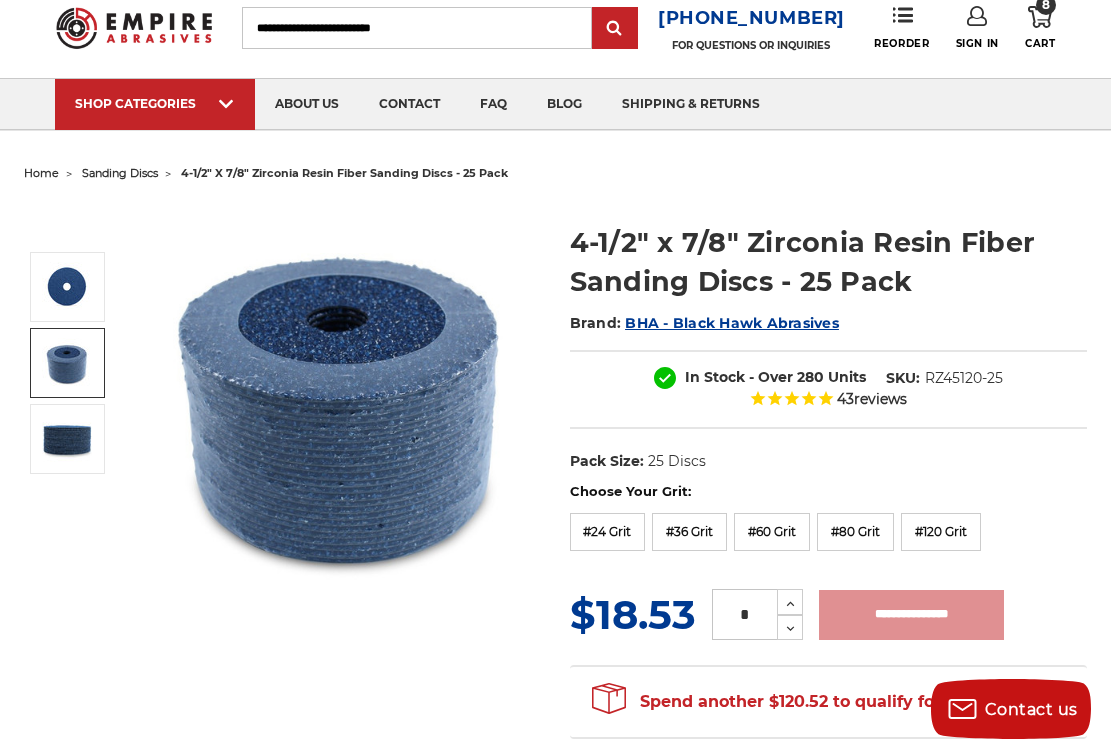 type on "**********" 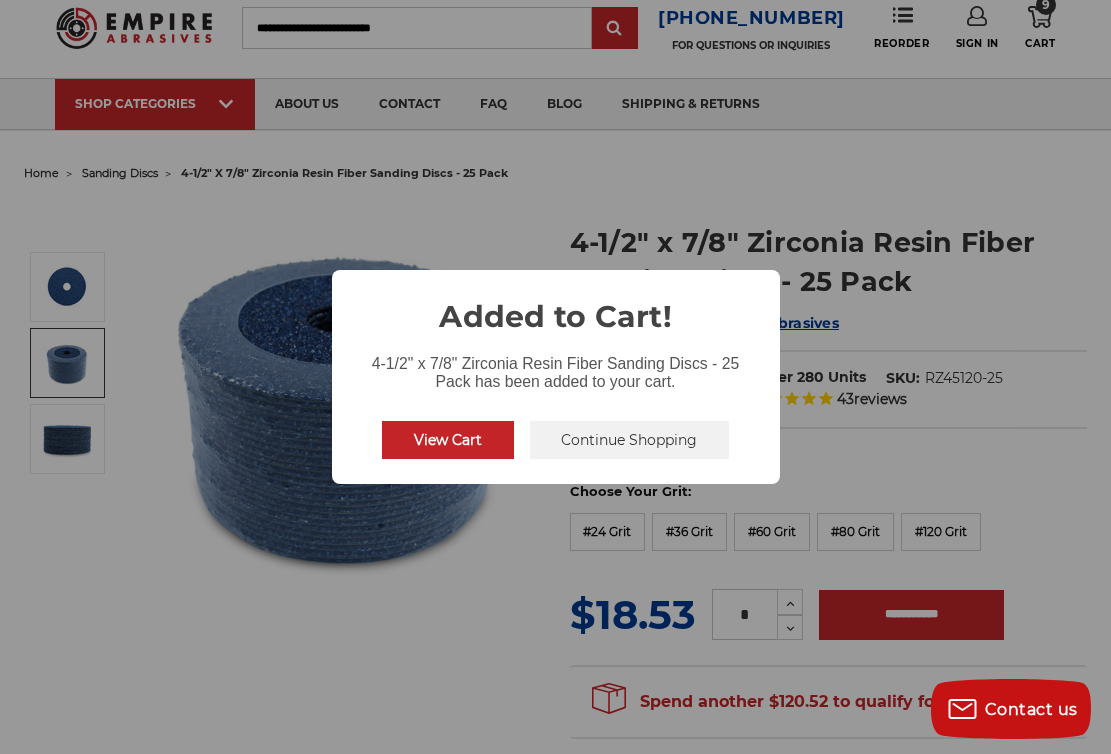 click on "Continue Shopping" at bounding box center [630, 440] 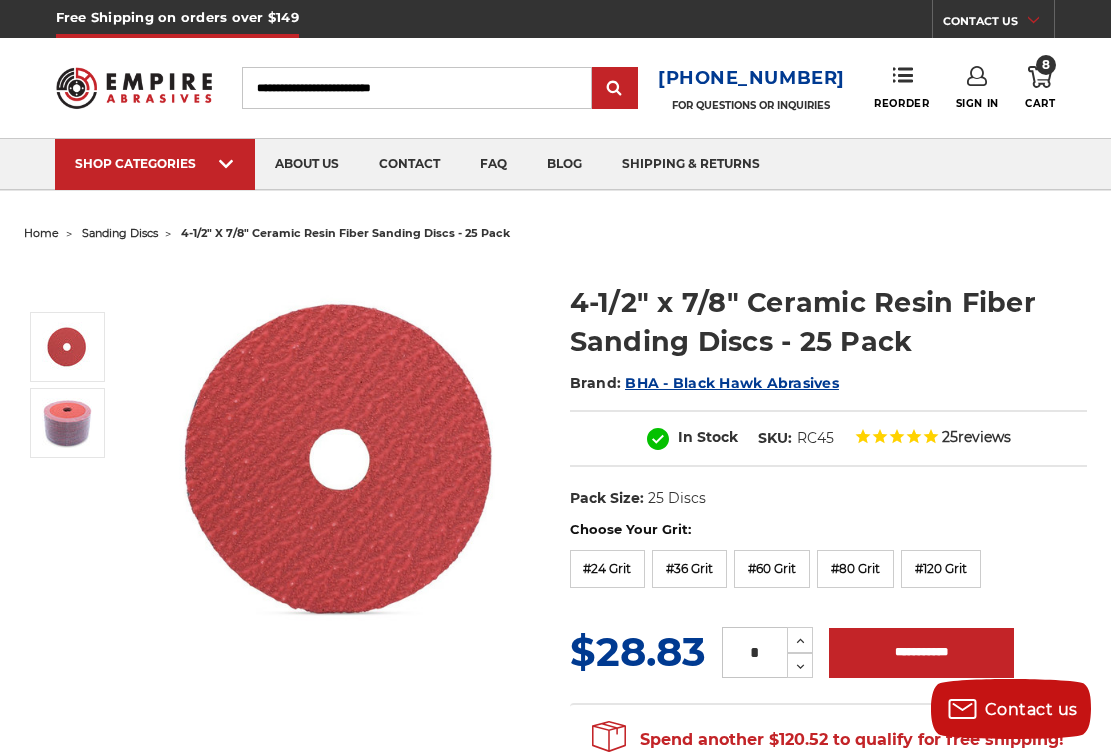 scroll, scrollTop: 0, scrollLeft: 0, axis: both 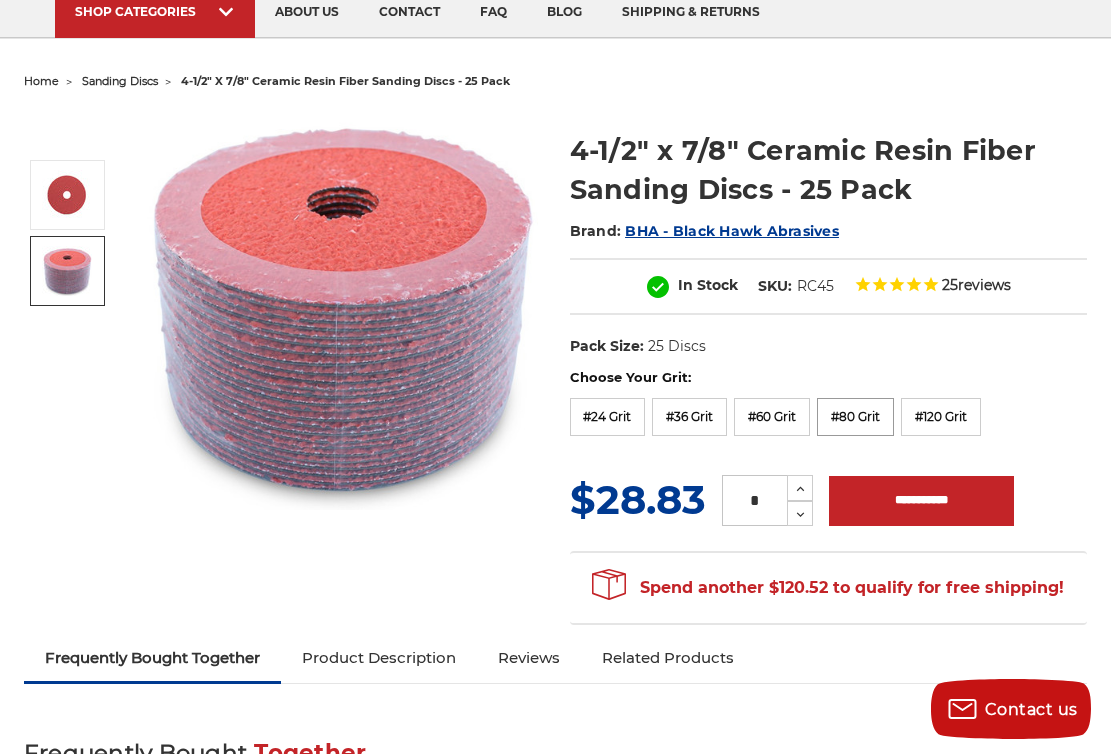 click on "#80 Grit" at bounding box center [855, 417] 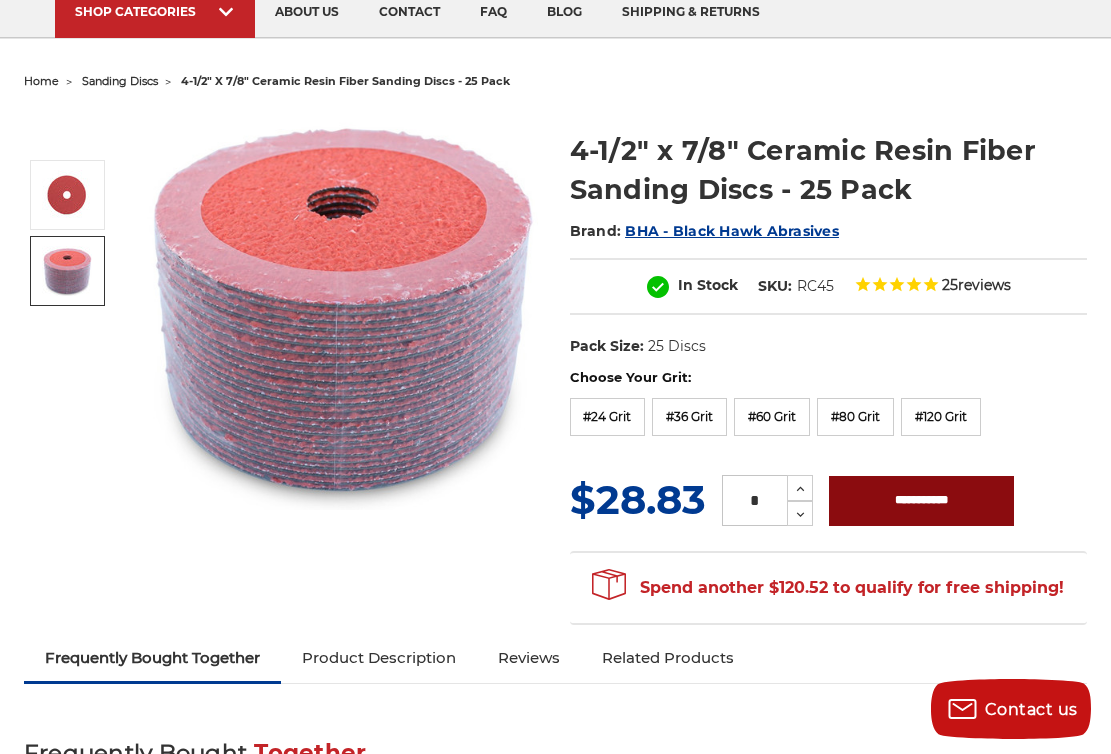 click on "**********" at bounding box center [921, 501] 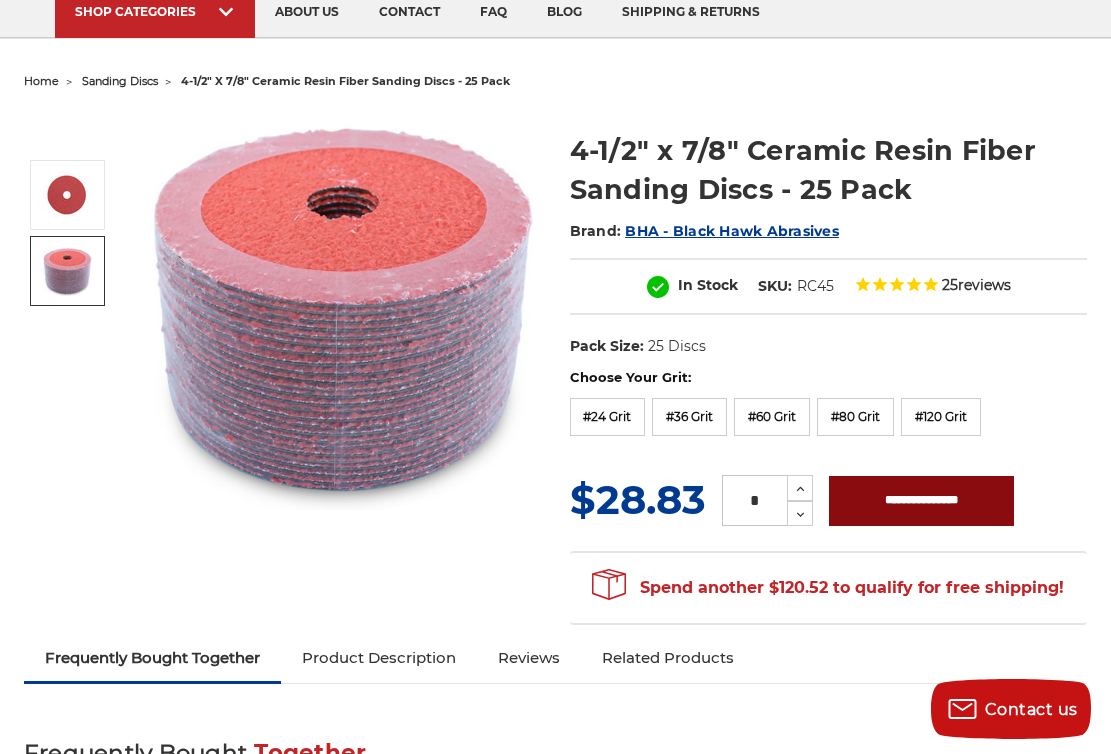 type on "**********" 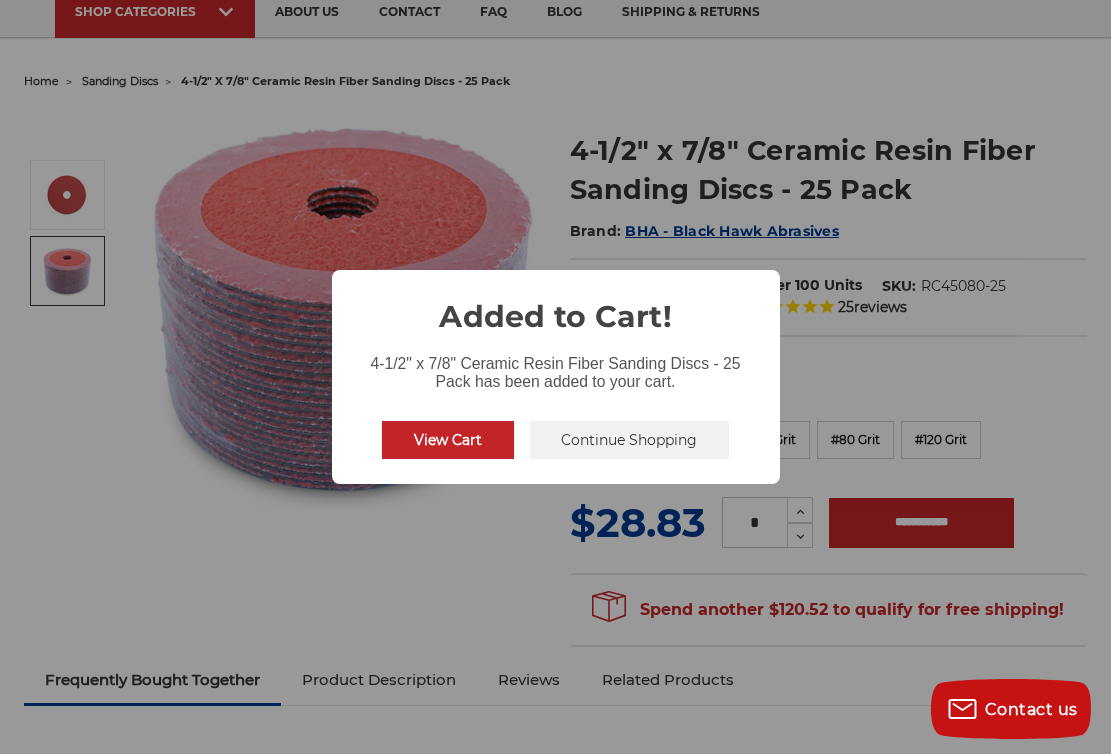 click on "Continue Shopping" at bounding box center [630, 440] 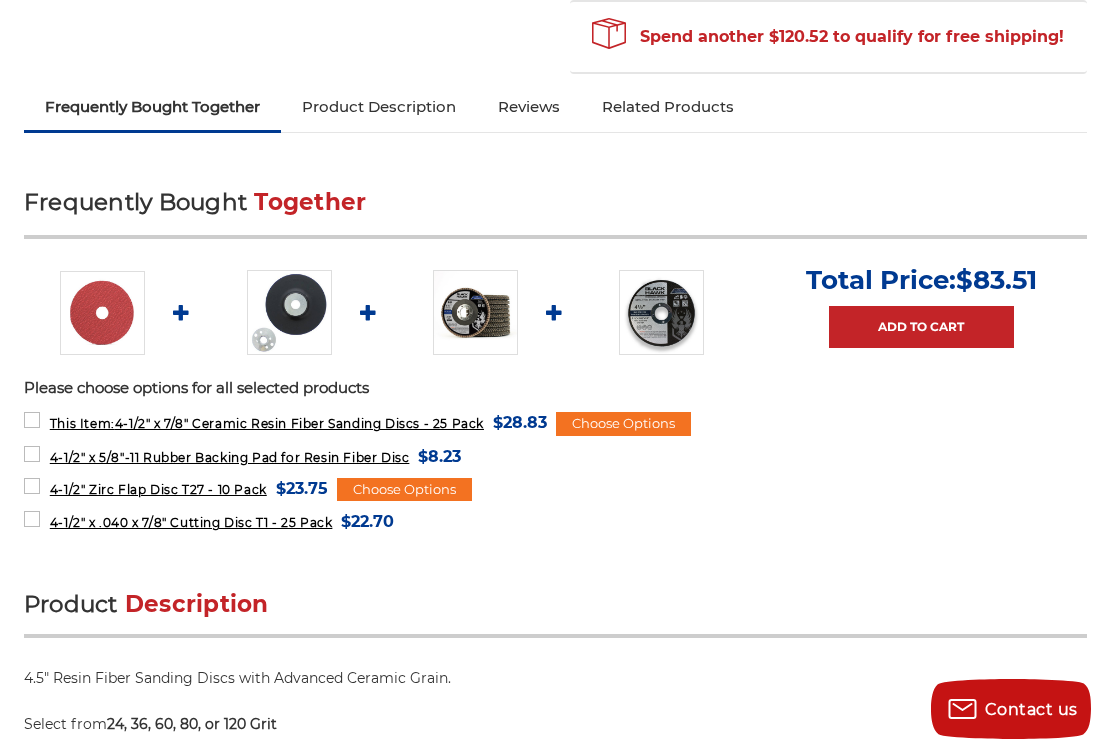 scroll, scrollTop: 734, scrollLeft: 0, axis: vertical 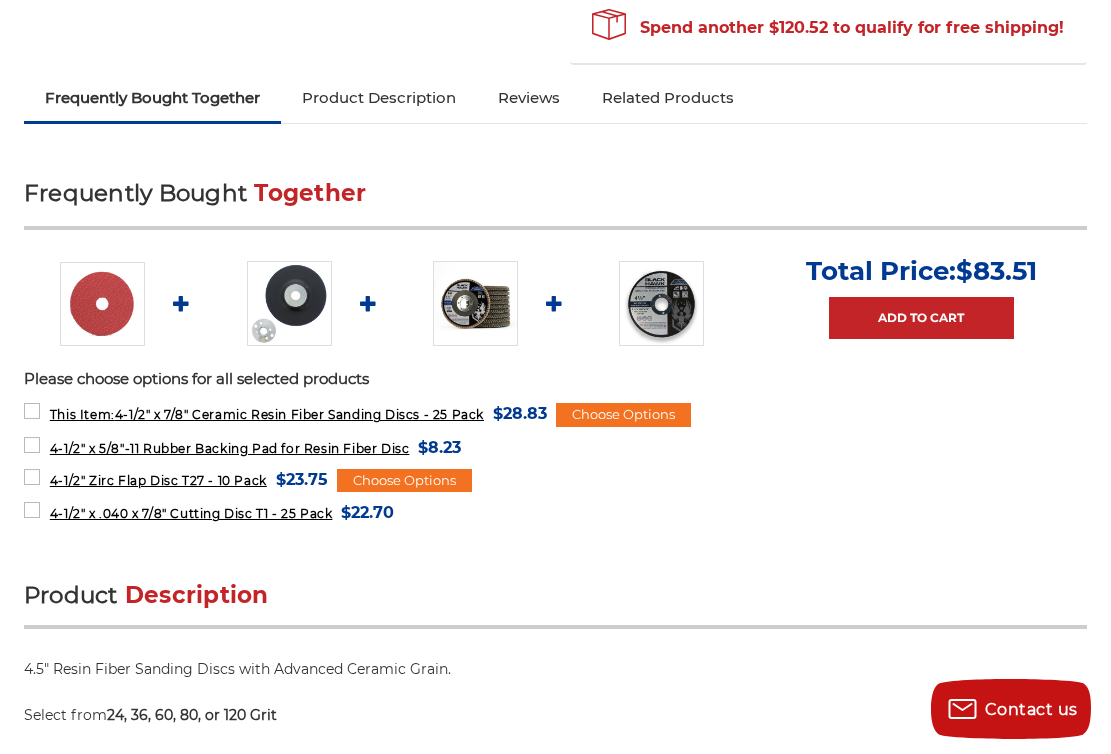 click at bounding box center [289, 303] 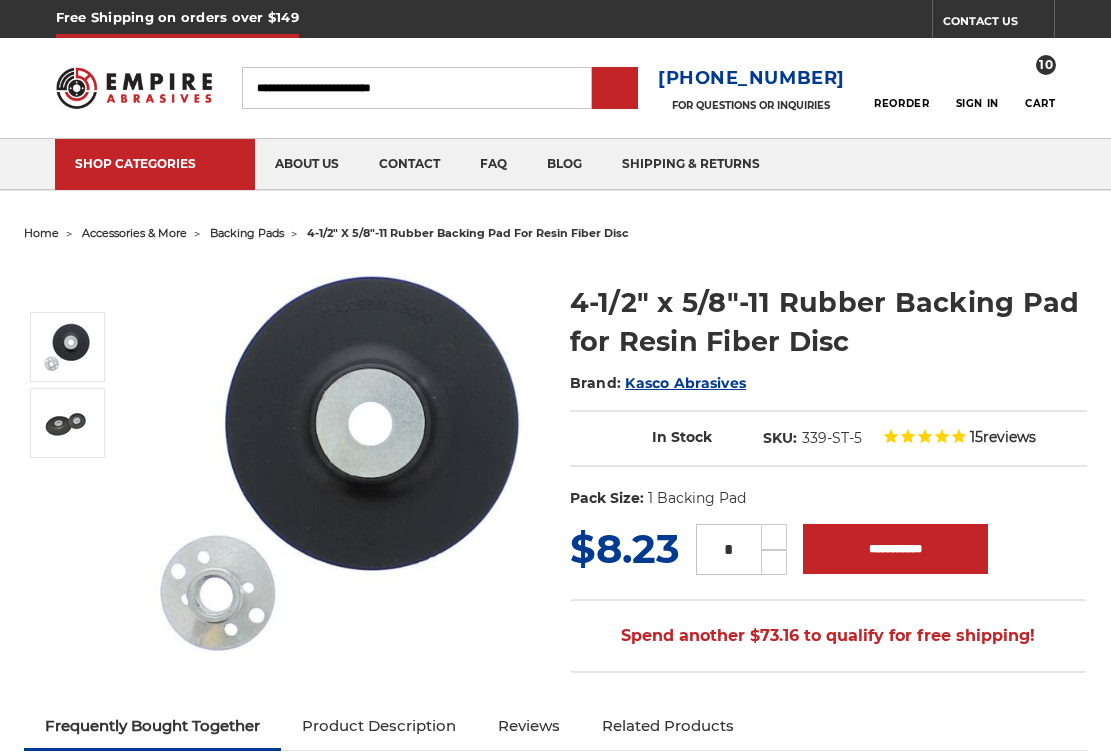 scroll, scrollTop: 3, scrollLeft: 0, axis: vertical 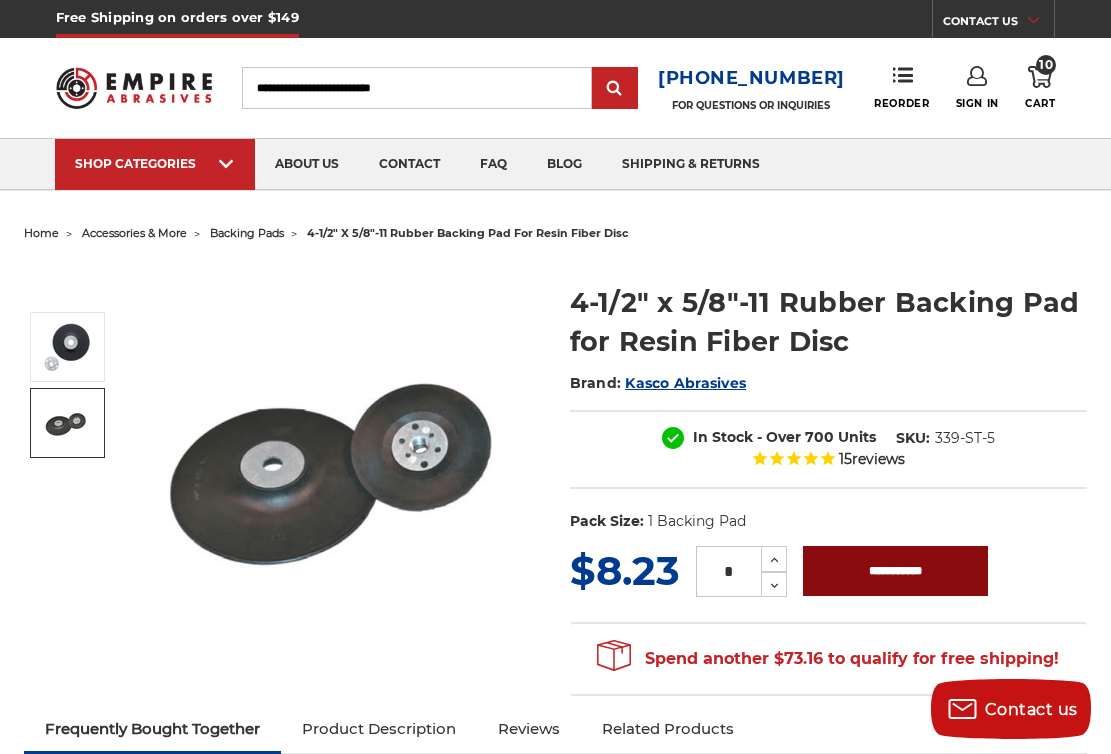click on "**********" at bounding box center (895, 571) 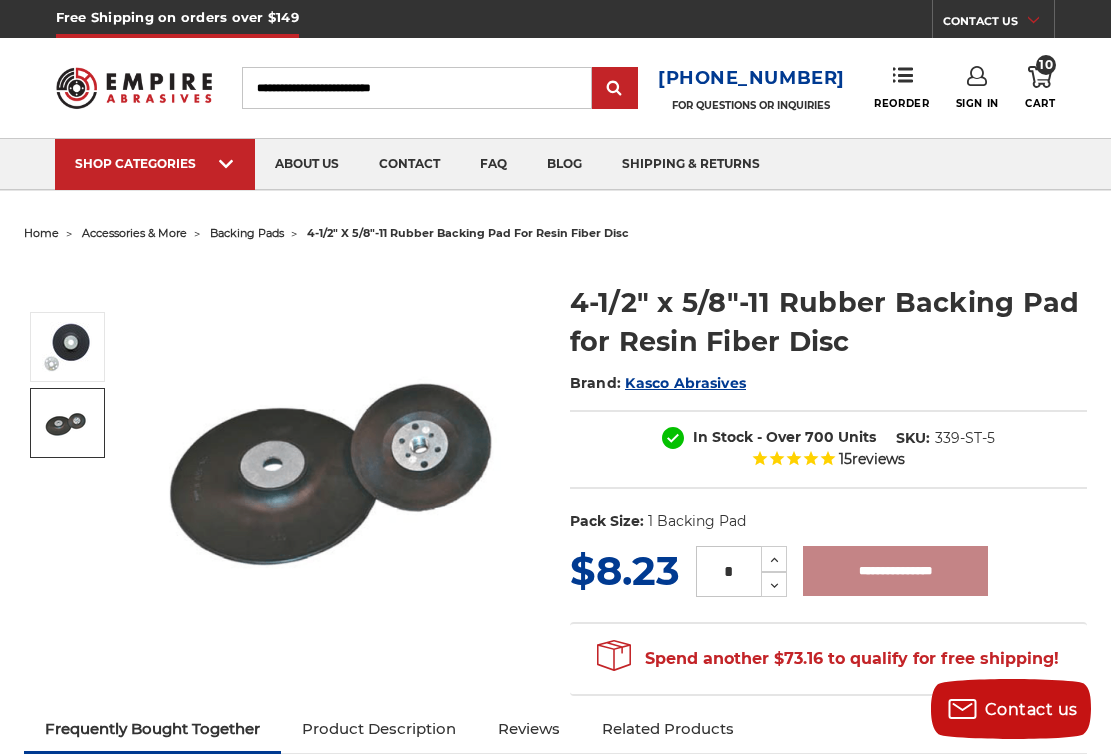 type on "**********" 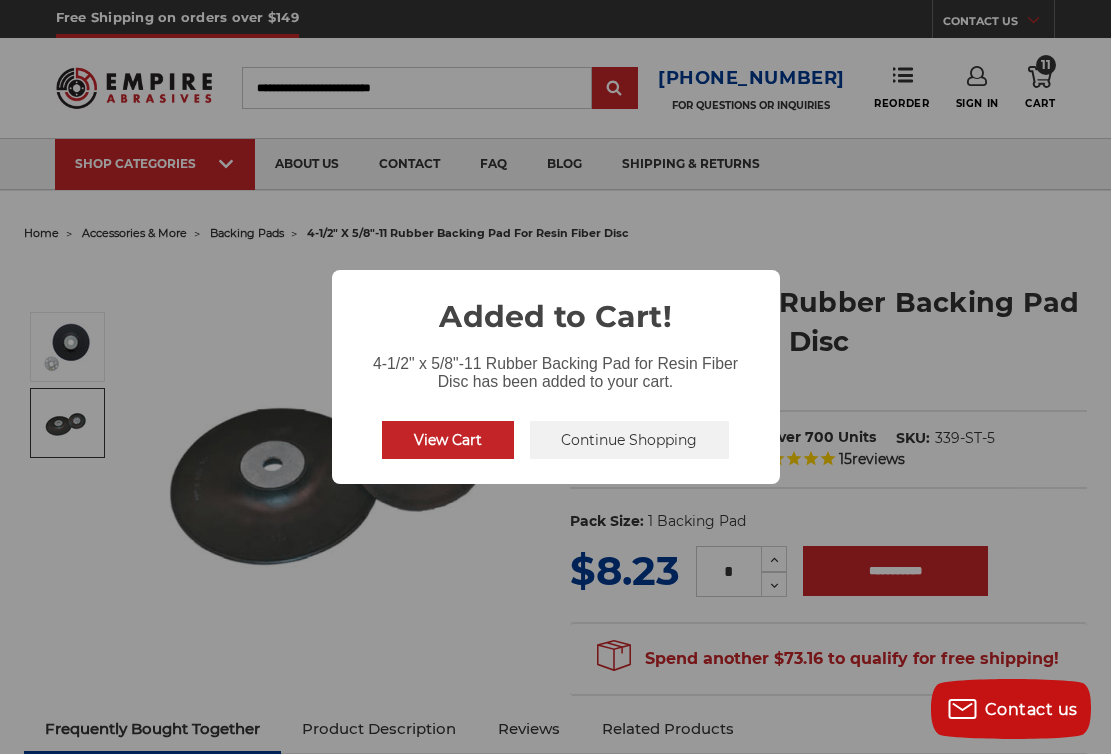 click on "Continue Shopping" at bounding box center (630, 440) 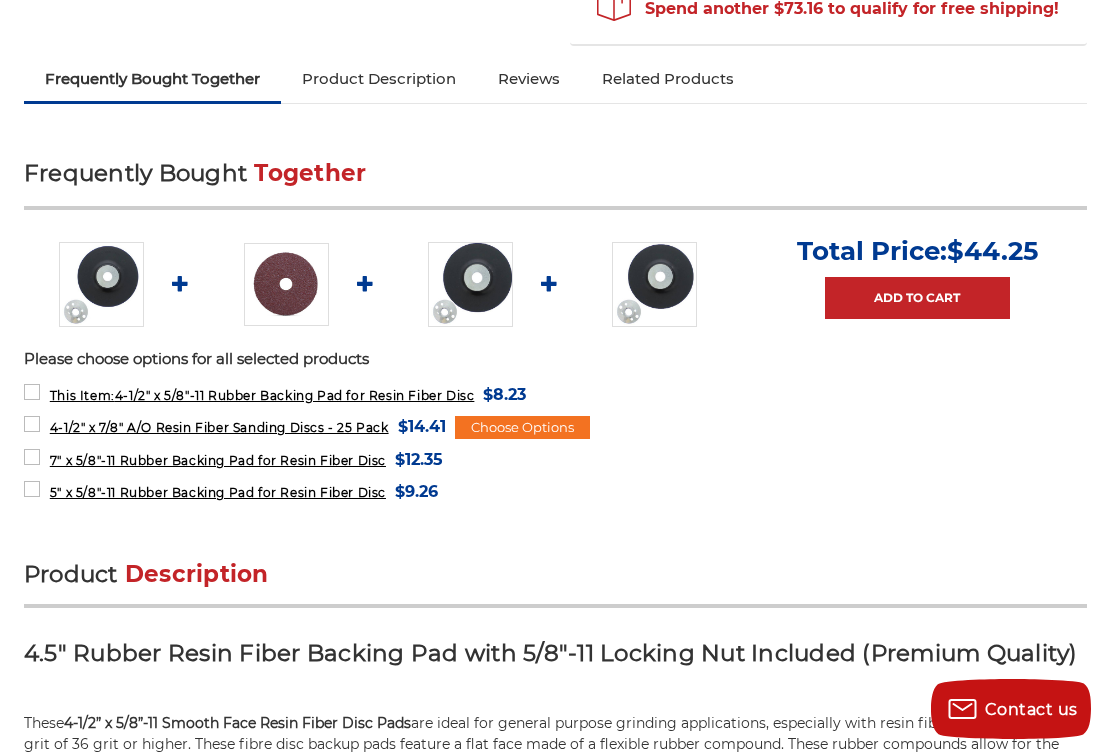 scroll, scrollTop: 0, scrollLeft: 0, axis: both 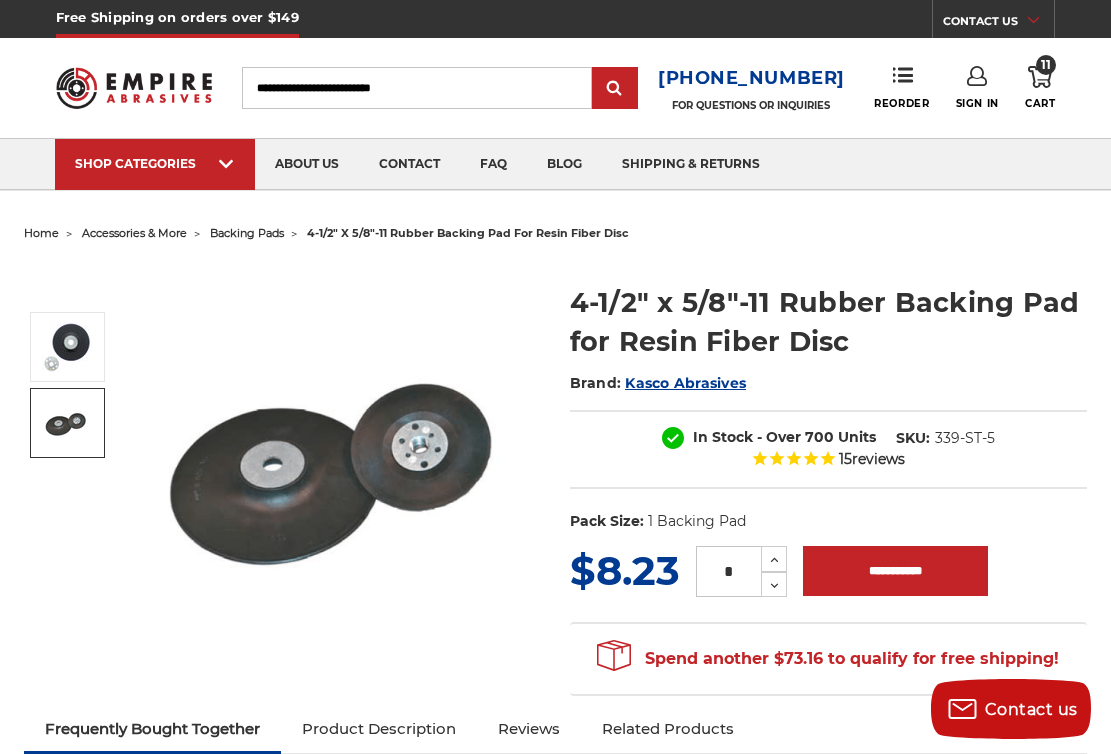 click 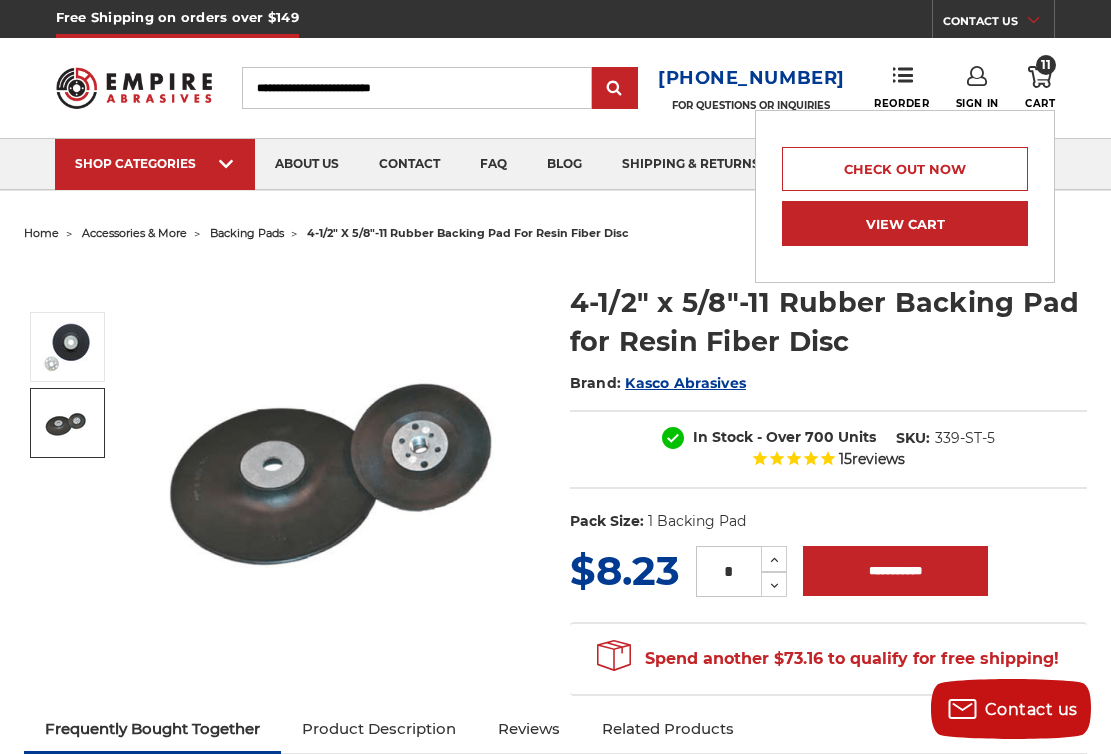click on "View Cart" at bounding box center (905, 223) 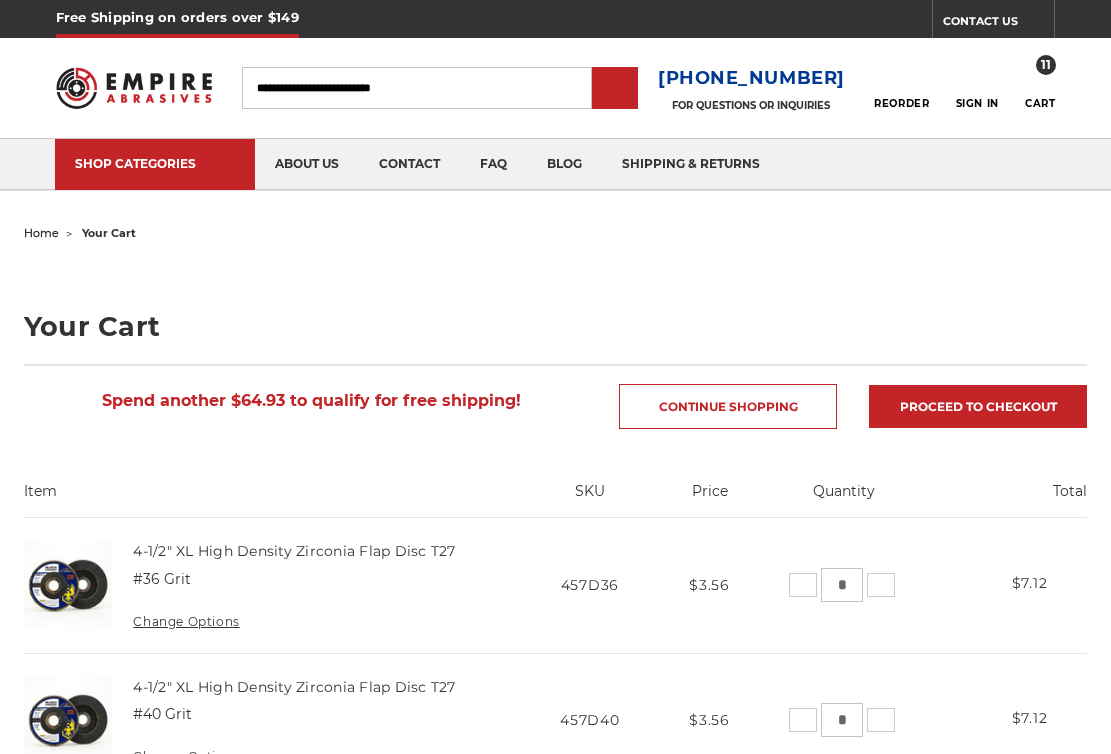 scroll, scrollTop: 42, scrollLeft: 0, axis: vertical 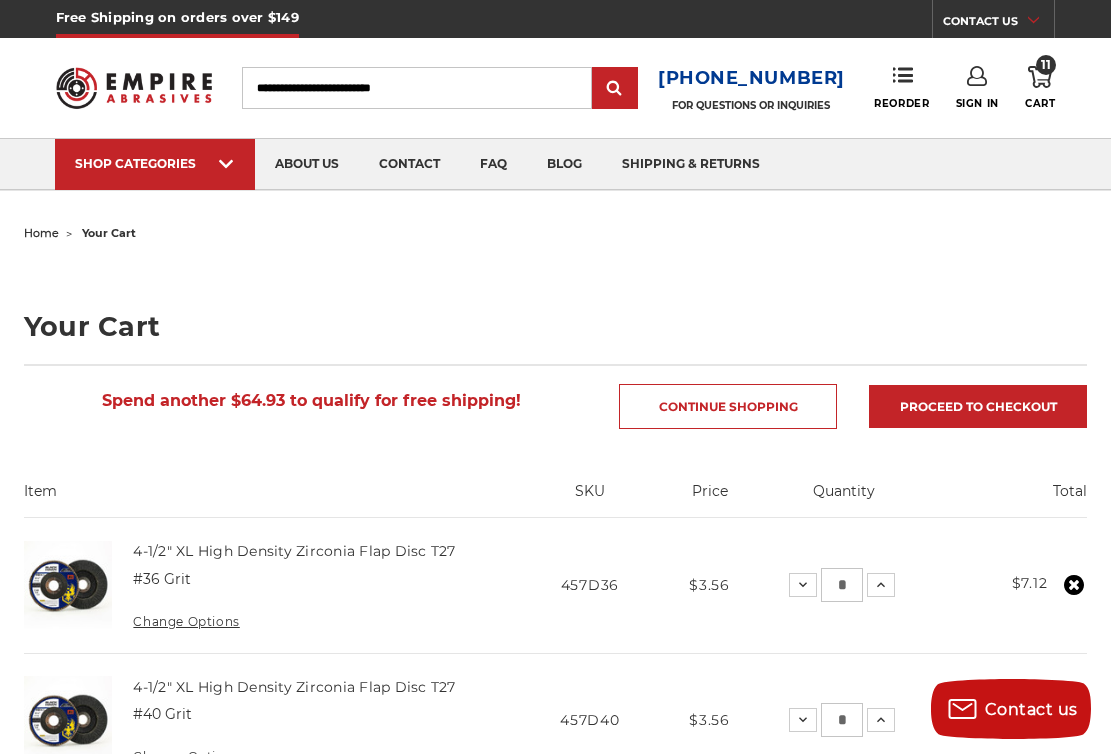 click on "Search" at bounding box center (417, 88) 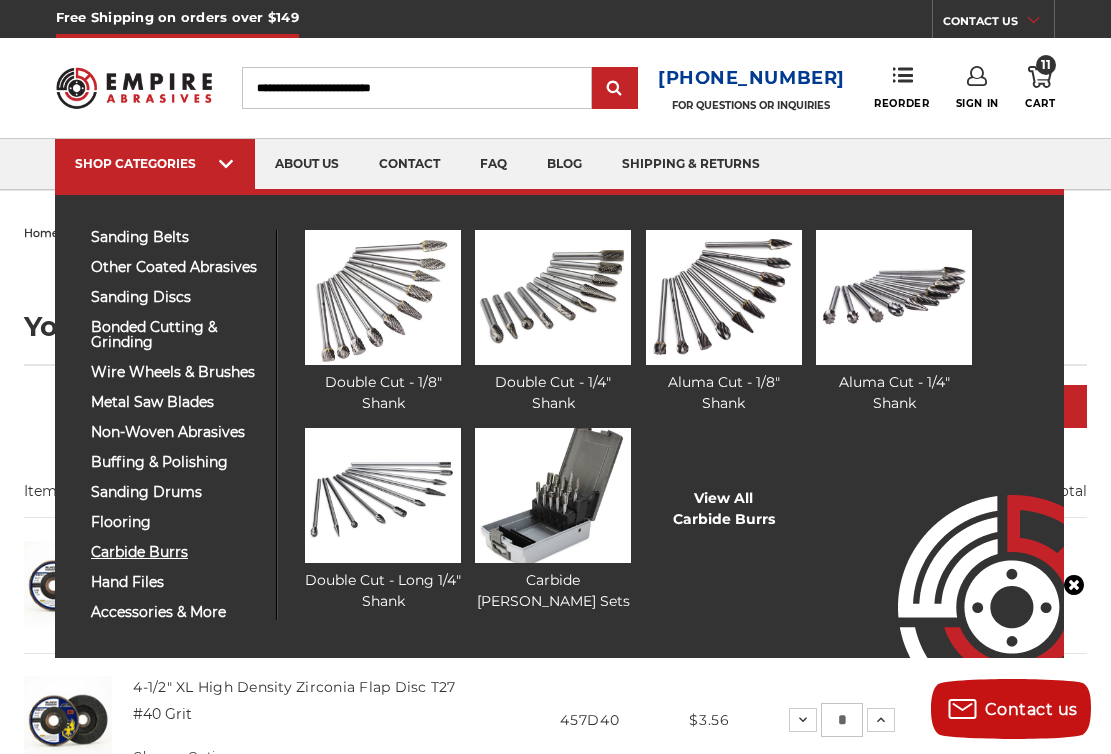 click on "carbide burrs" at bounding box center [176, 552] 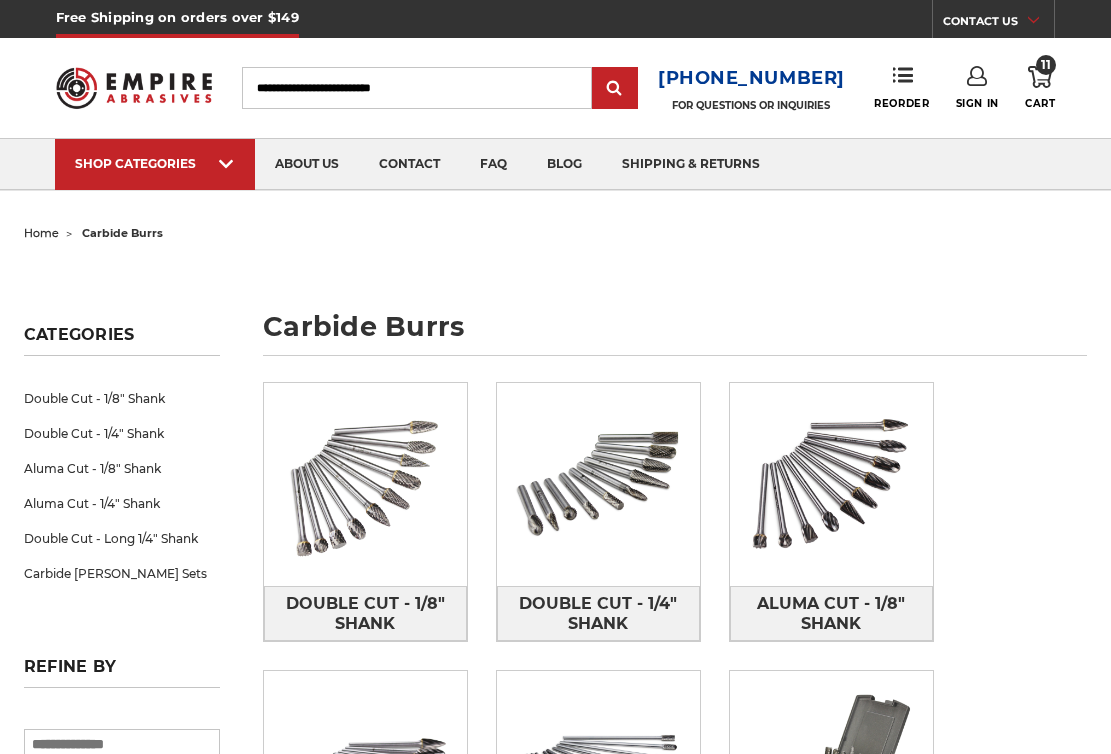 scroll, scrollTop: 0, scrollLeft: 0, axis: both 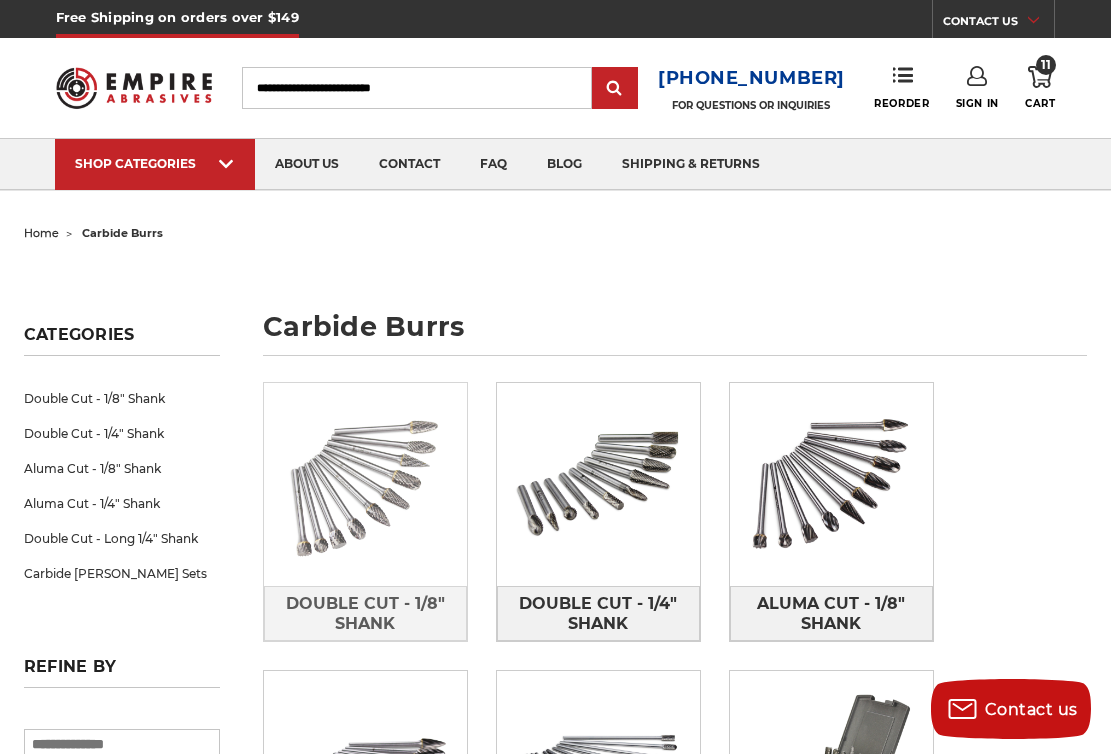 click at bounding box center (365, 484) 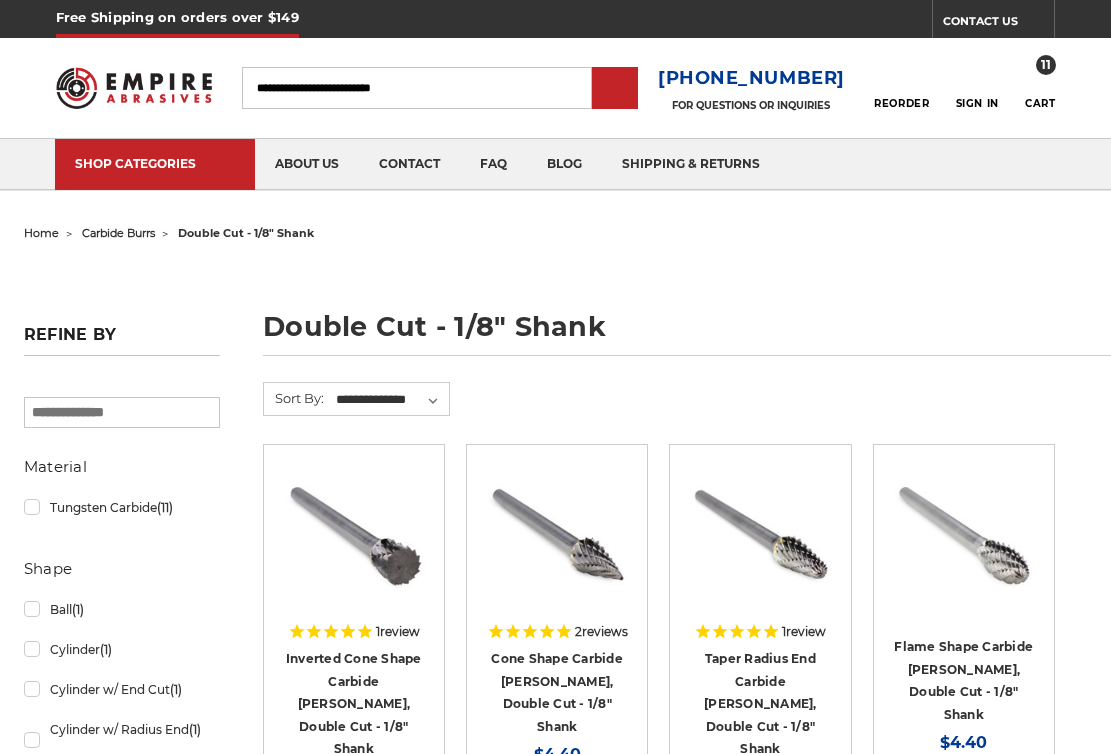 scroll, scrollTop: 0, scrollLeft: 0, axis: both 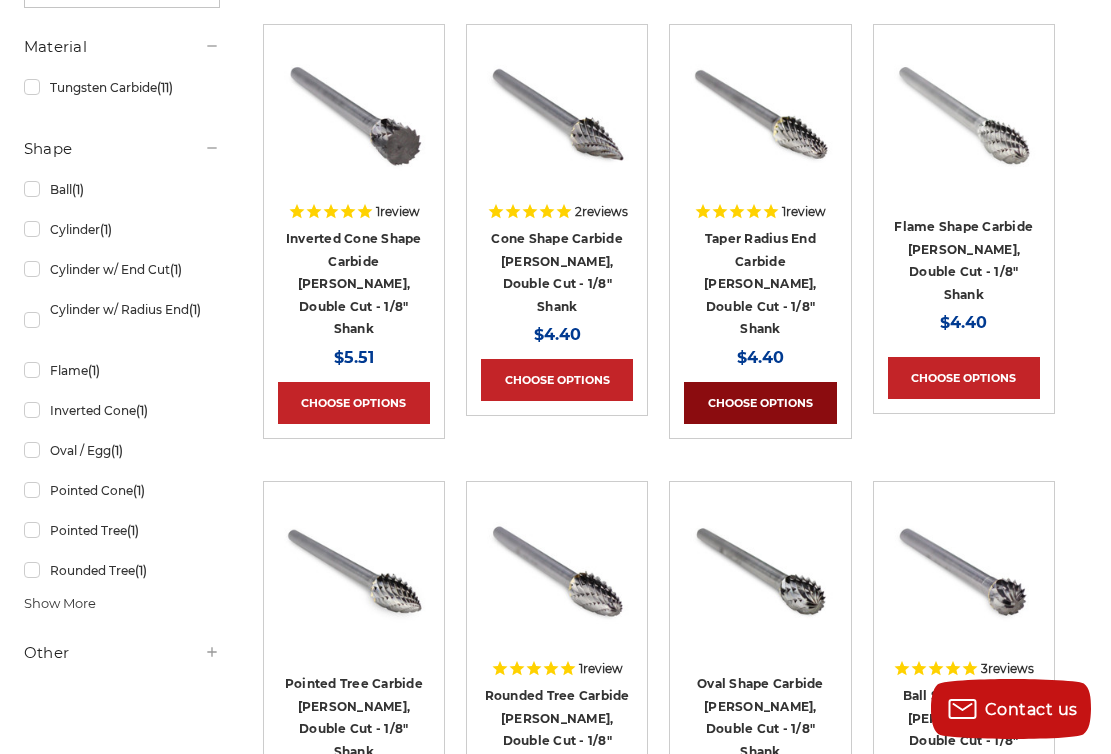 click on "Choose Options" at bounding box center [760, 403] 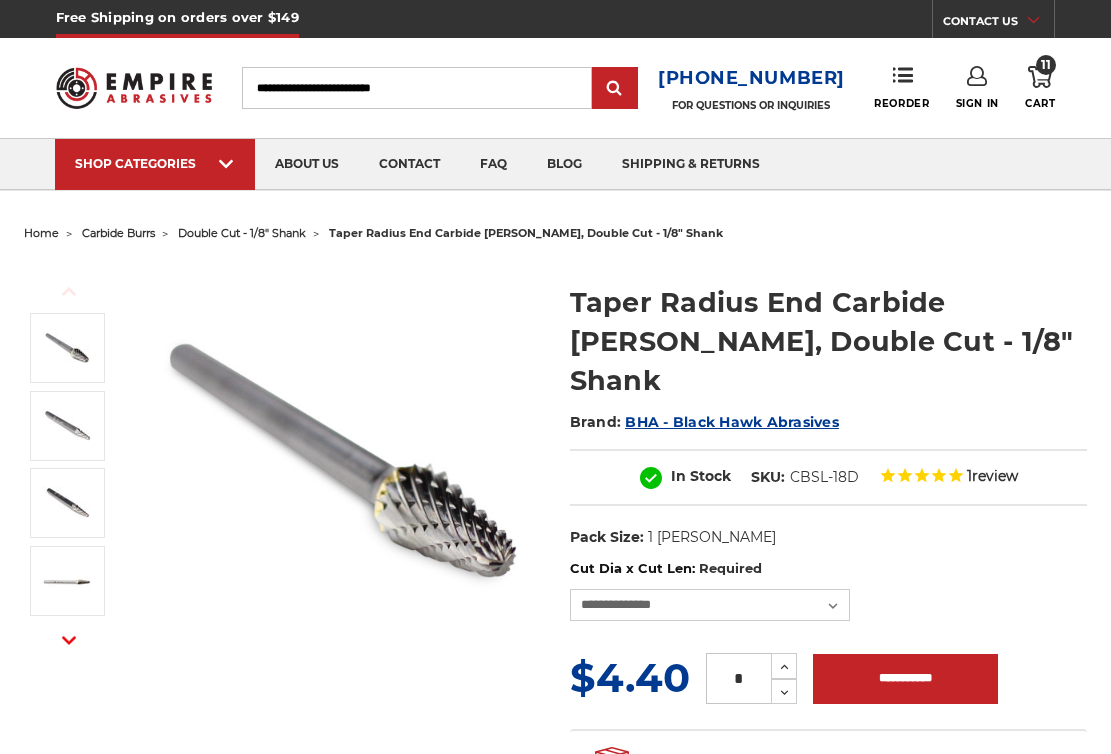 scroll, scrollTop: 176, scrollLeft: 0, axis: vertical 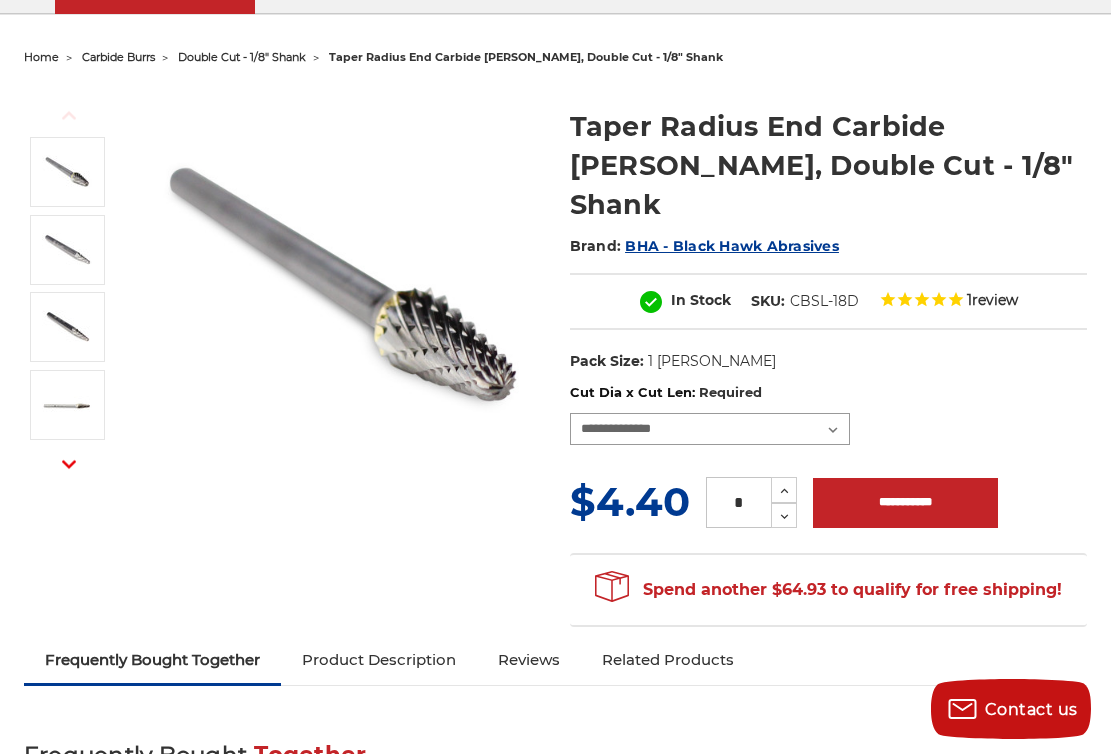 click on "**********" at bounding box center (710, 429) 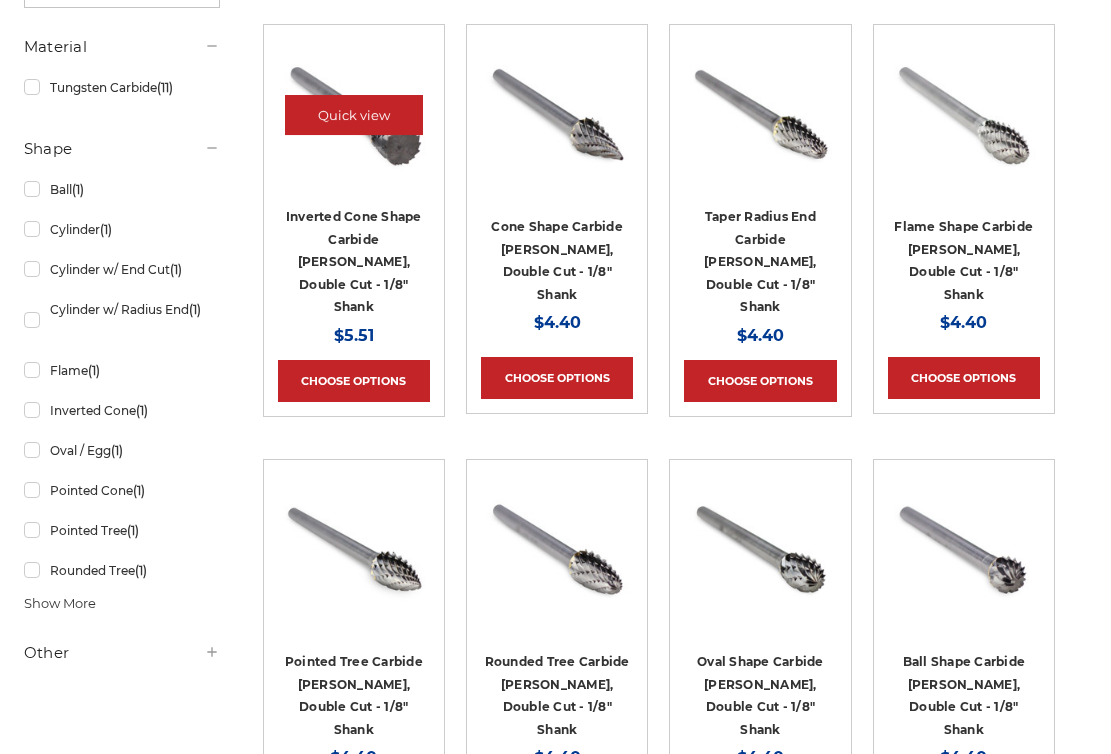 scroll, scrollTop: 0, scrollLeft: 0, axis: both 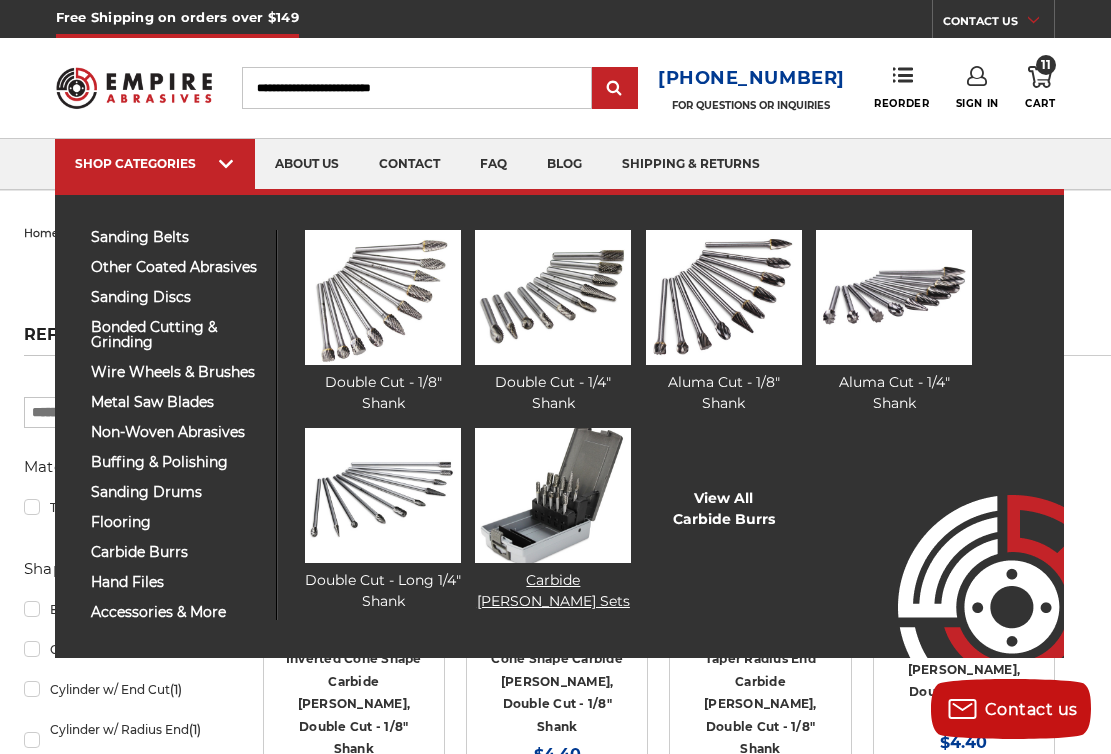 click at bounding box center [553, 495] 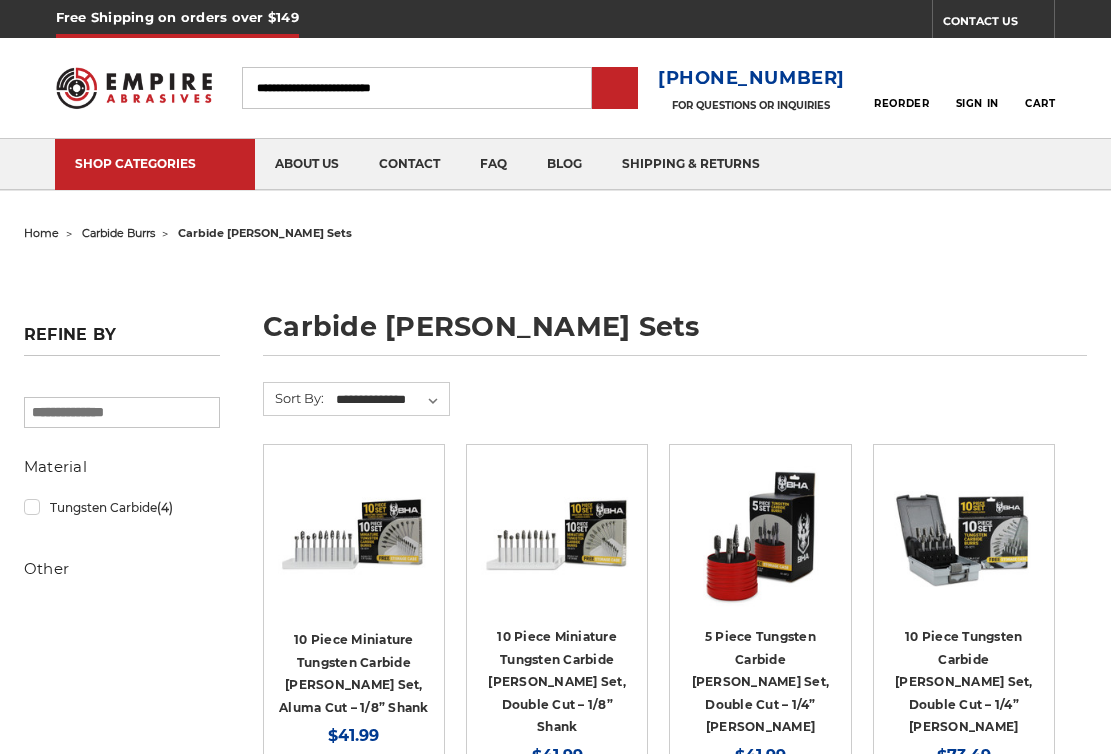scroll, scrollTop: 0, scrollLeft: 0, axis: both 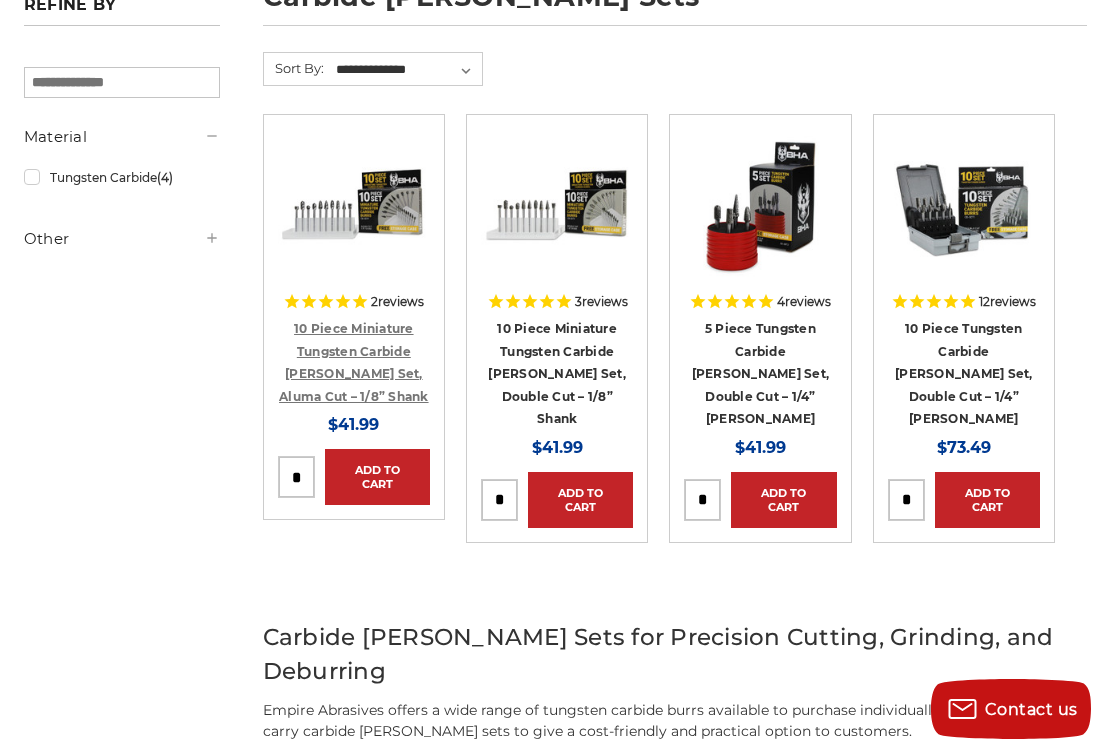 click on "10 Piece Miniature Tungsten Carbide [PERSON_NAME] Set, Aluma Cut – 1/8” Shank" at bounding box center [354, 362] 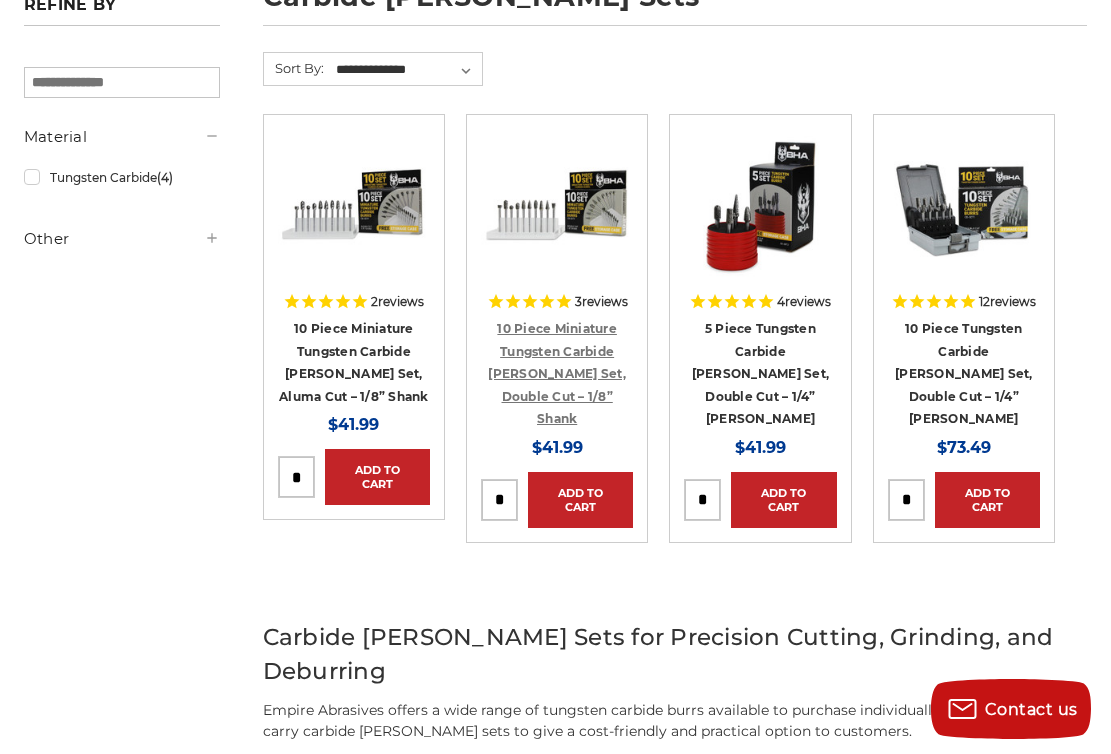 click on "10 Piece Miniature Tungsten Carbide [PERSON_NAME] Set, Double Cut – 1/8” Shank" at bounding box center [557, 373] 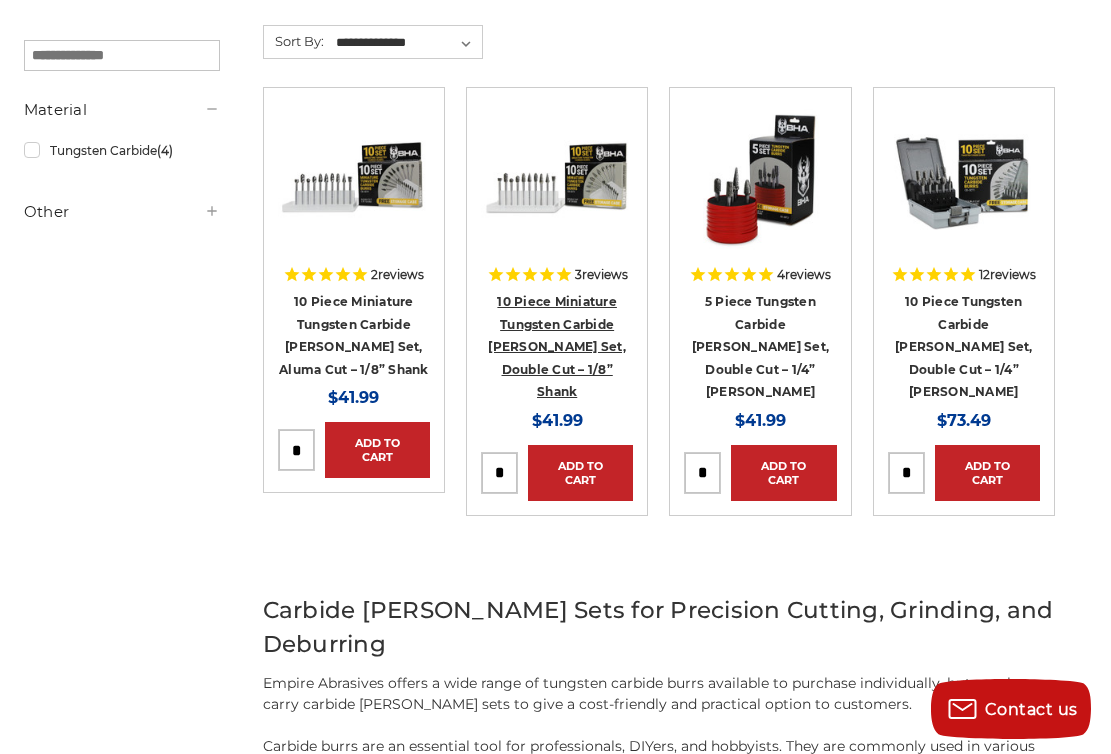 scroll, scrollTop: 361, scrollLeft: 0, axis: vertical 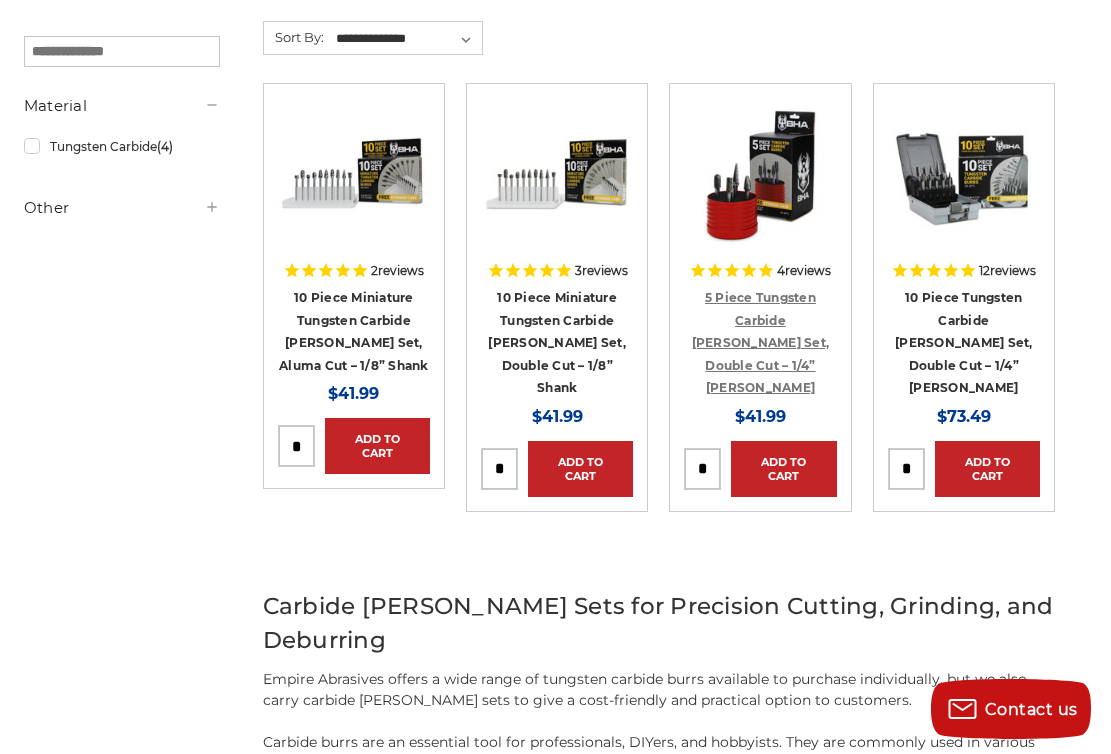 click on "5 Piece Tungsten Carbide [PERSON_NAME] Set, Double Cut – 1/4” [PERSON_NAME]" at bounding box center [761, 342] 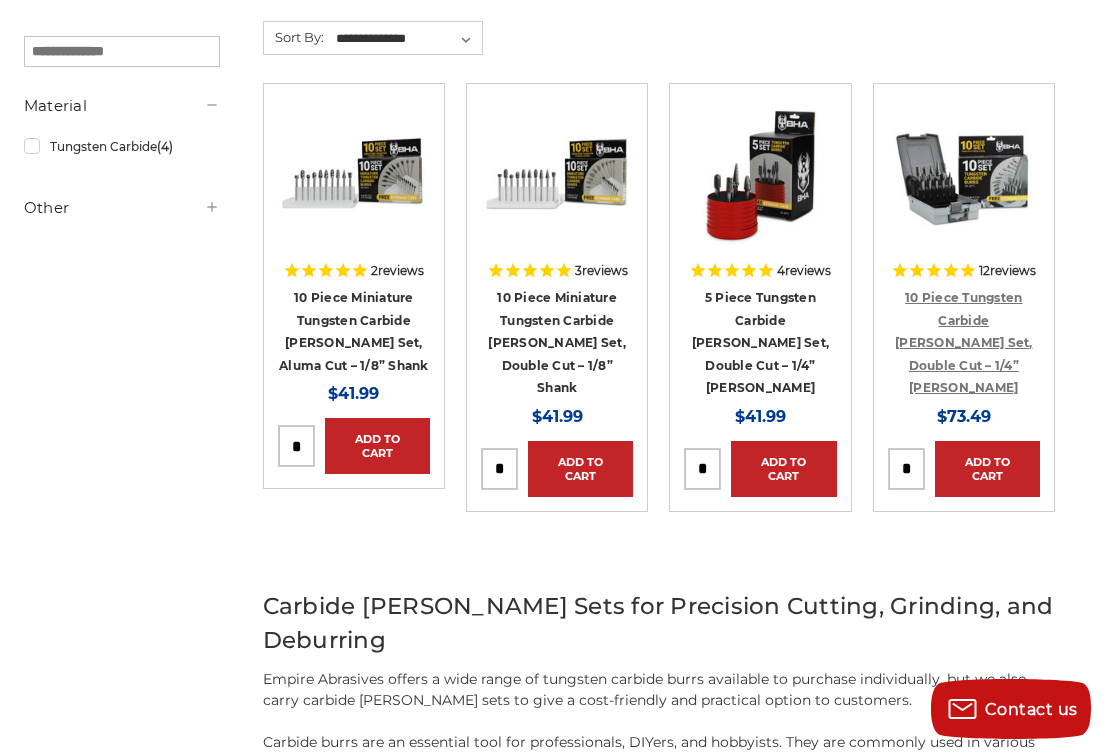 click on "10 Piece Tungsten Carbide [PERSON_NAME] Set, Double Cut – 1/4” [PERSON_NAME]" at bounding box center [964, 342] 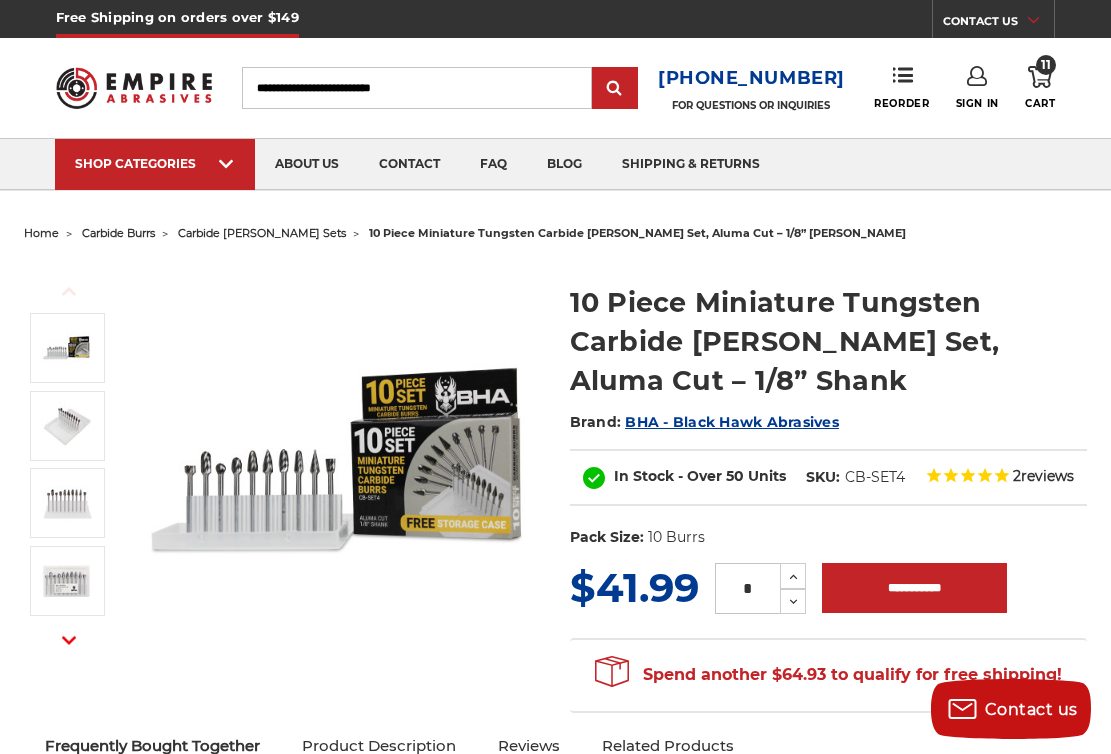 scroll, scrollTop: 0, scrollLeft: 0, axis: both 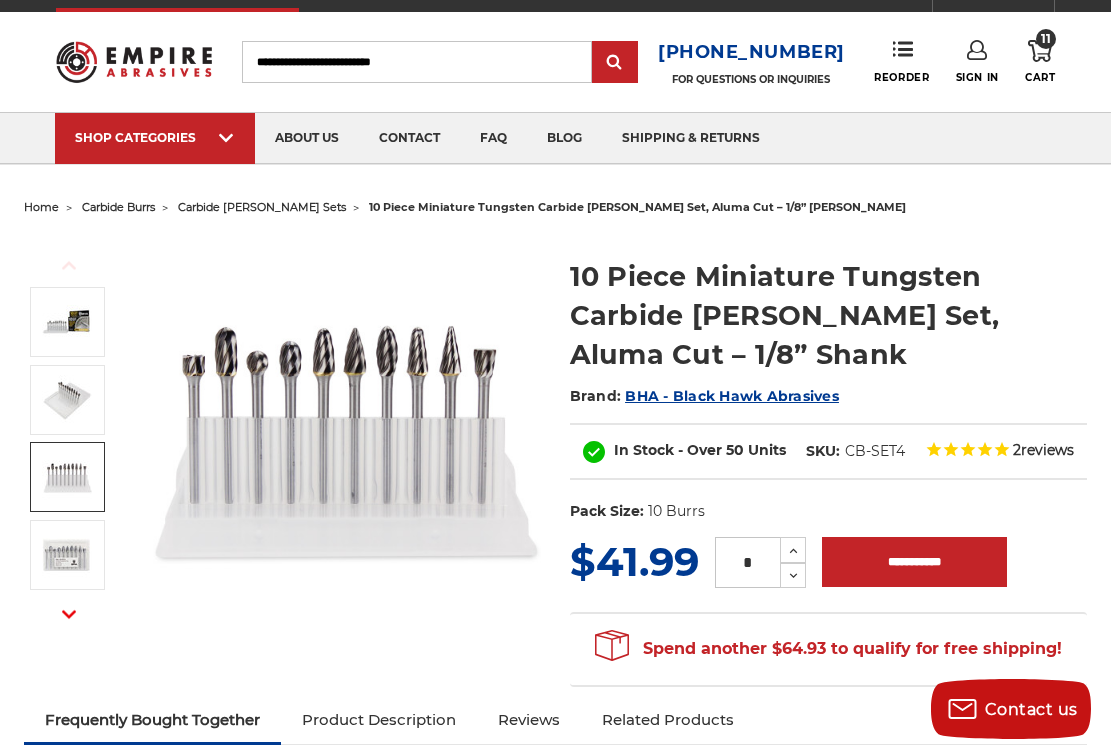 click at bounding box center [67, 477] 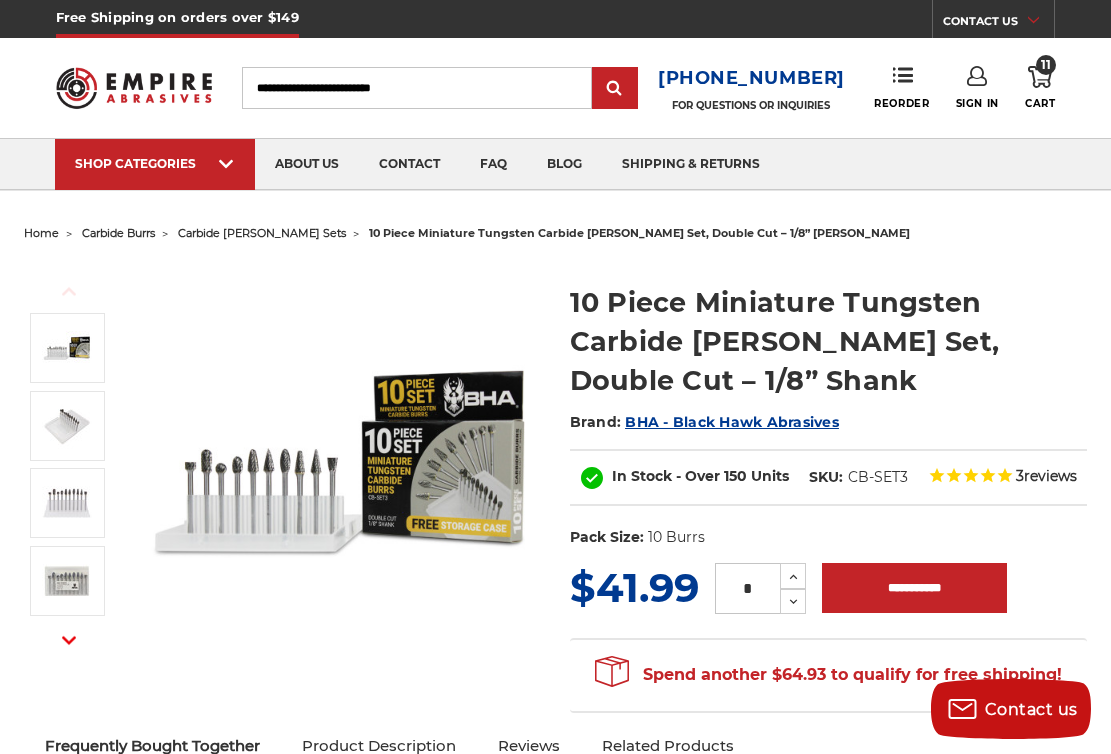 scroll, scrollTop: 0, scrollLeft: 0, axis: both 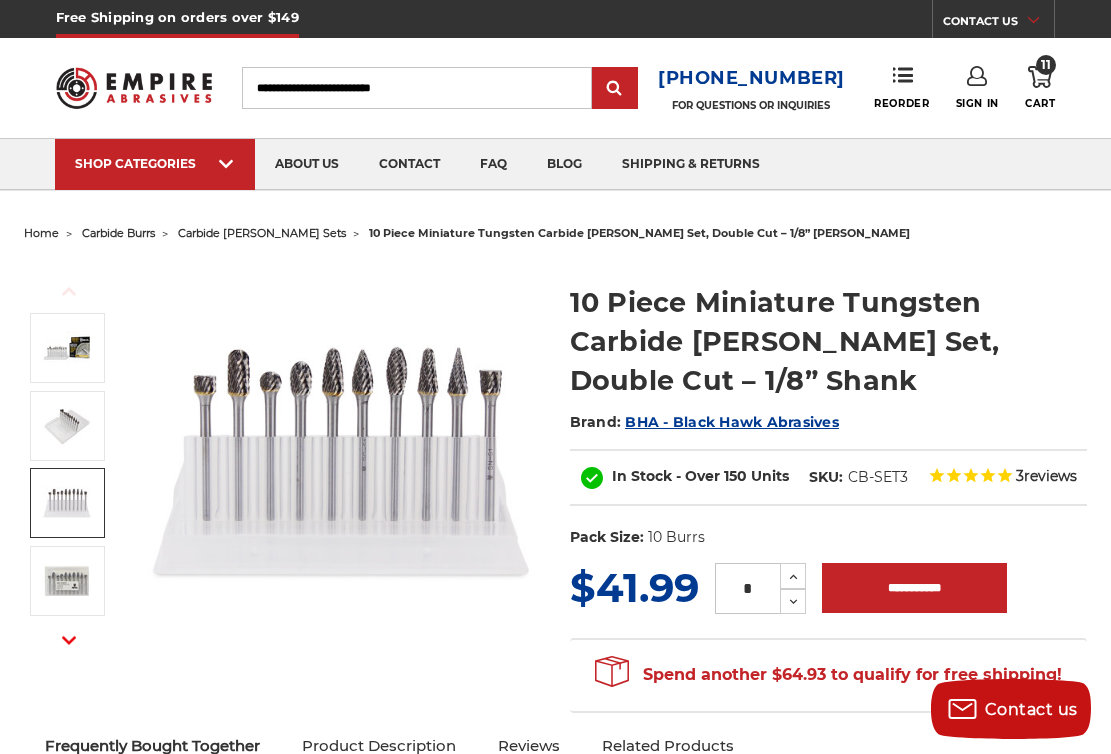 click at bounding box center (67, 503) 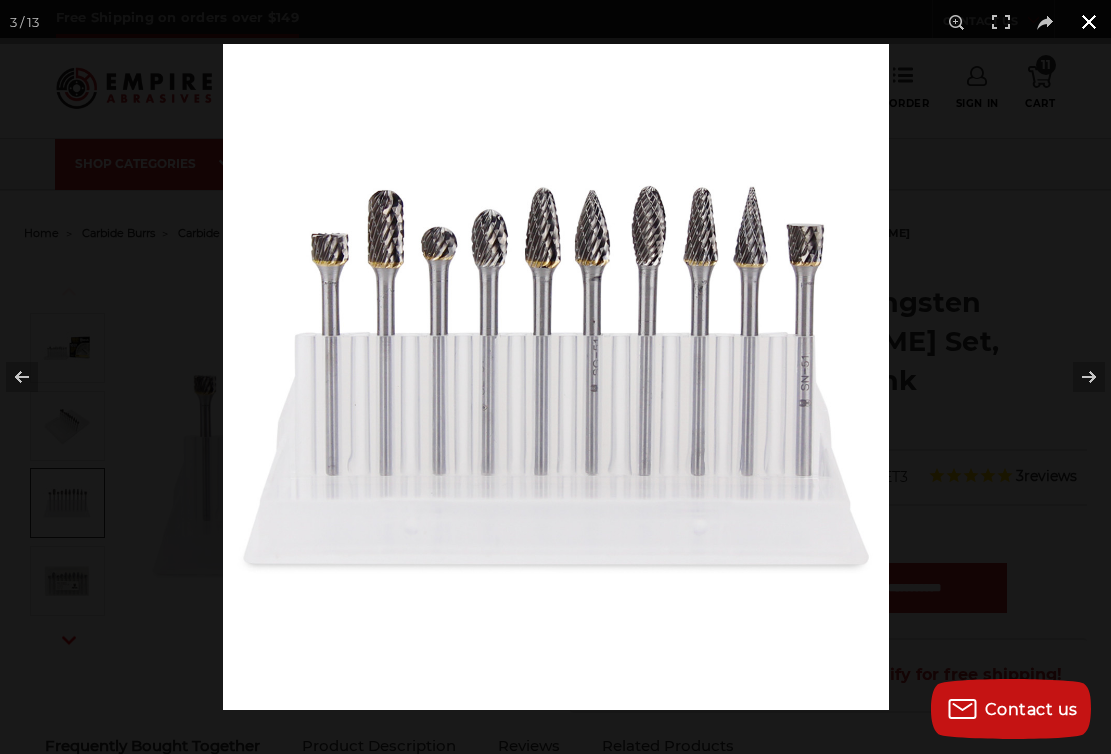 click at bounding box center (778, 421) 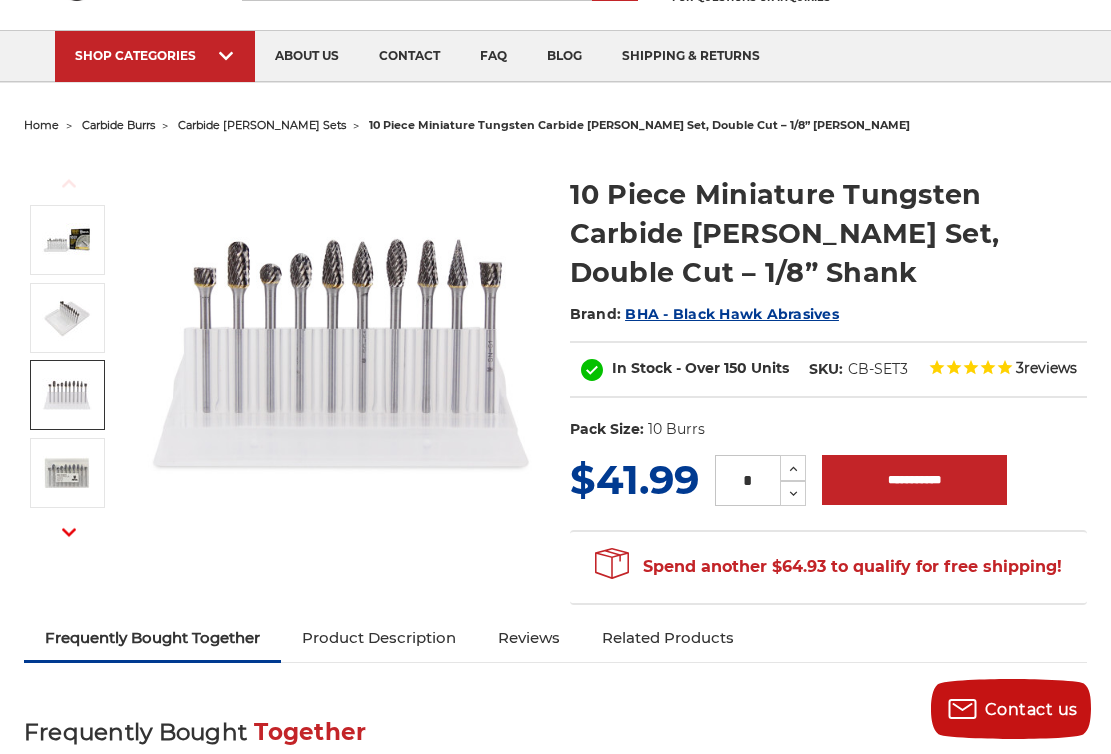 scroll, scrollTop: 155, scrollLeft: 0, axis: vertical 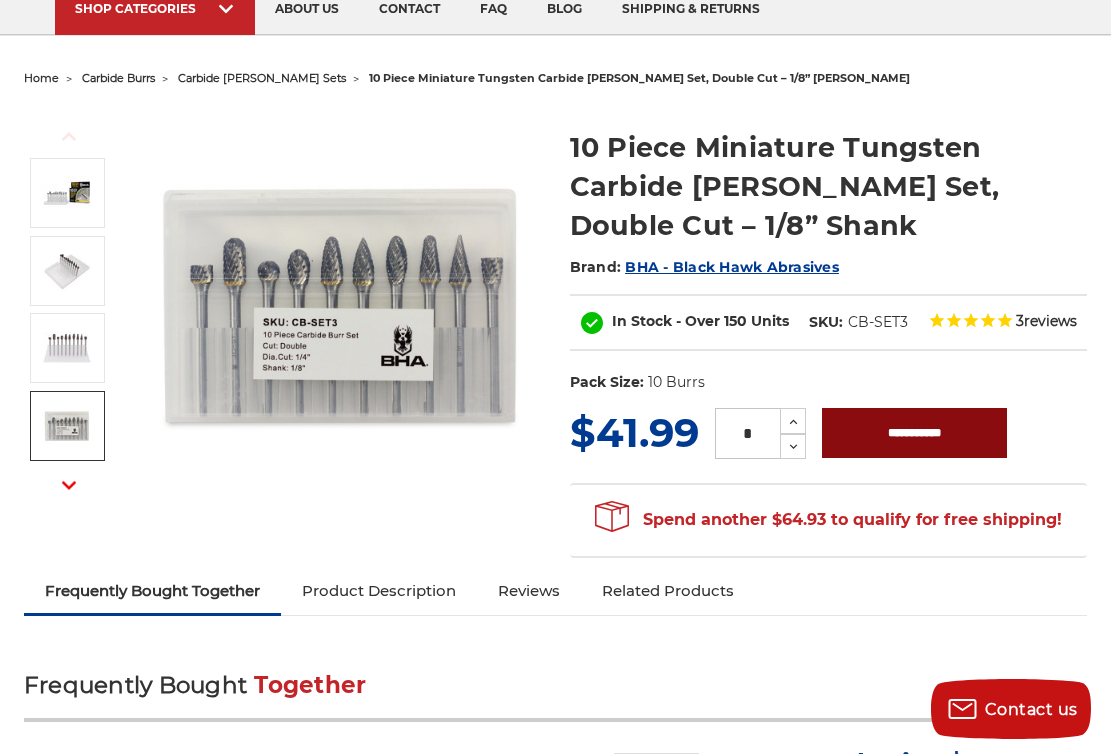 click on "**********" at bounding box center [914, 433] 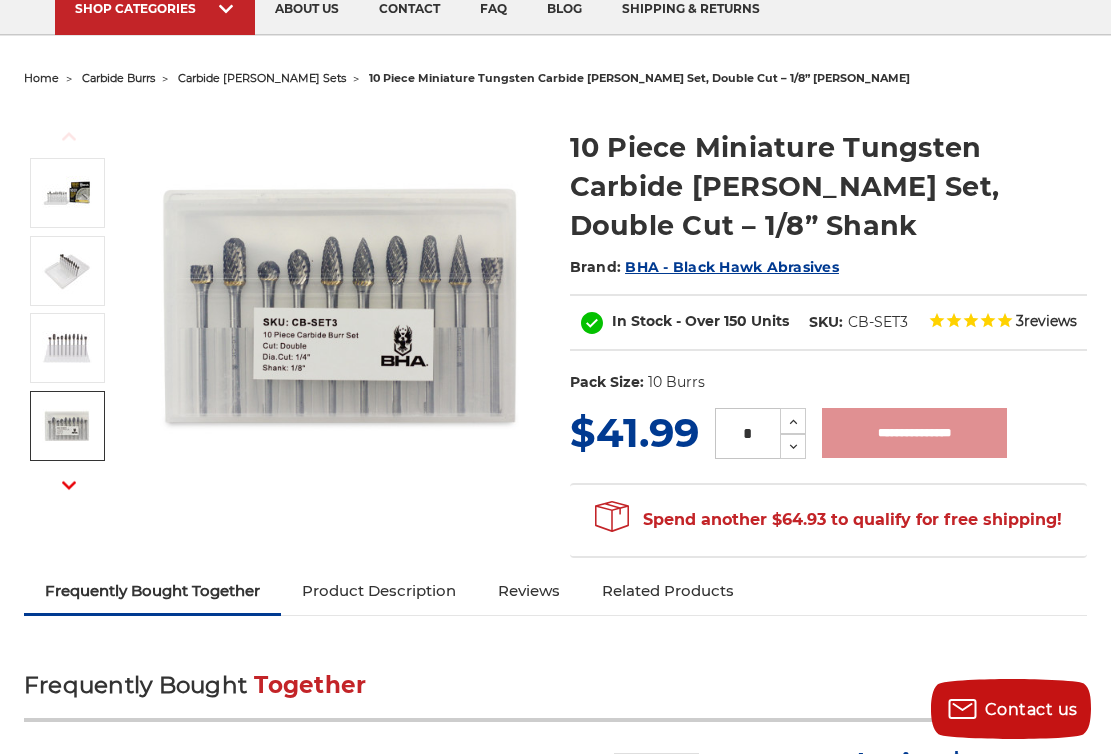 type on "**********" 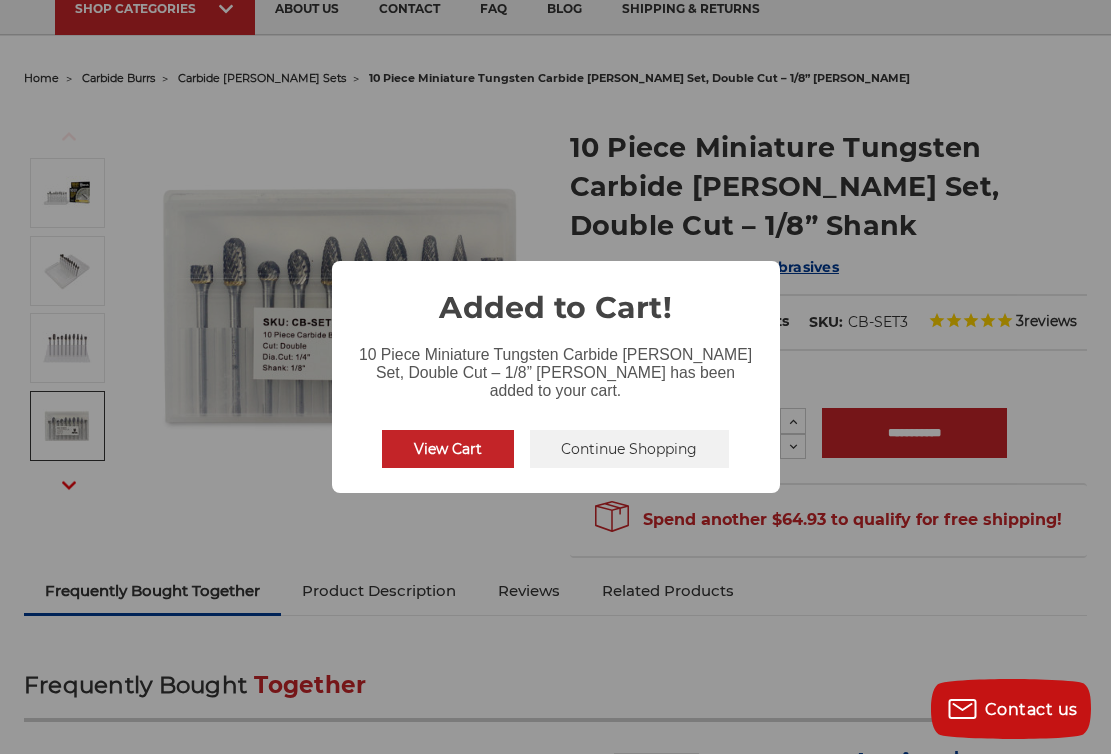 click on "Continue Shopping" at bounding box center [630, 449] 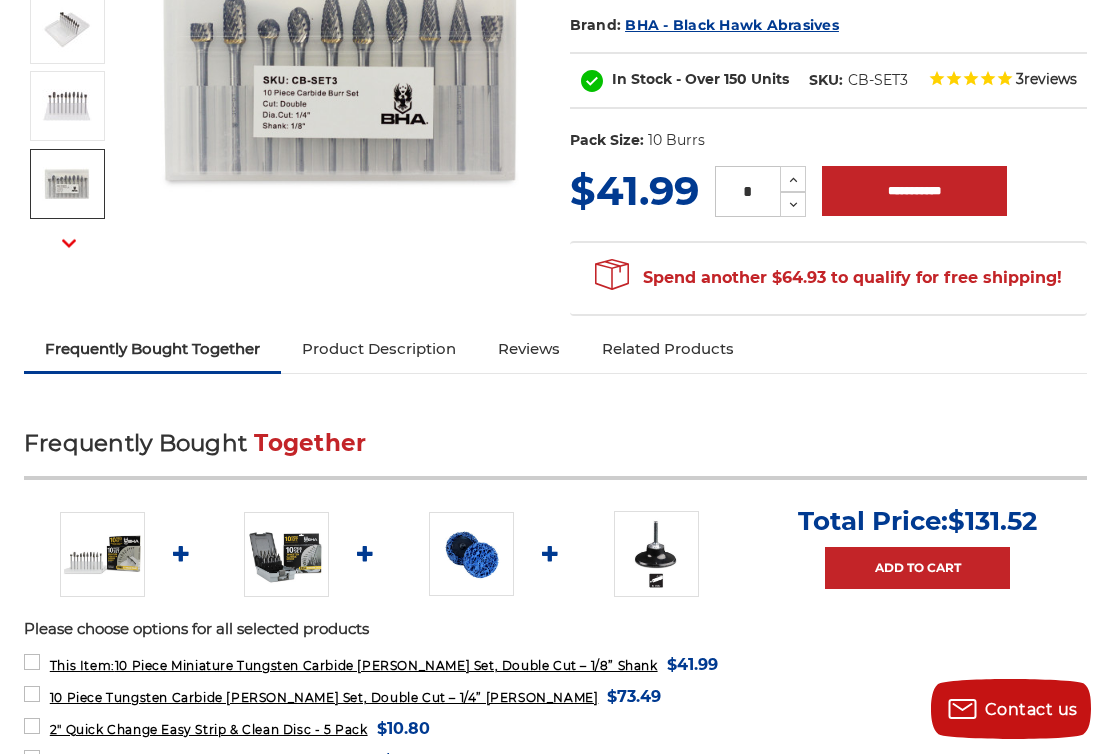 scroll, scrollTop: 0, scrollLeft: 0, axis: both 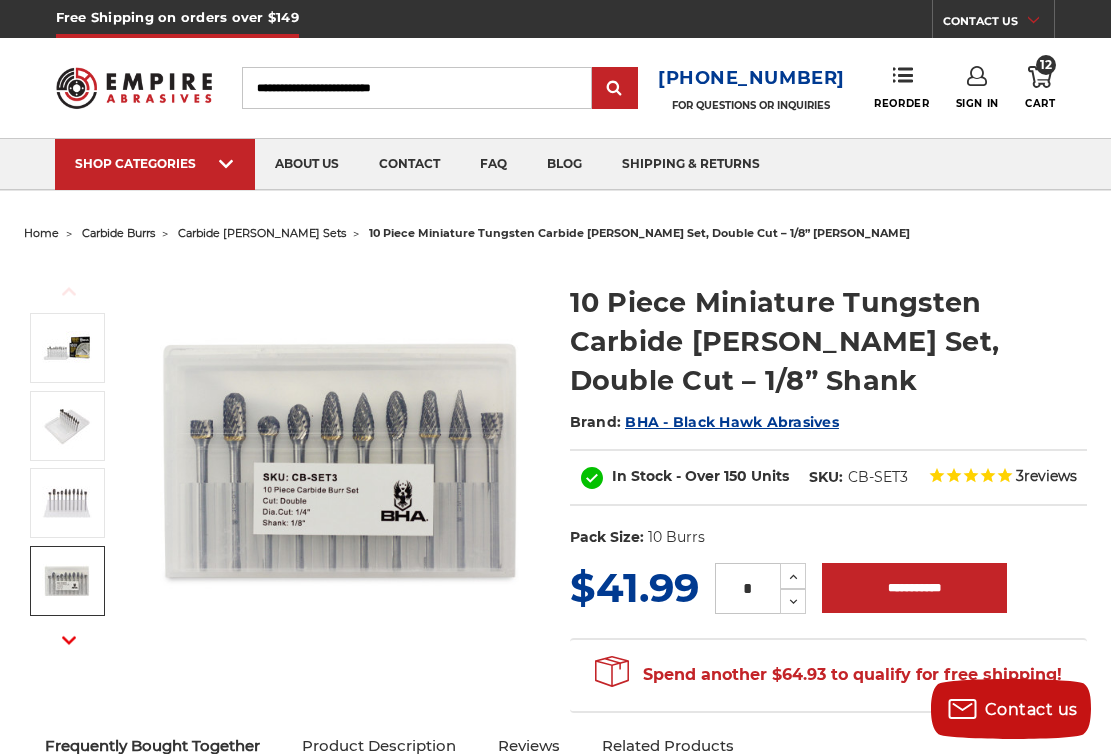 click 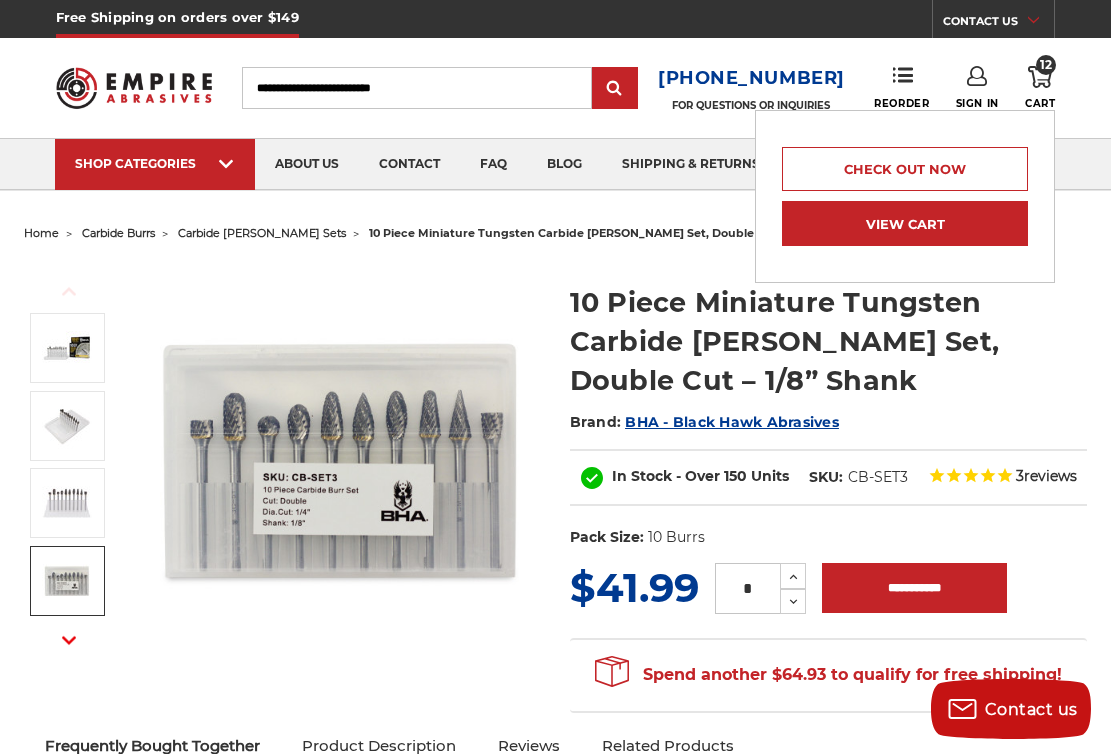 click on "View Cart" at bounding box center [905, 223] 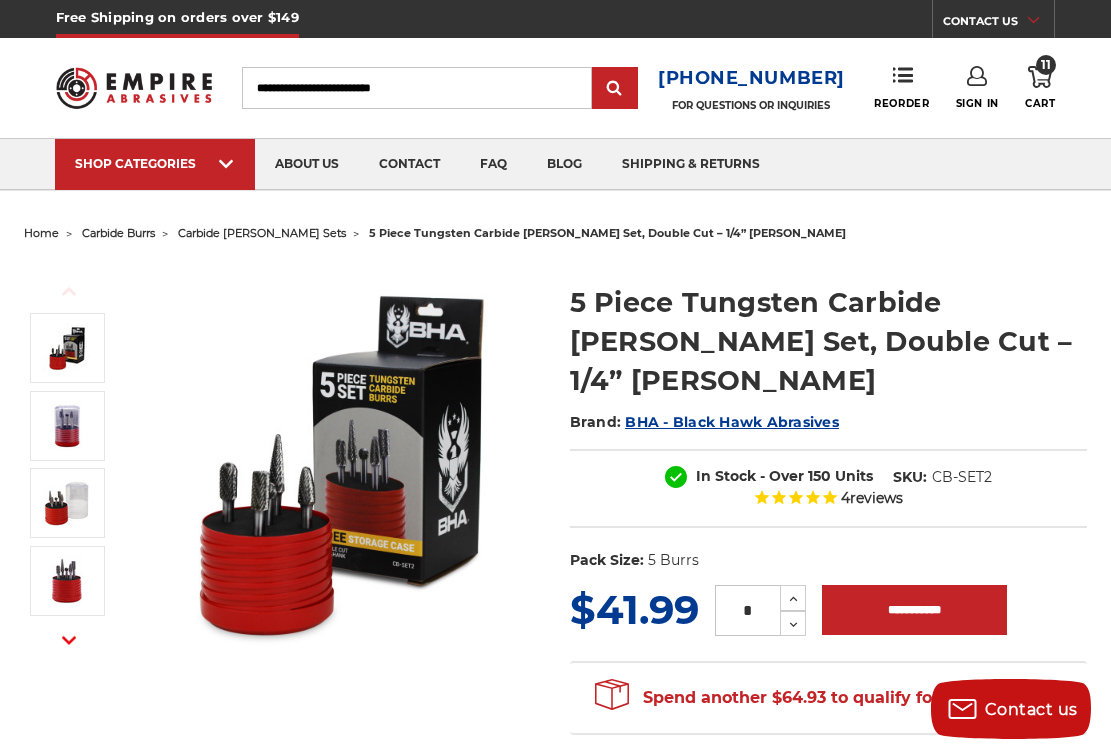 scroll, scrollTop: 0, scrollLeft: 0, axis: both 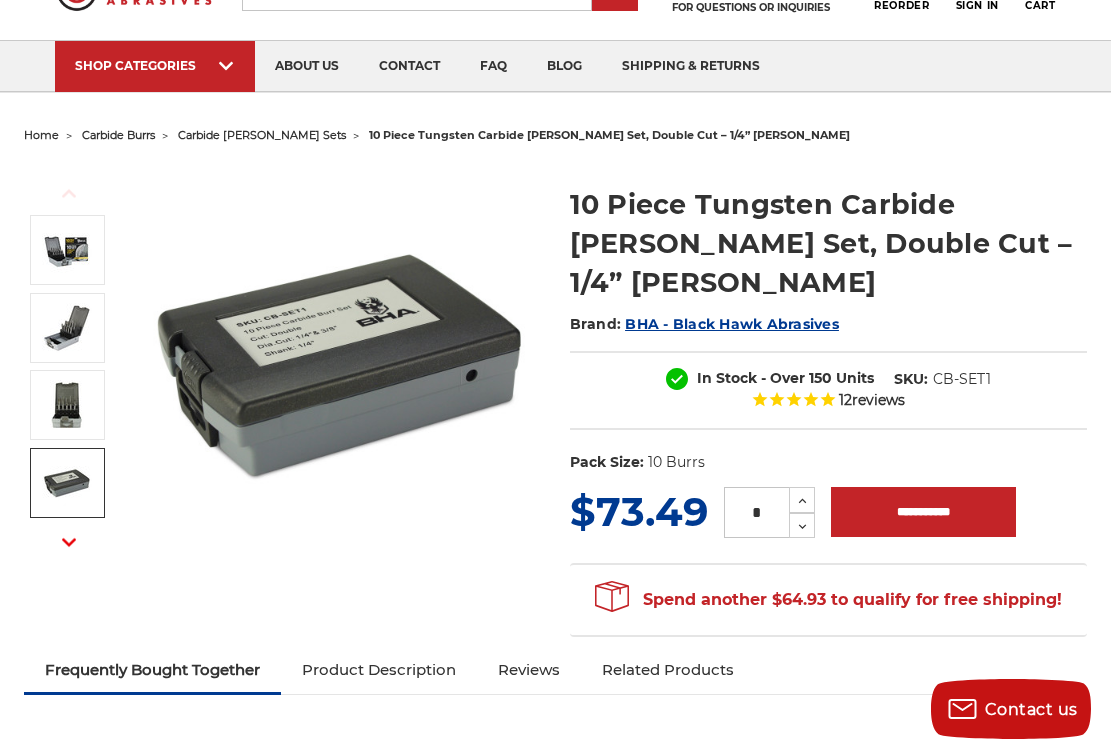 click on "Next" at bounding box center (69, 542) 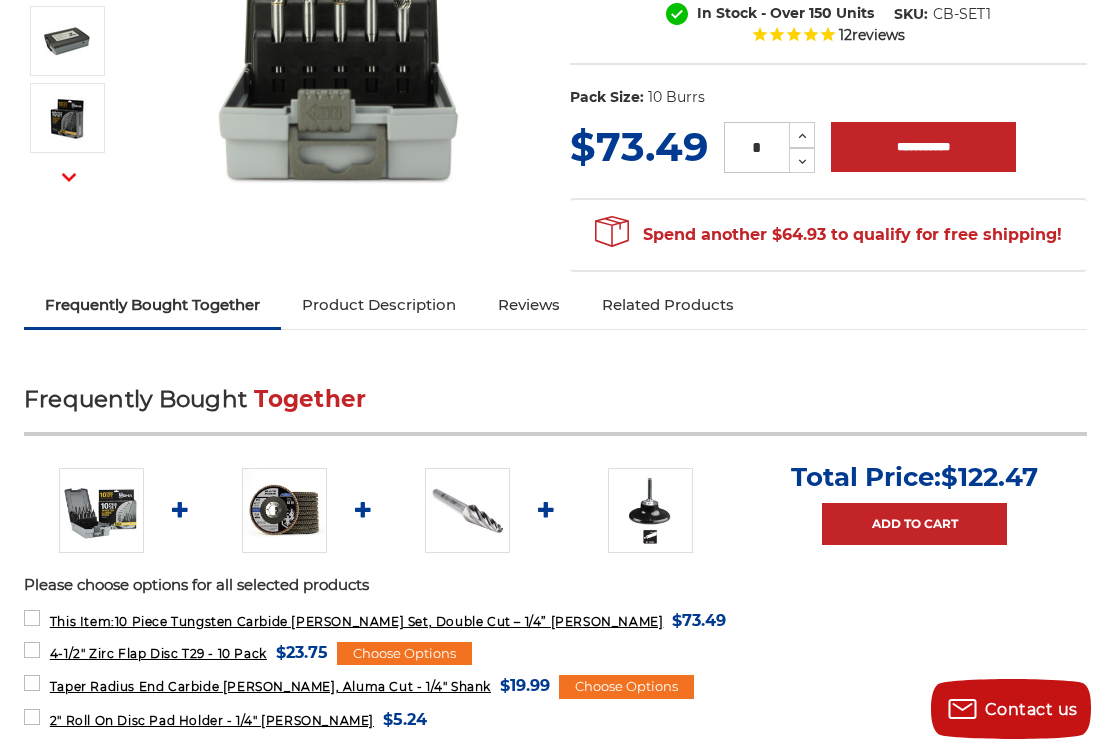 scroll, scrollTop: 542, scrollLeft: 0, axis: vertical 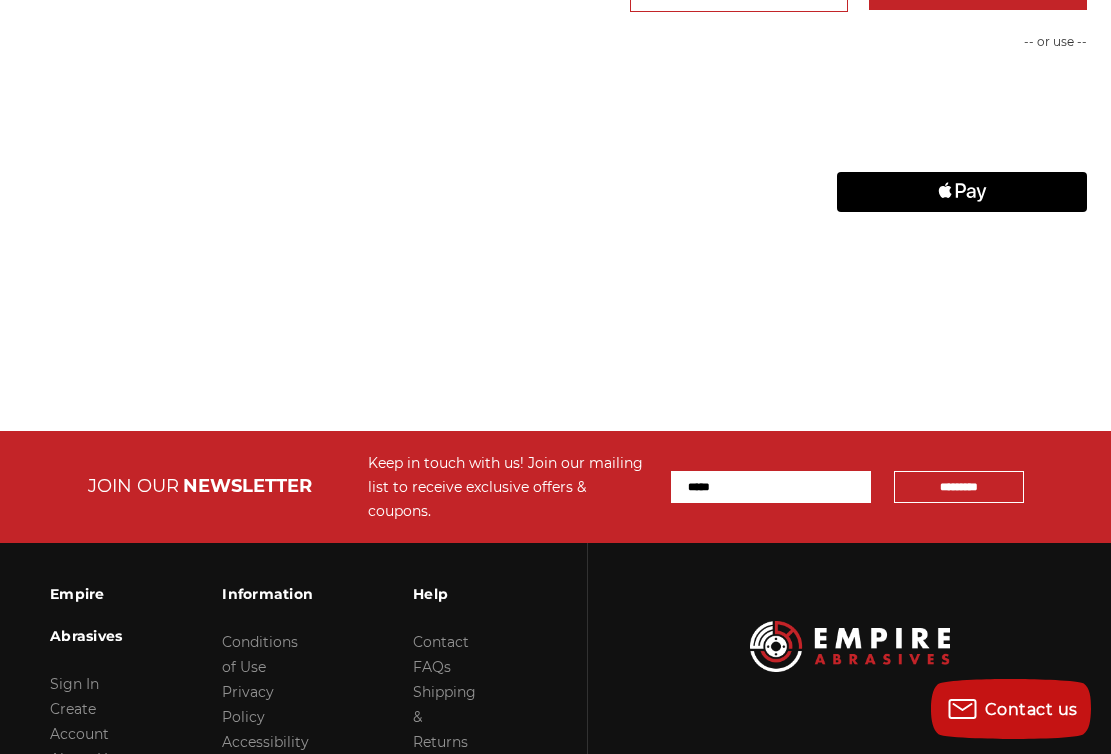 drag, startPoint x: 414, startPoint y: 73, endPoint x: 561, endPoint y: -146, distance: 263.76126 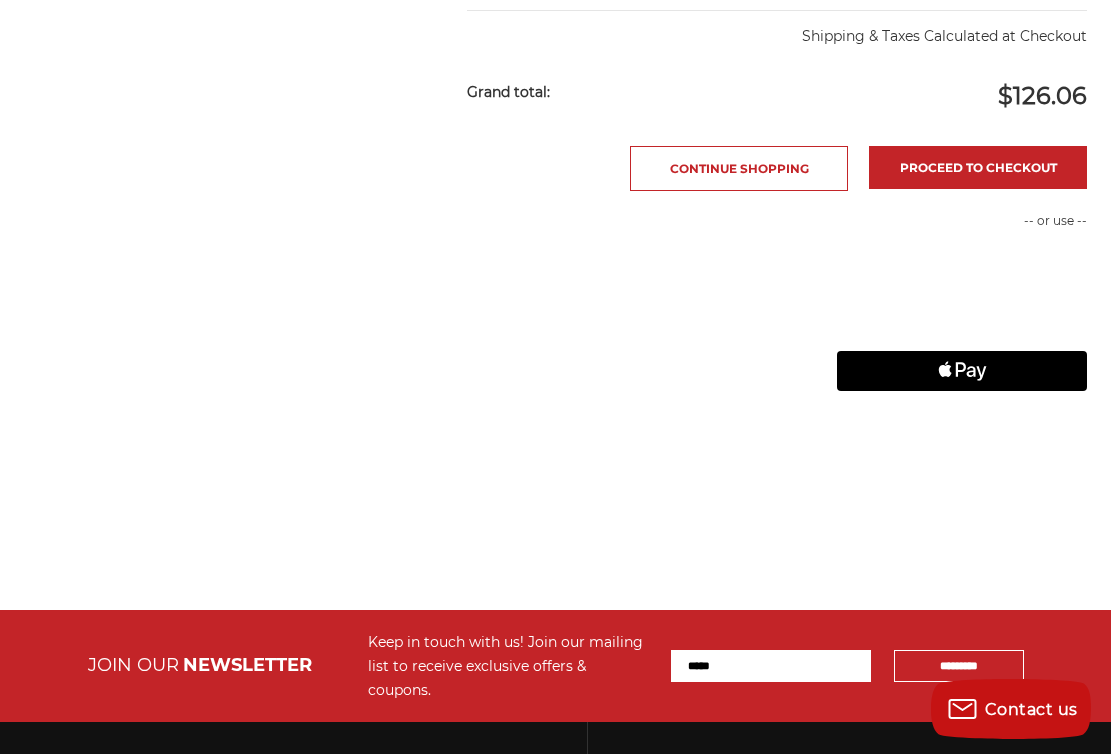 click on "home
your cart
Your Cart
Spend another $22.94 to qualify for free shipping!
Continue Shopping
Proceed to checkout
Item
SKU
Price
Quantity
Total
4-1/2" XL High Density Zirconia Flap Disc T27
Change Options SKU" at bounding box center [555, -438] 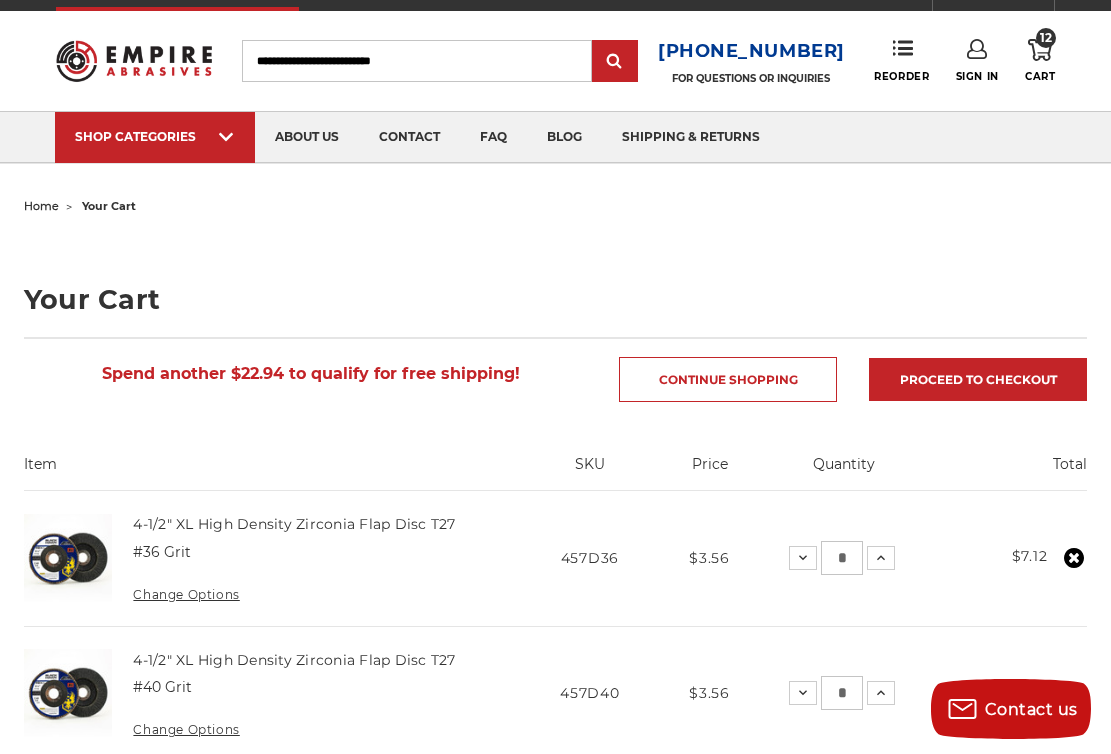 scroll, scrollTop: 0, scrollLeft: 0, axis: both 